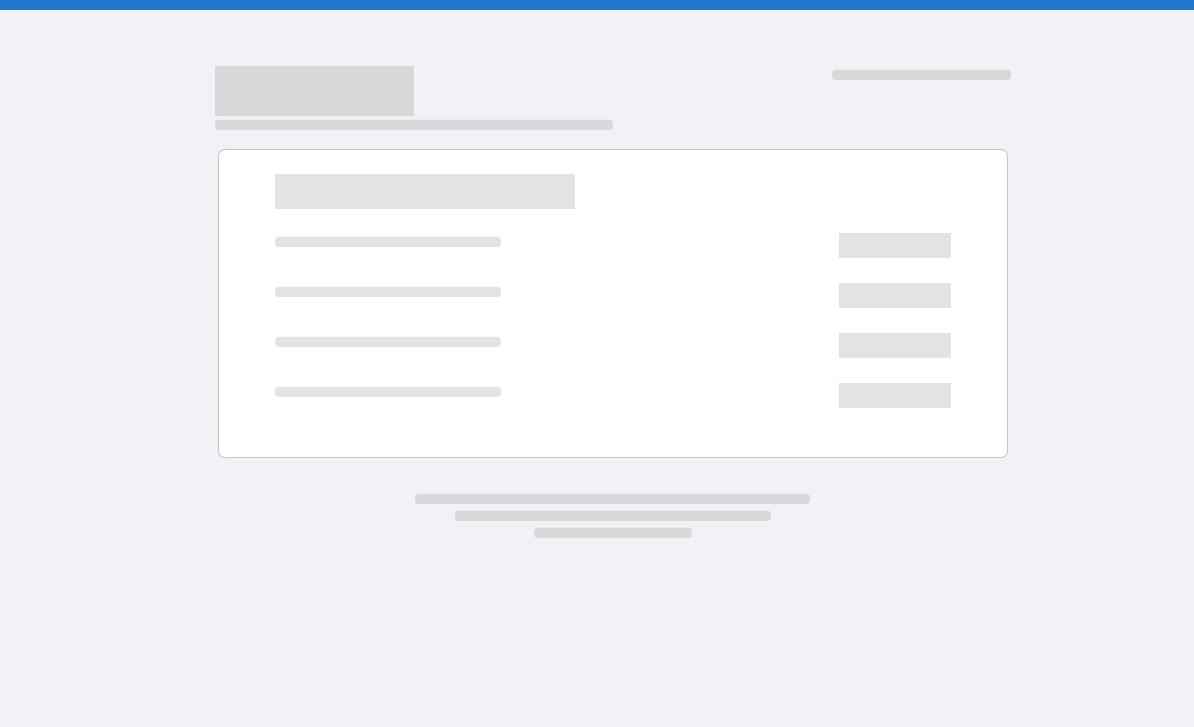 scroll, scrollTop: 0, scrollLeft: 0, axis: both 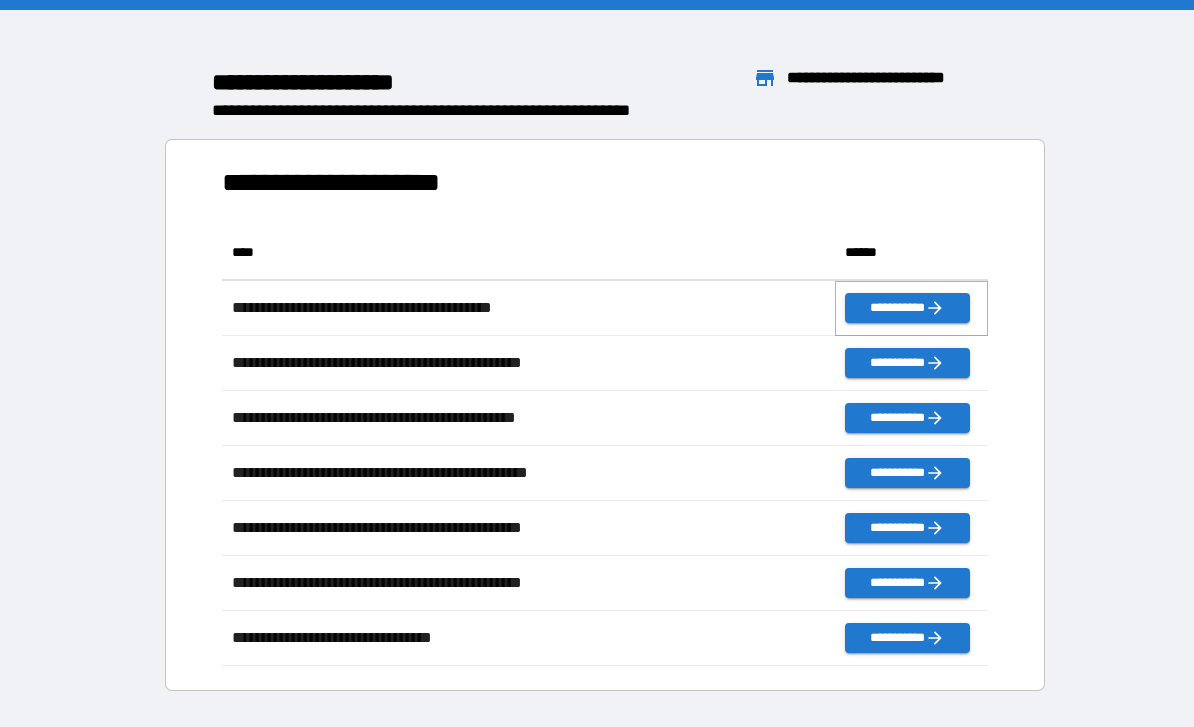 click on "**********" at bounding box center (907, 308) 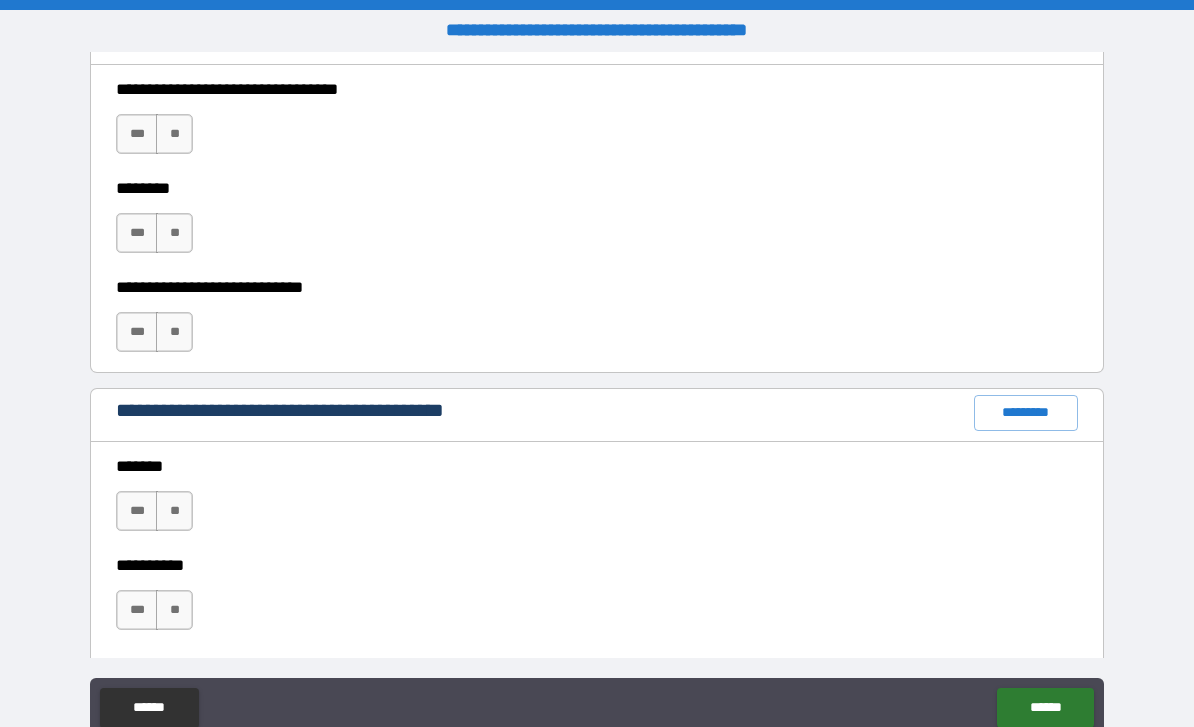 scroll, scrollTop: 1839, scrollLeft: 0, axis: vertical 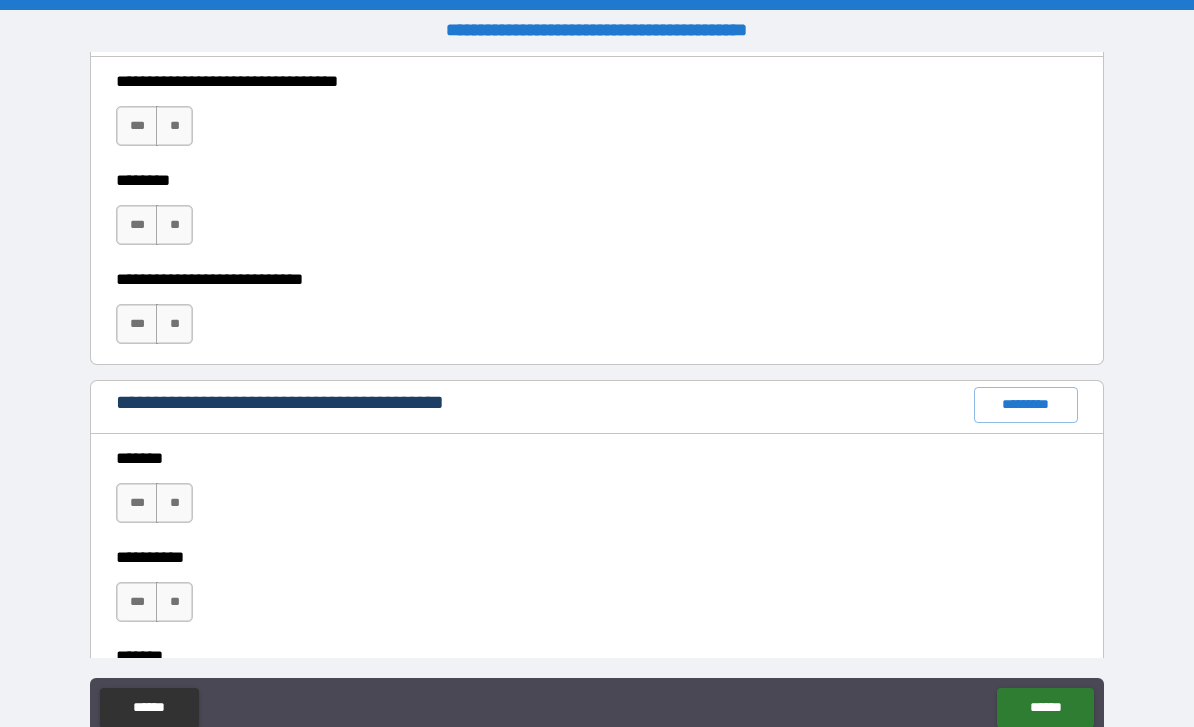 click on "*********" at bounding box center (1026, 405) 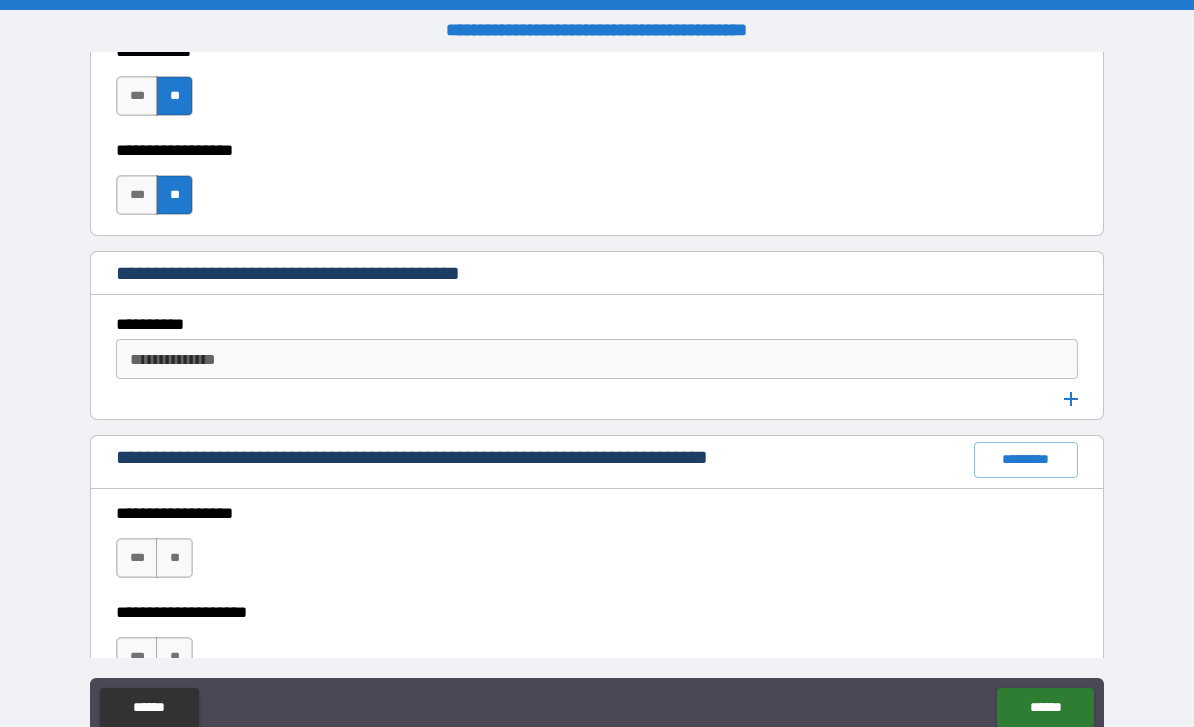 scroll, scrollTop: 2858, scrollLeft: 0, axis: vertical 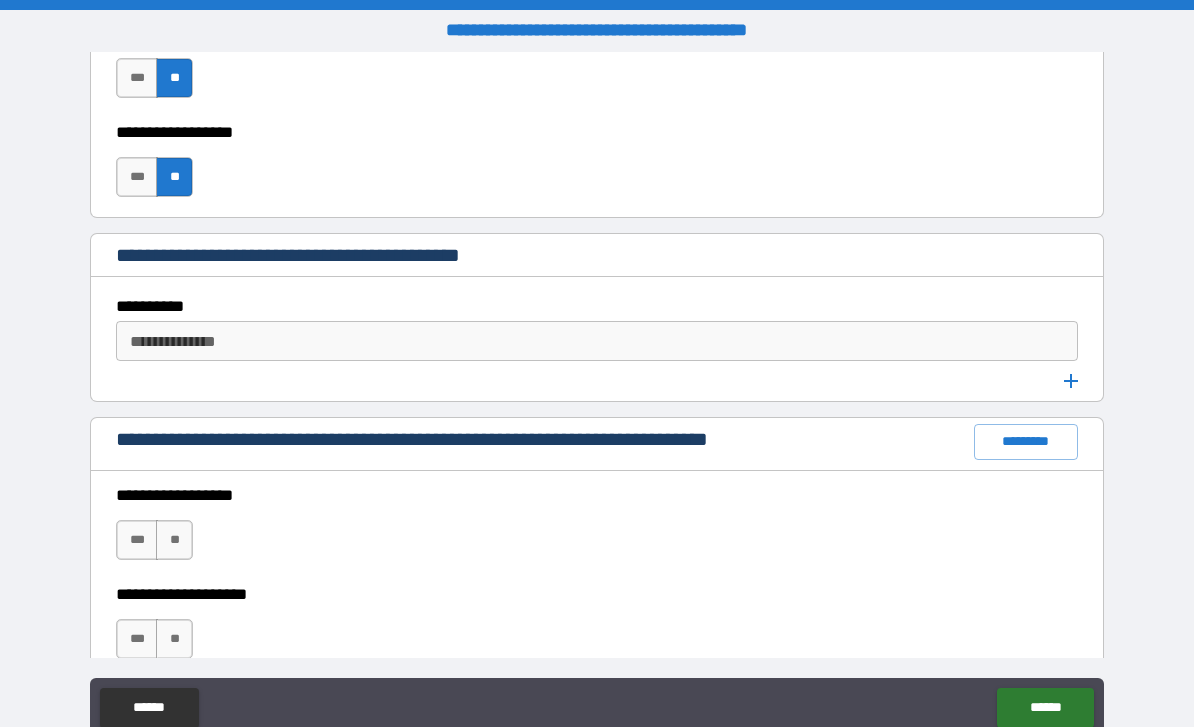 click on "*********" at bounding box center (1026, 442) 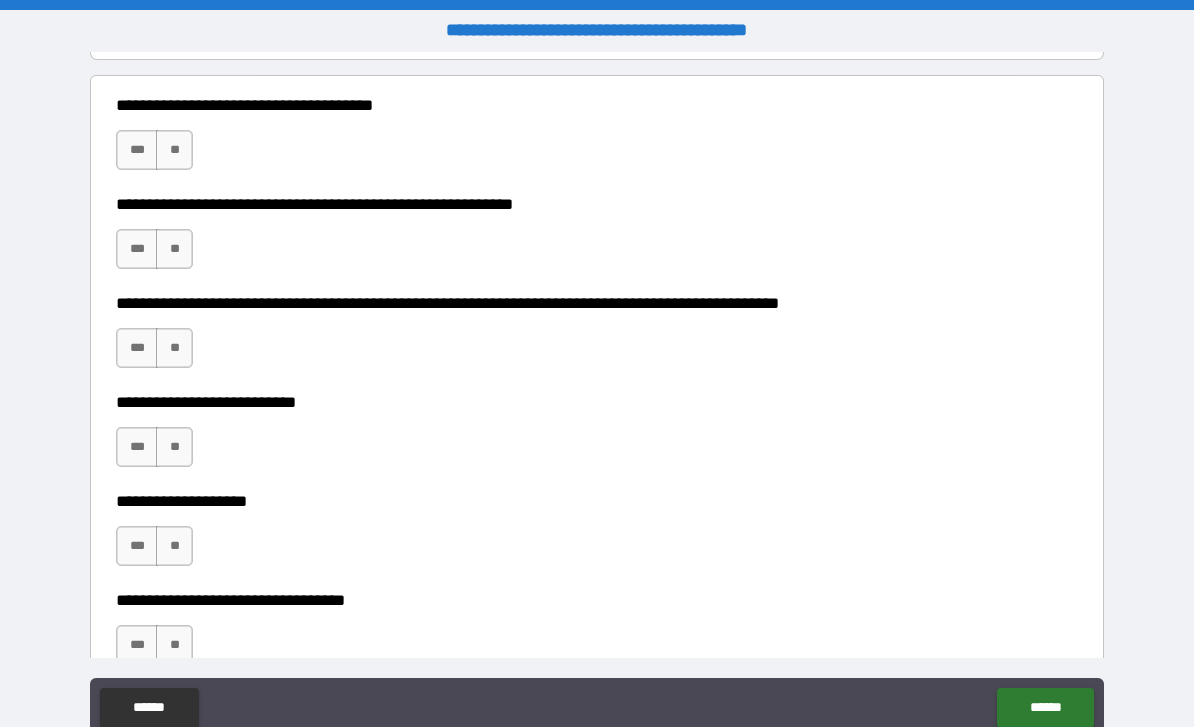 scroll, scrollTop: 340, scrollLeft: 0, axis: vertical 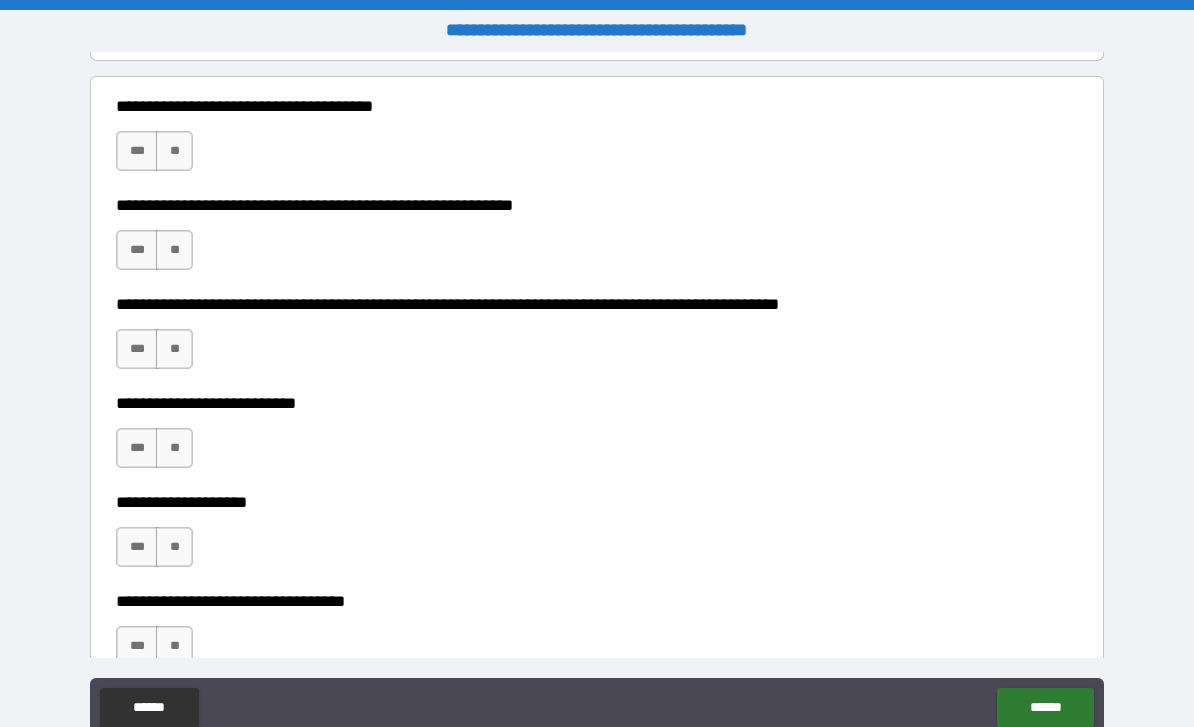 click on "**" at bounding box center [174, 151] 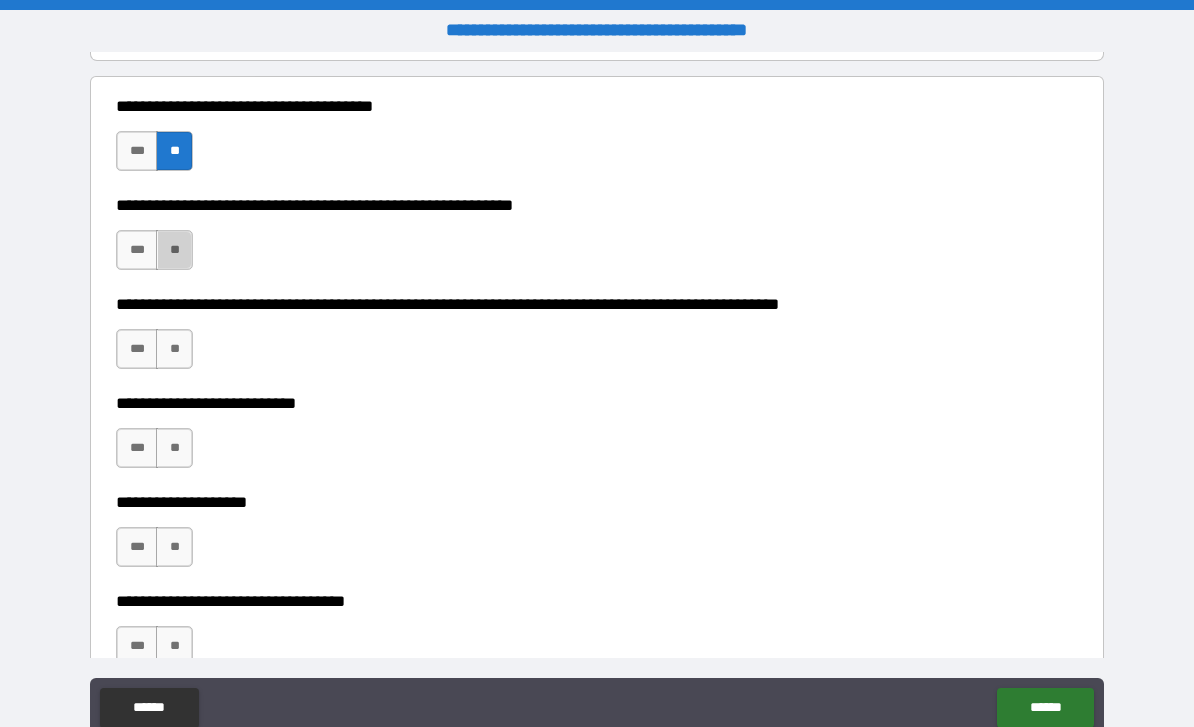 click on "**" at bounding box center [174, 250] 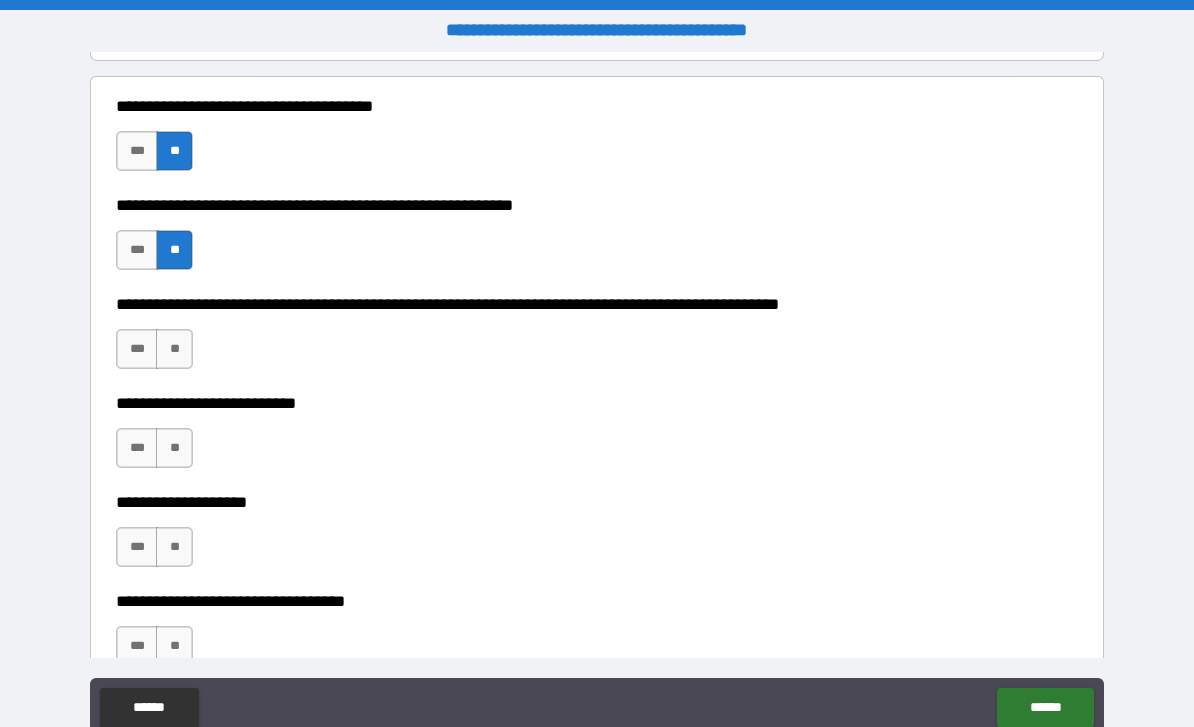 click on "**" at bounding box center (174, 349) 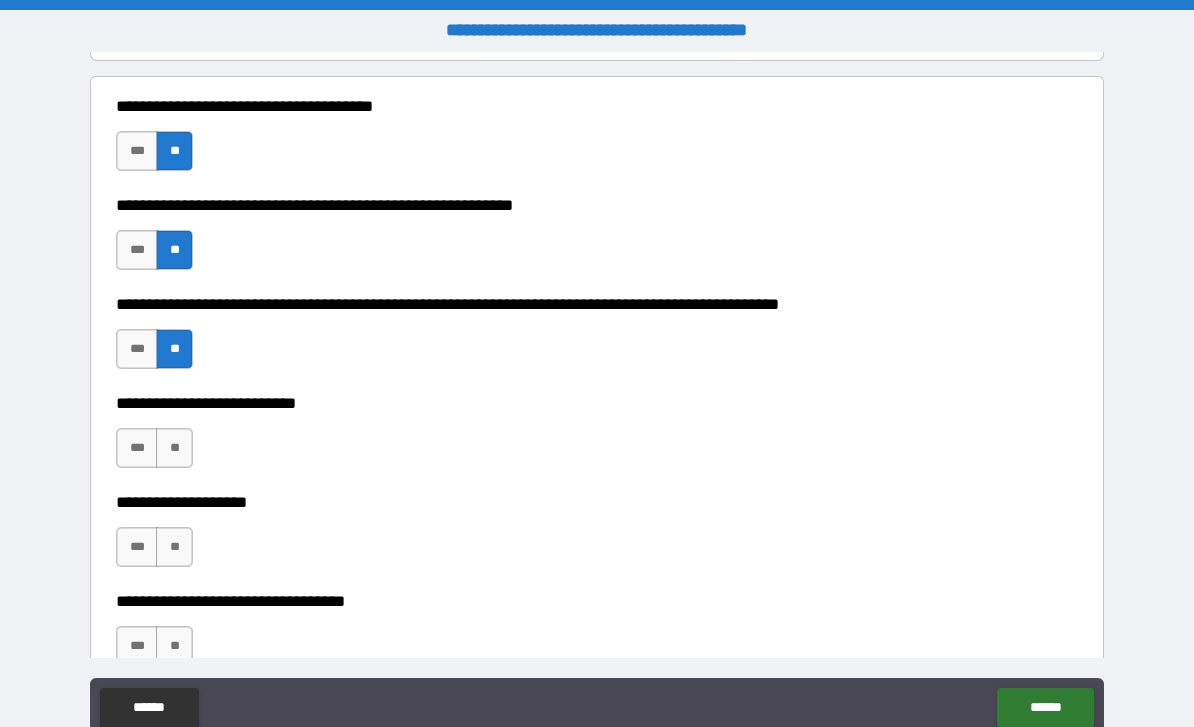 click on "**" at bounding box center [174, 448] 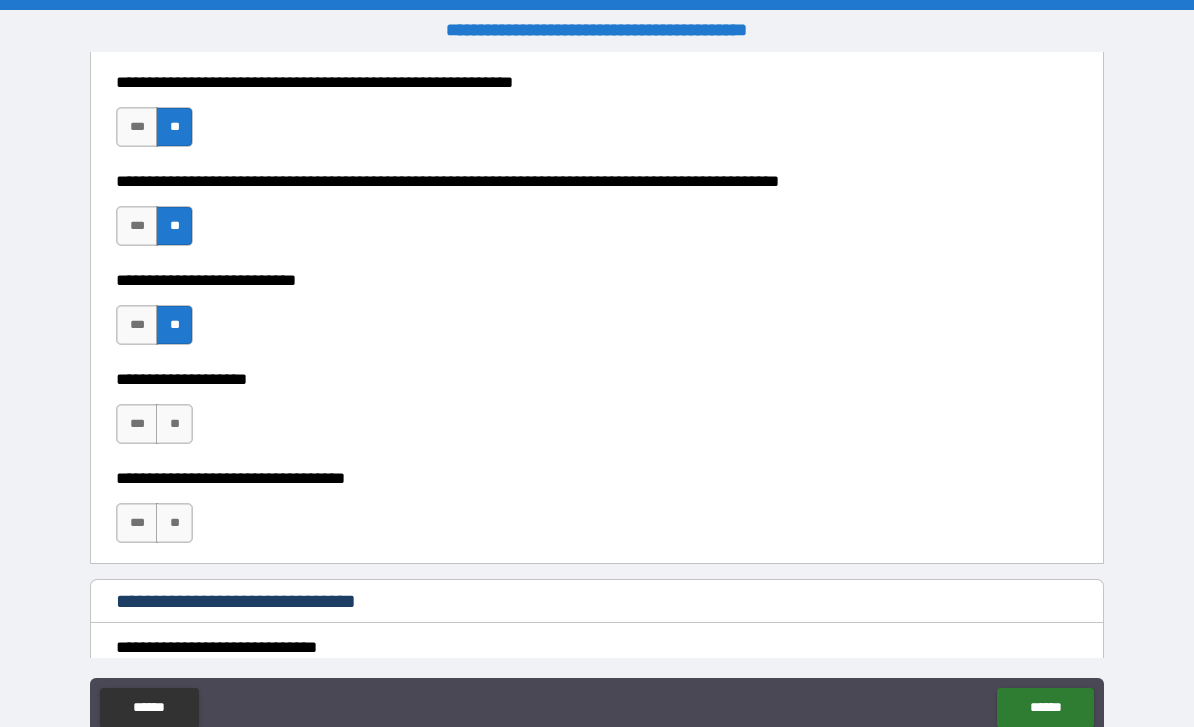 scroll, scrollTop: 470, scrollLeft: 0, axis: vertical 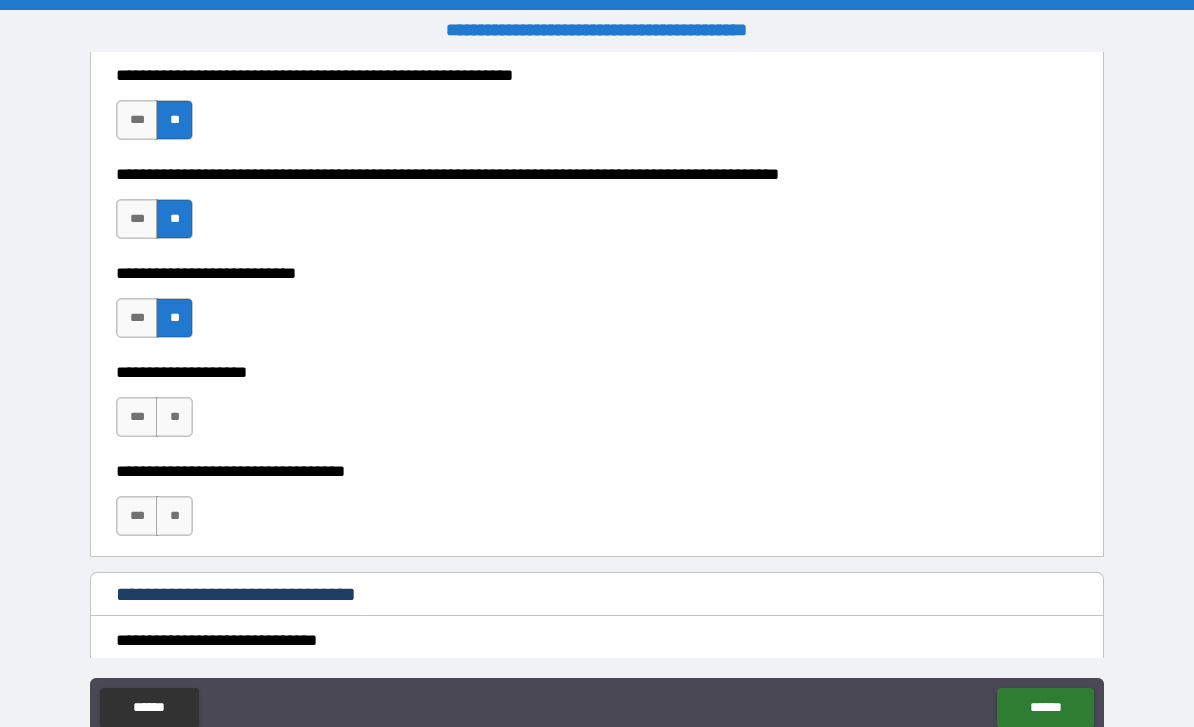 click on "**" at bounding box center [174, 417] 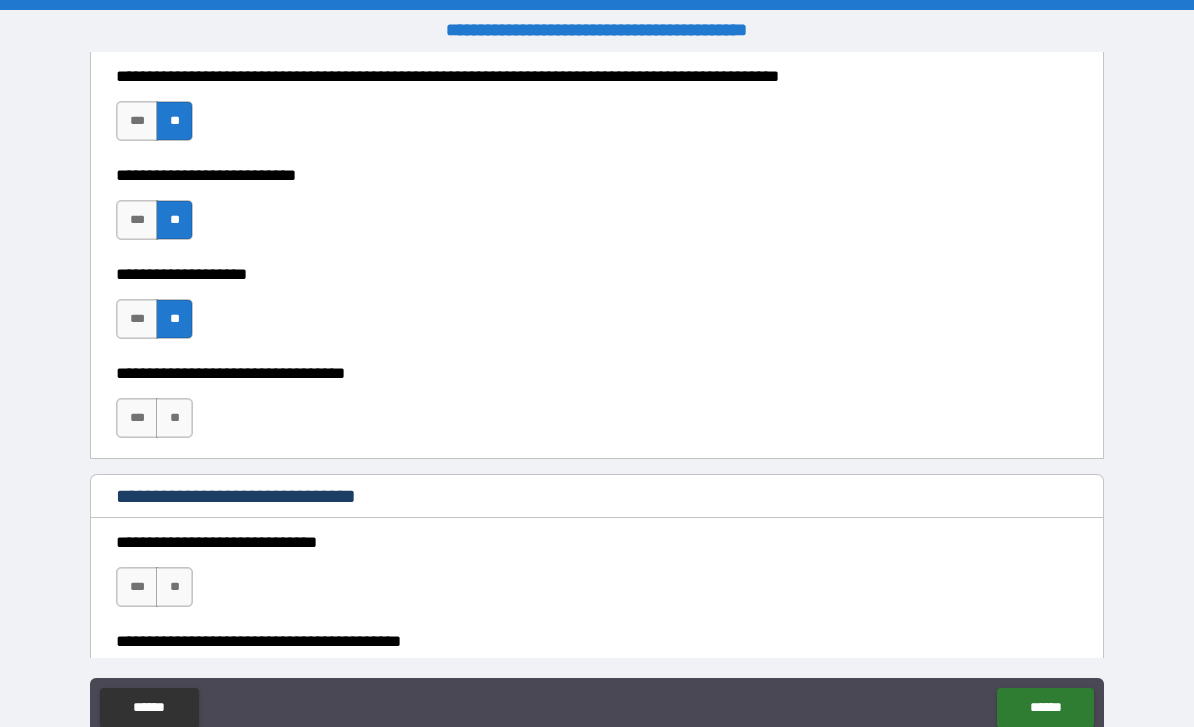 scroll, scrollTop: 574, scrollLeft: 0, axis: vertical 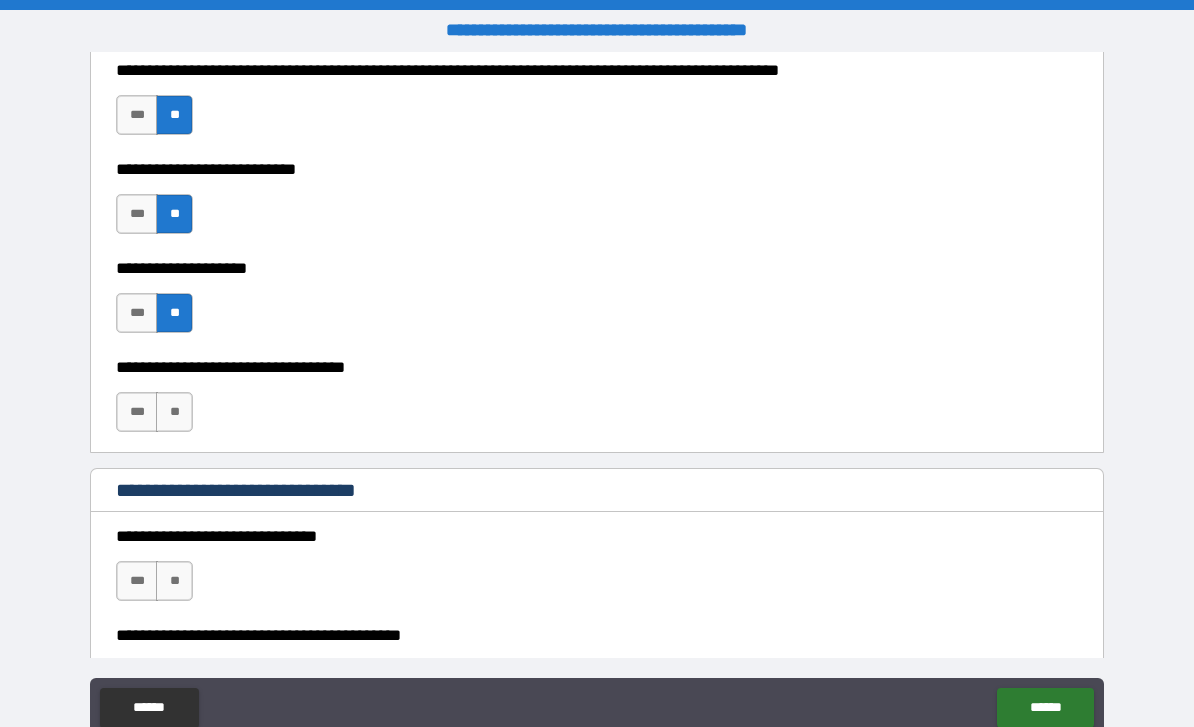 click on "**" at bounding box center (174, 412) 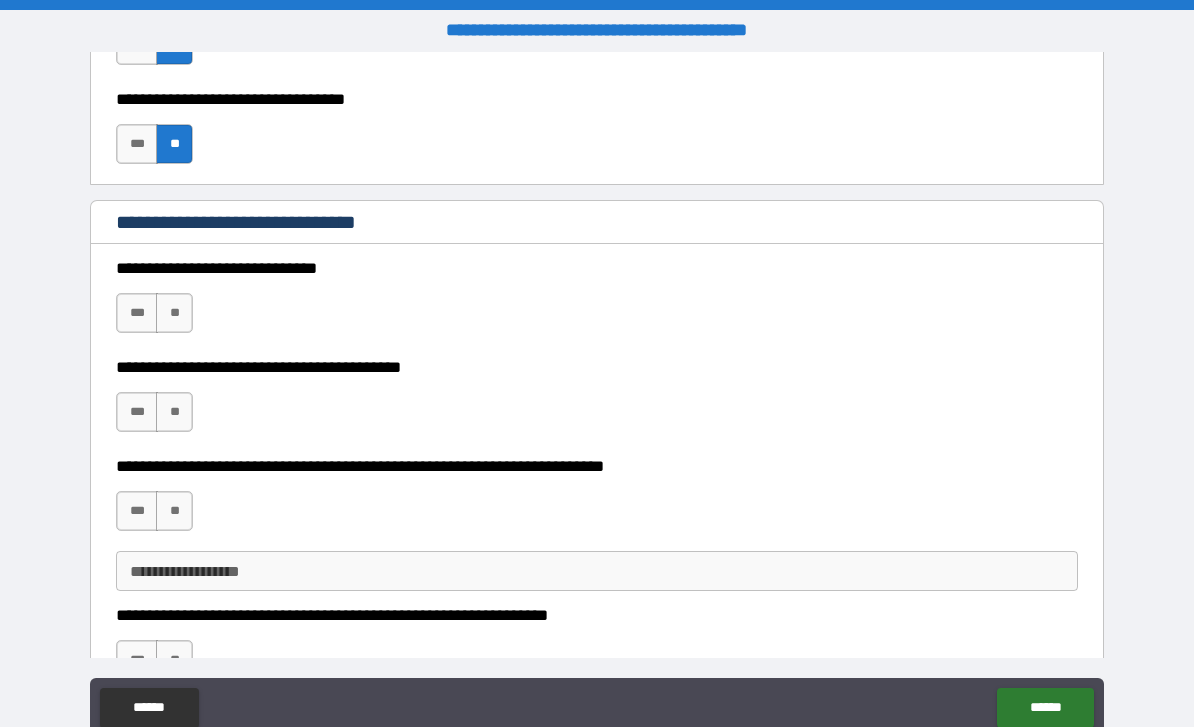 scroll, scrollTop: 844, scrollLeft: 0, axis: vertical 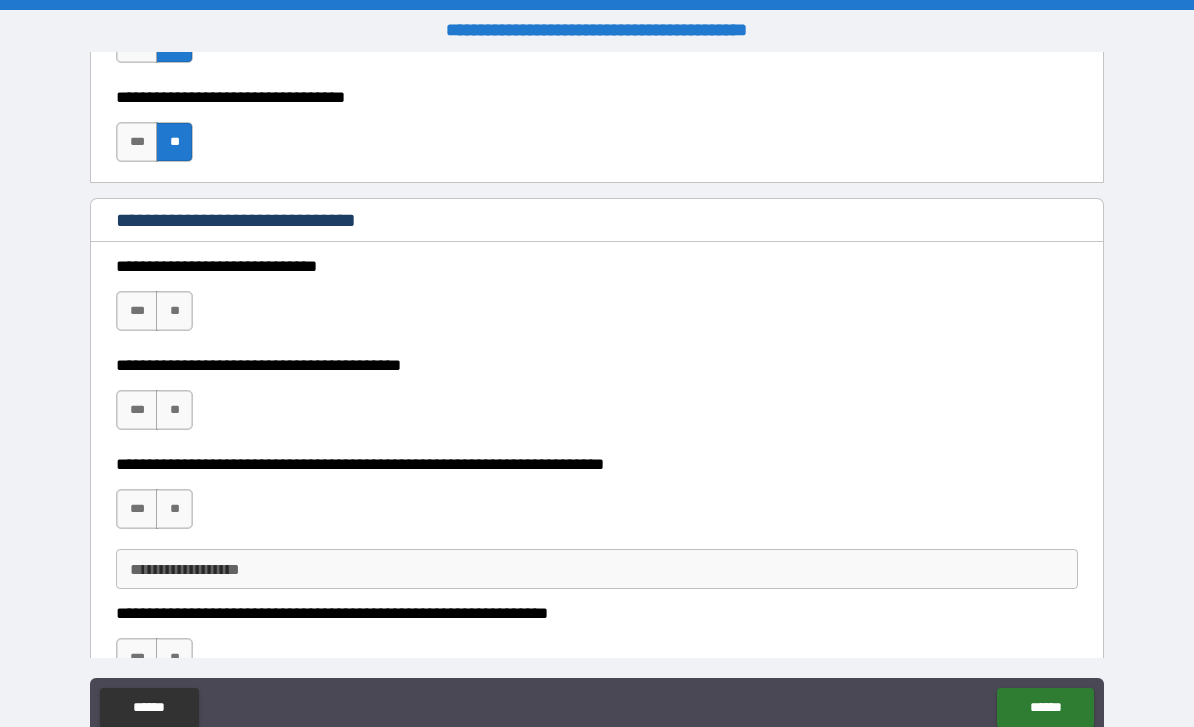 click on "***" at bounding box center [137, 311] 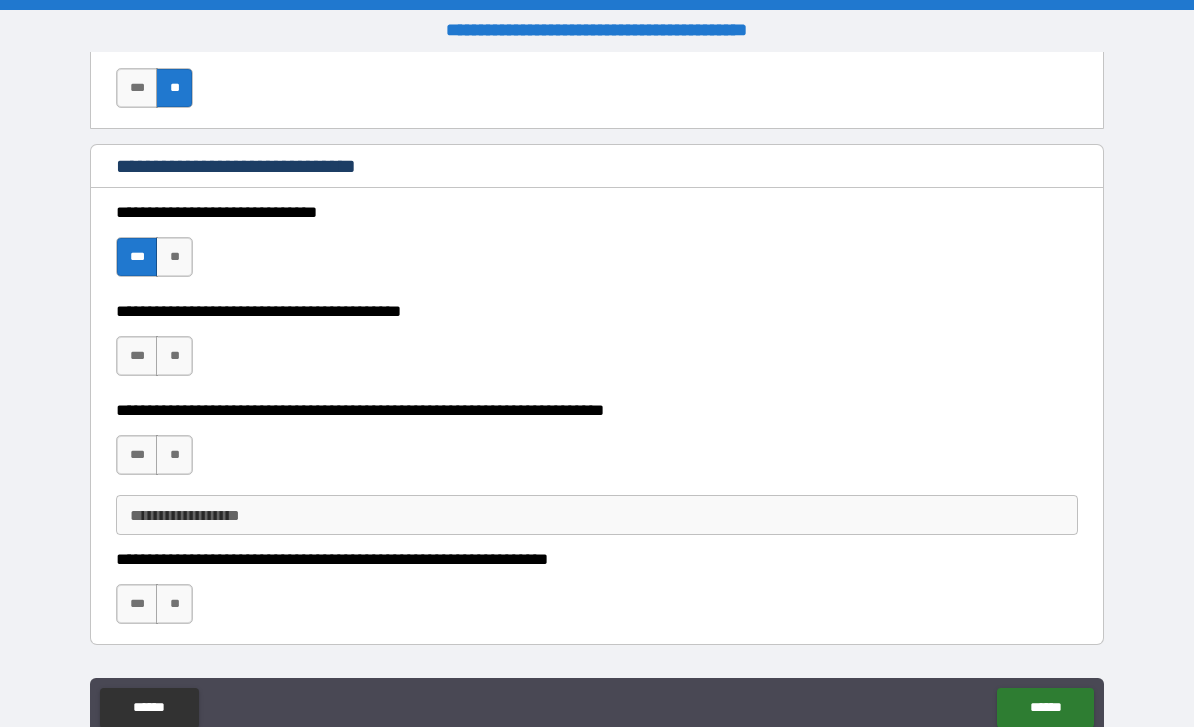 scroll, scrollTop: 901, scrollLeft: 0, axis: vertical 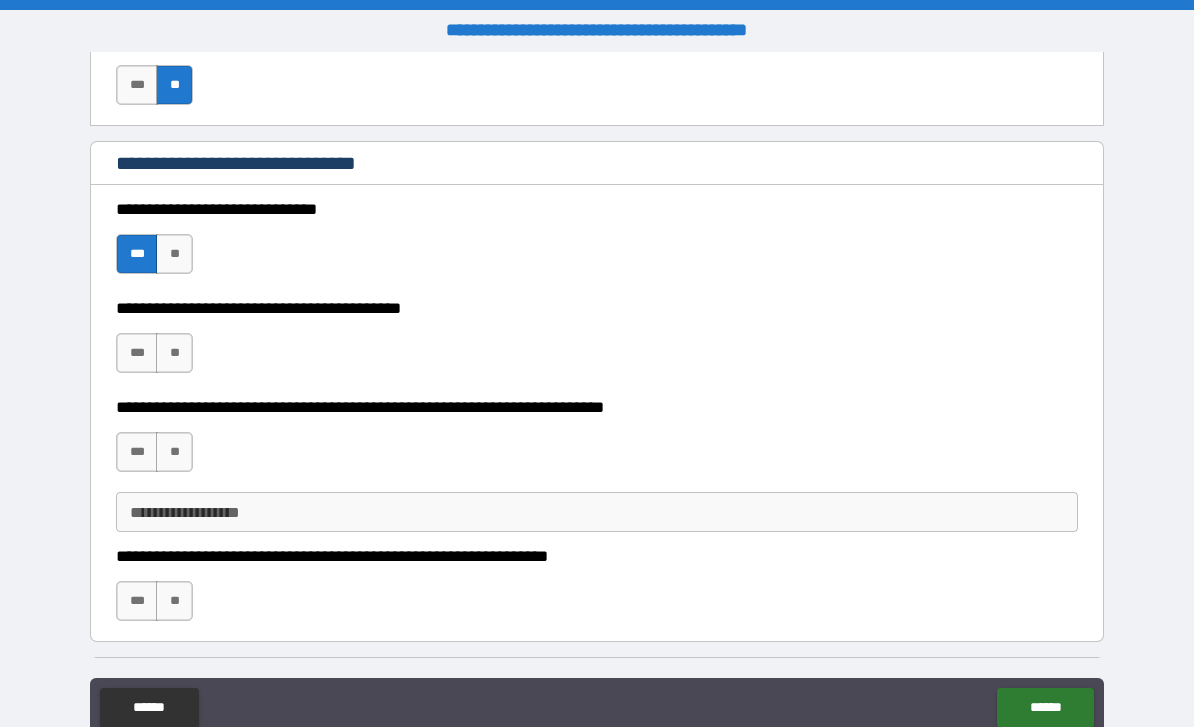 click on "**" at bounding box center (174, 353) 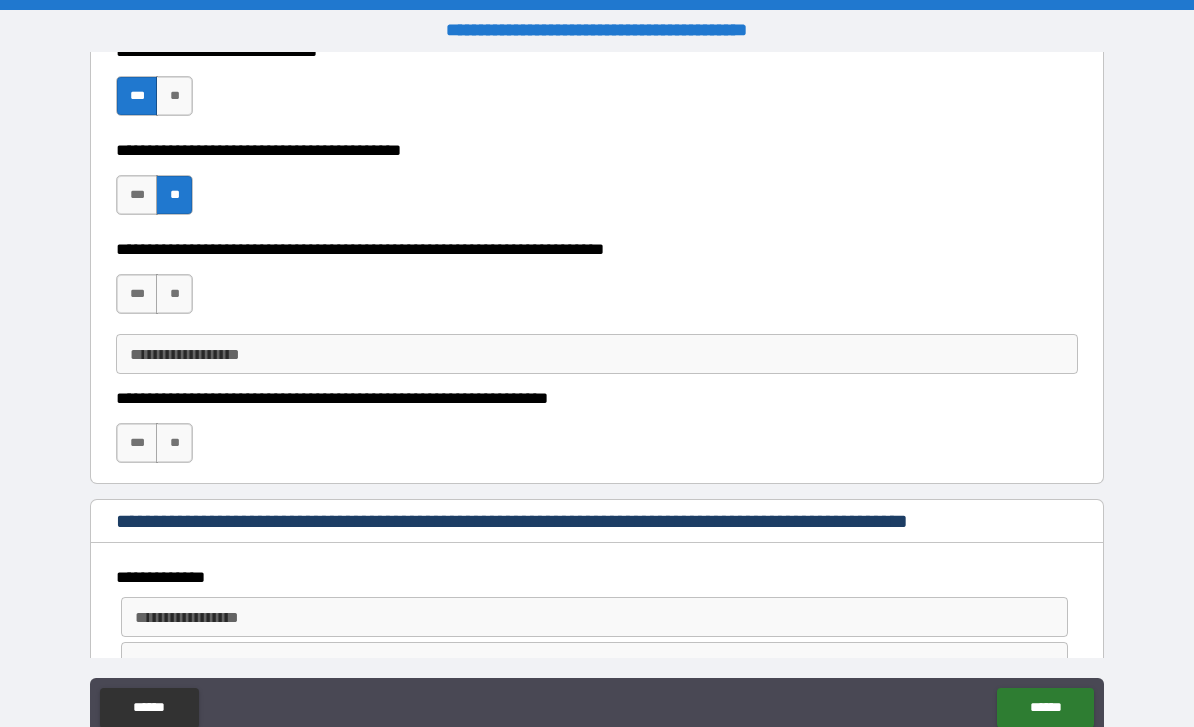 scroll, scrollTop: 1068, scrollLeft: 0, axis: vertical 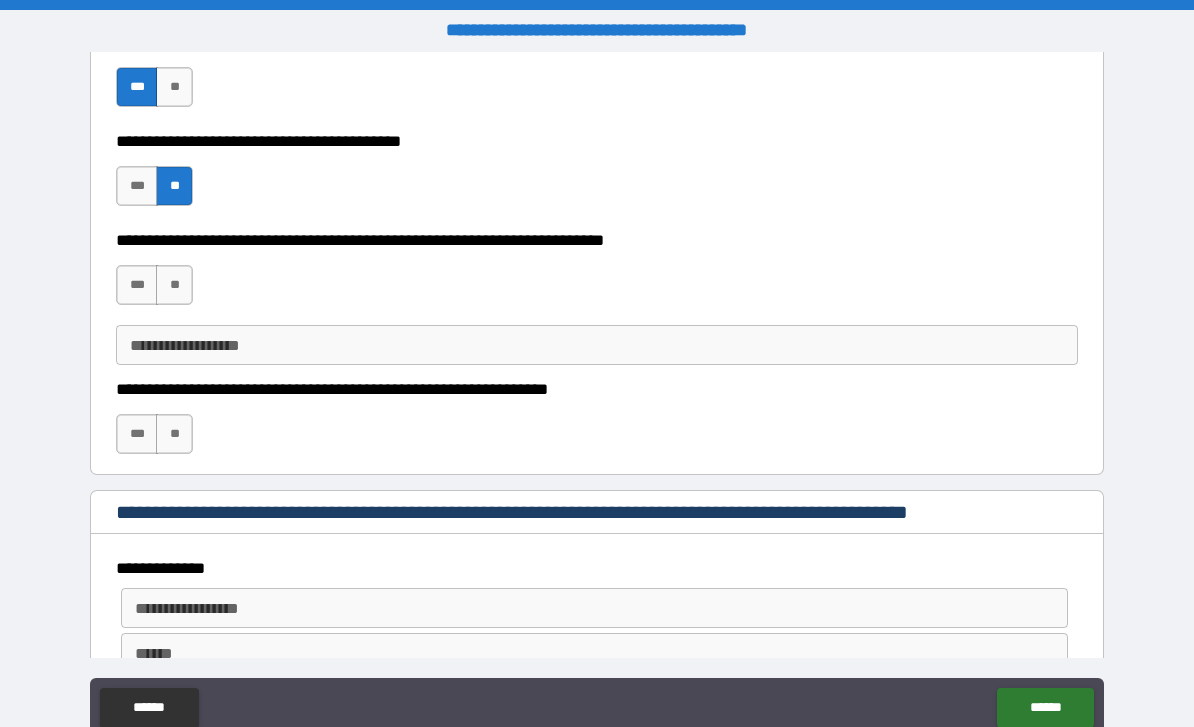 click on "**" at bounding box center [174, 285] 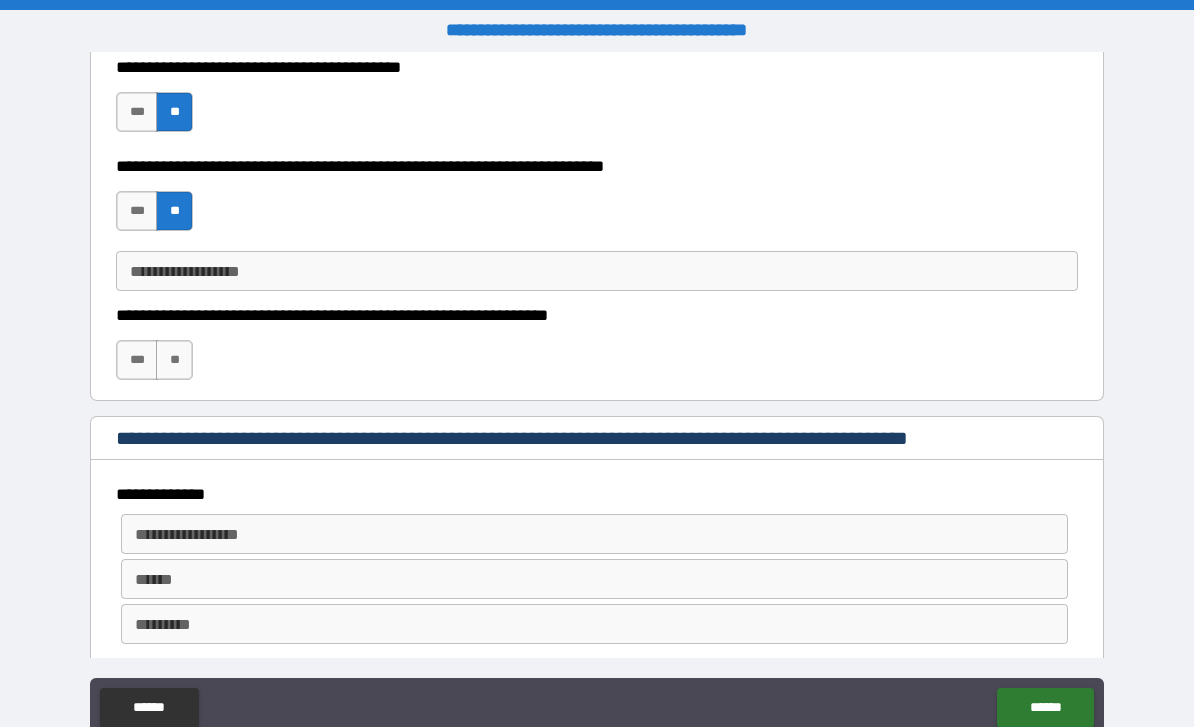 scroll, scrollTop: 1146, scrollLeft: 0, axis: vertical 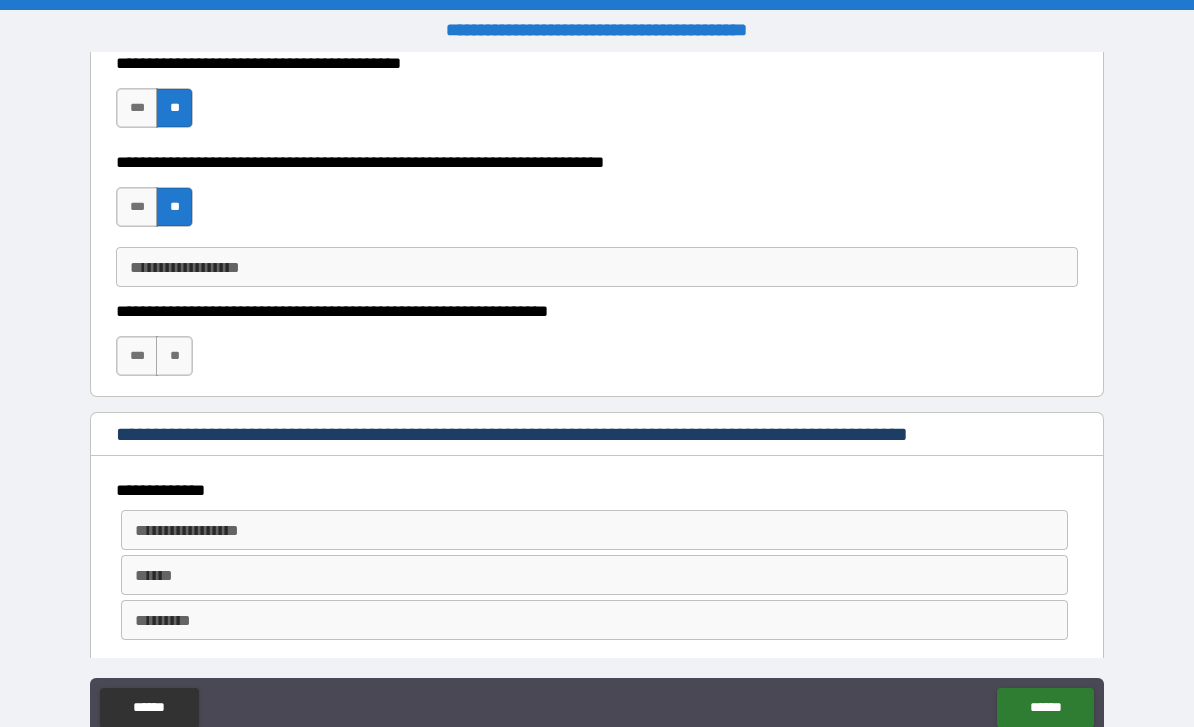 click on "**" at bounding box center [174, 356] 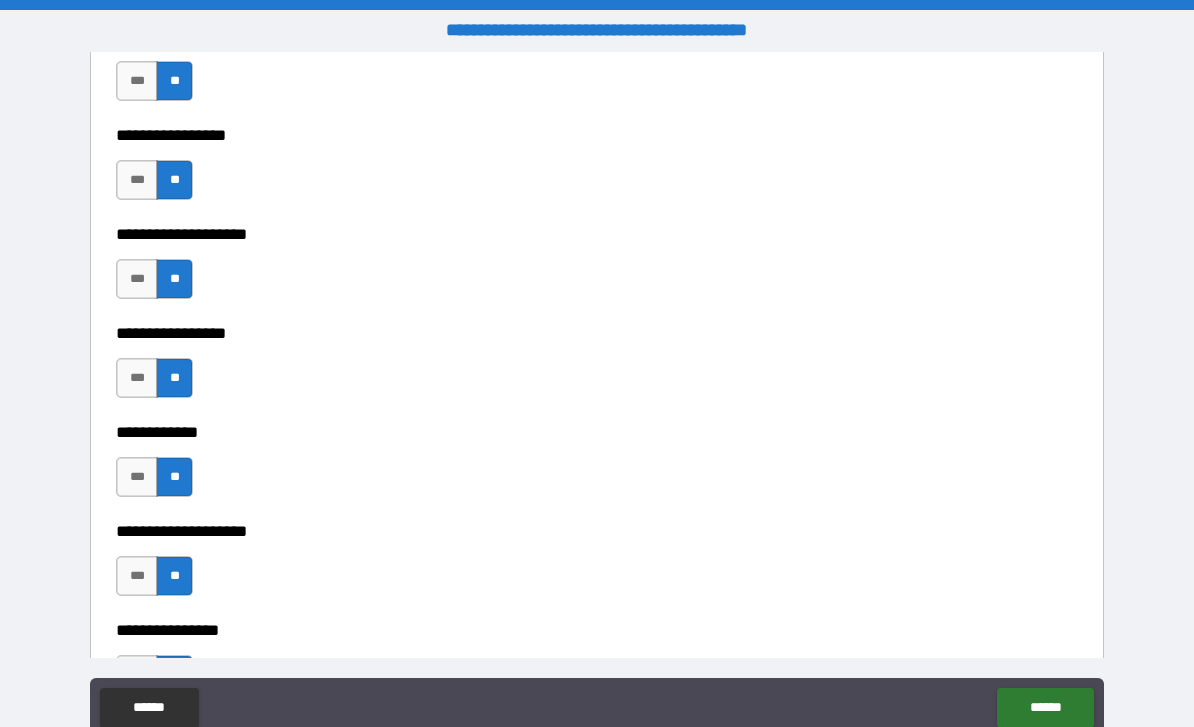 scroll, scrollTop: 6794, scrollLeft: 0, axis: vertical 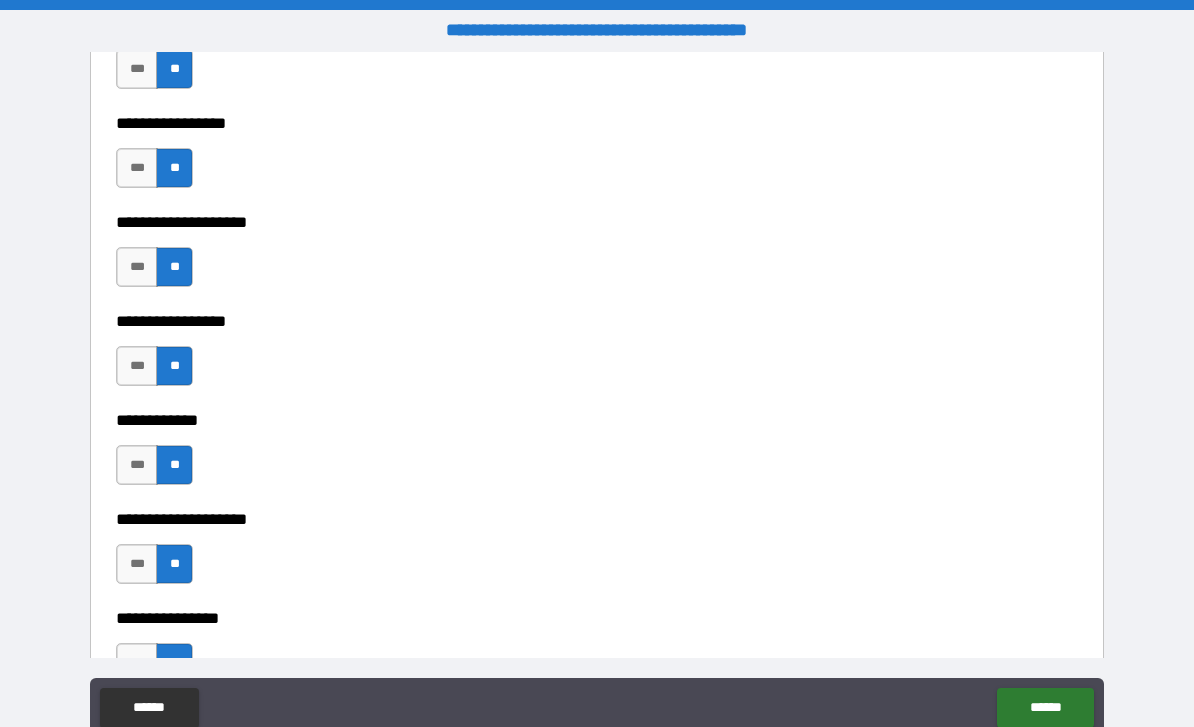 click on "***" at bounding box center (137, 366) 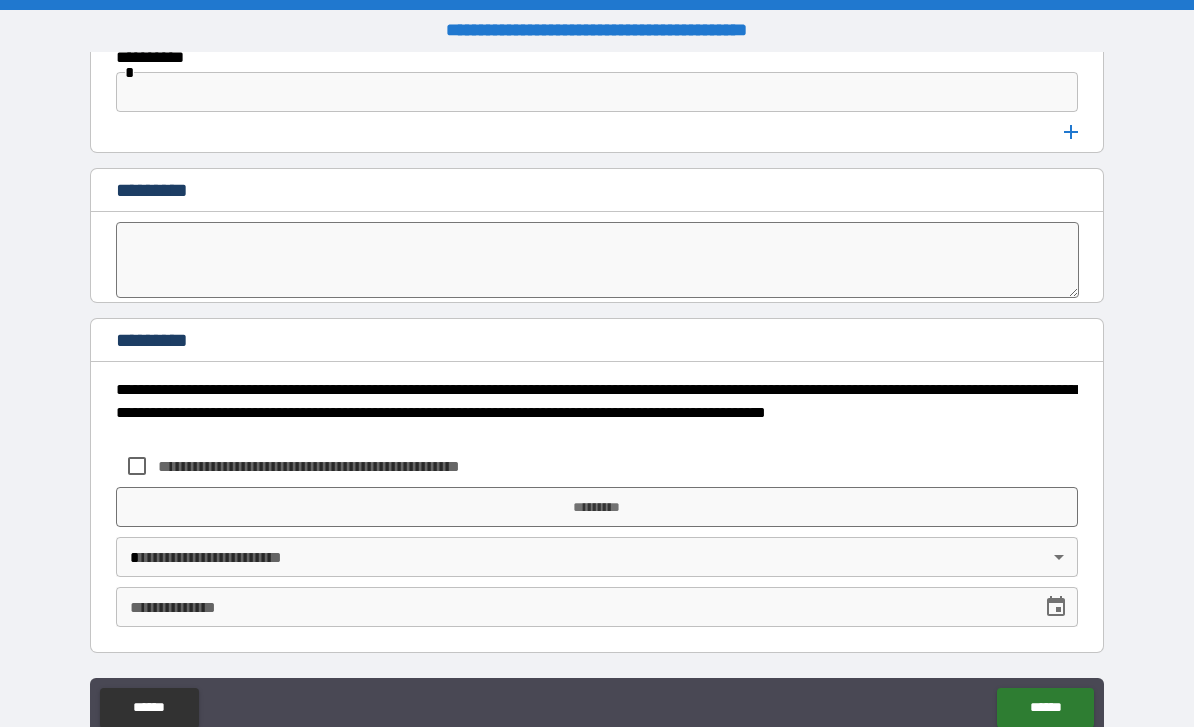 scroll, scrollTop: 10202, scrollLeft: 0, axis: vertical 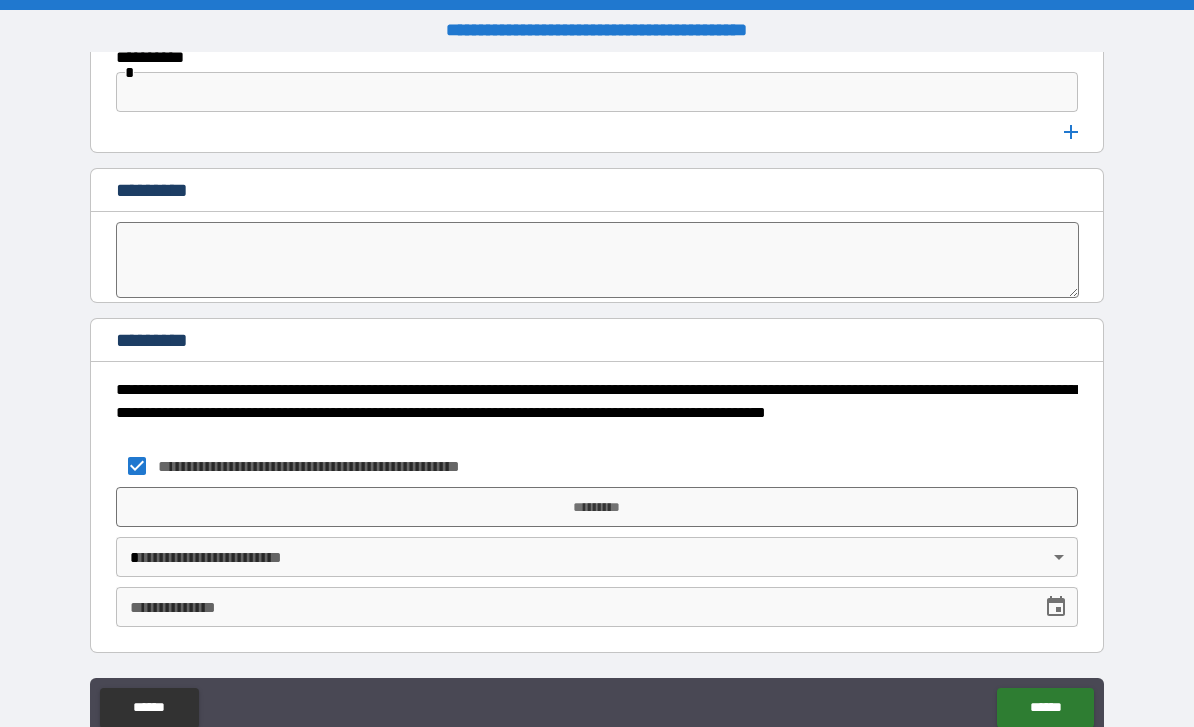 click on "*********" at bounding box center (597, 507) 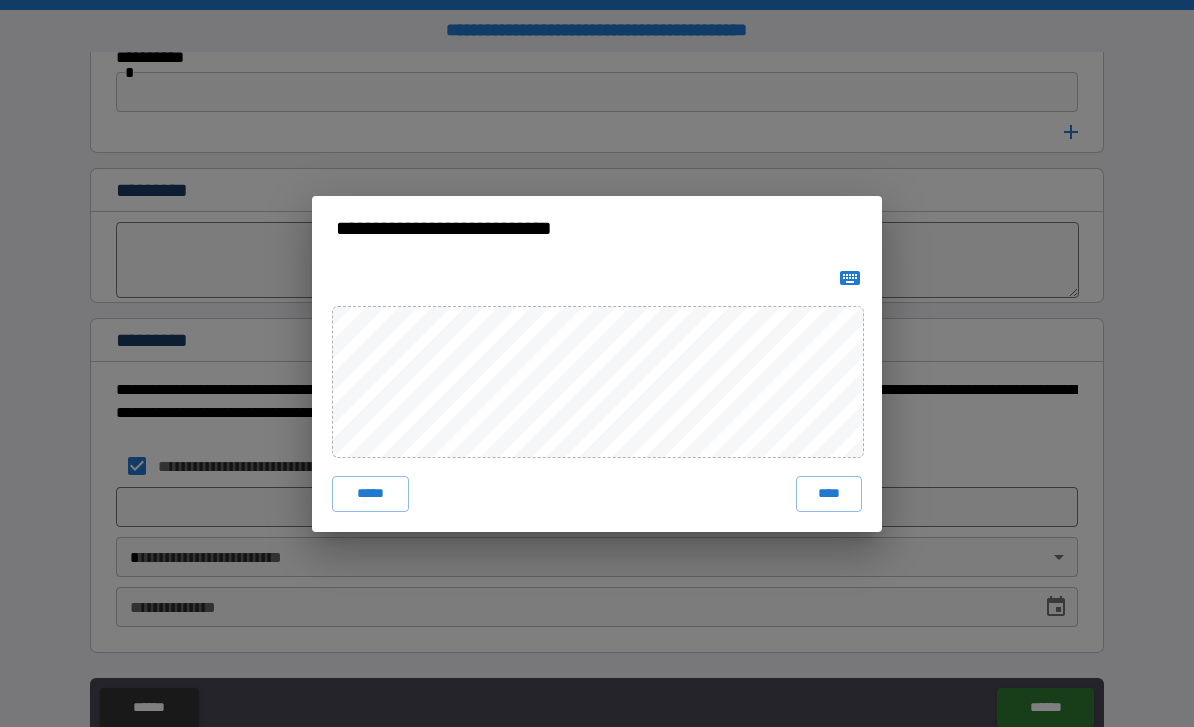 click on "*****" at bounding box center (370, 494) 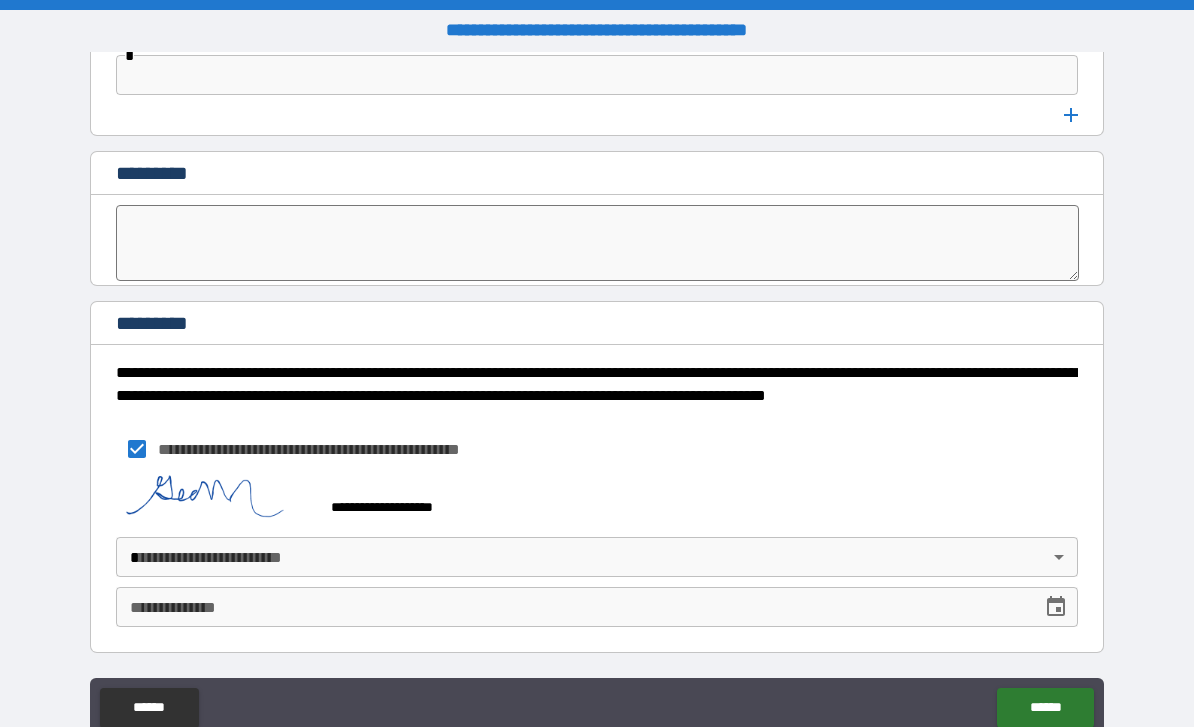 scroll, scrollTop: 10219, scrollLeft: 0, axis: vertical 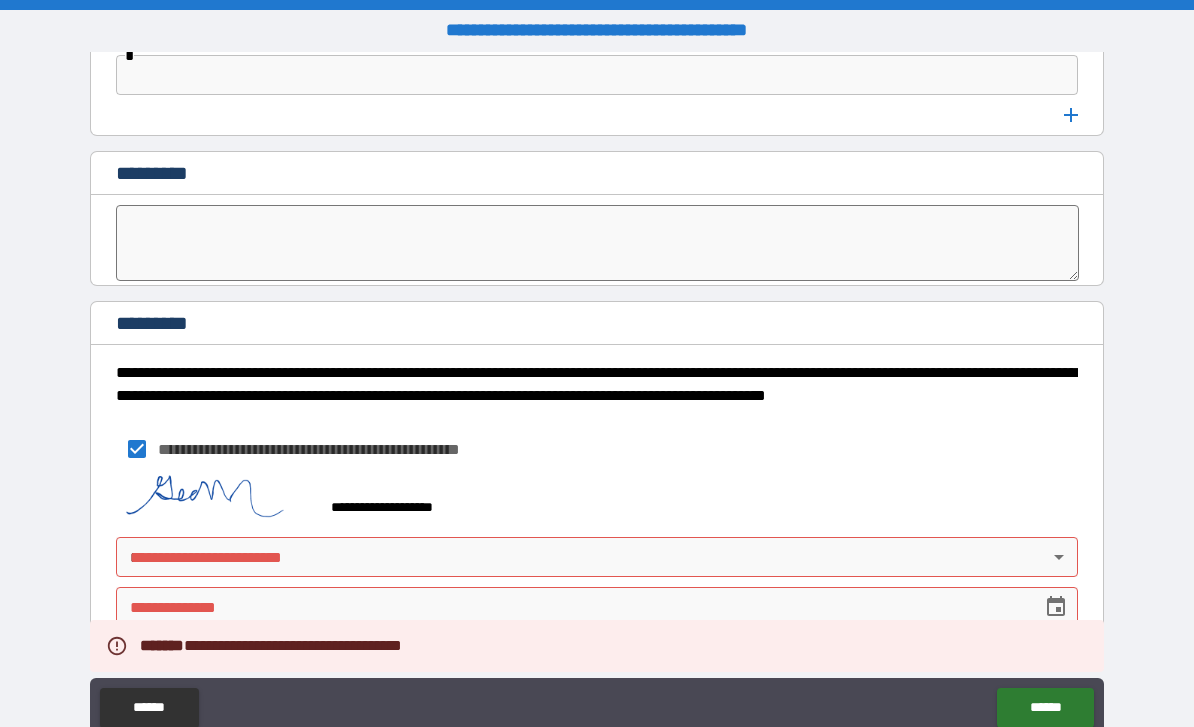 click on "**********" at bounding box center (597, 395) 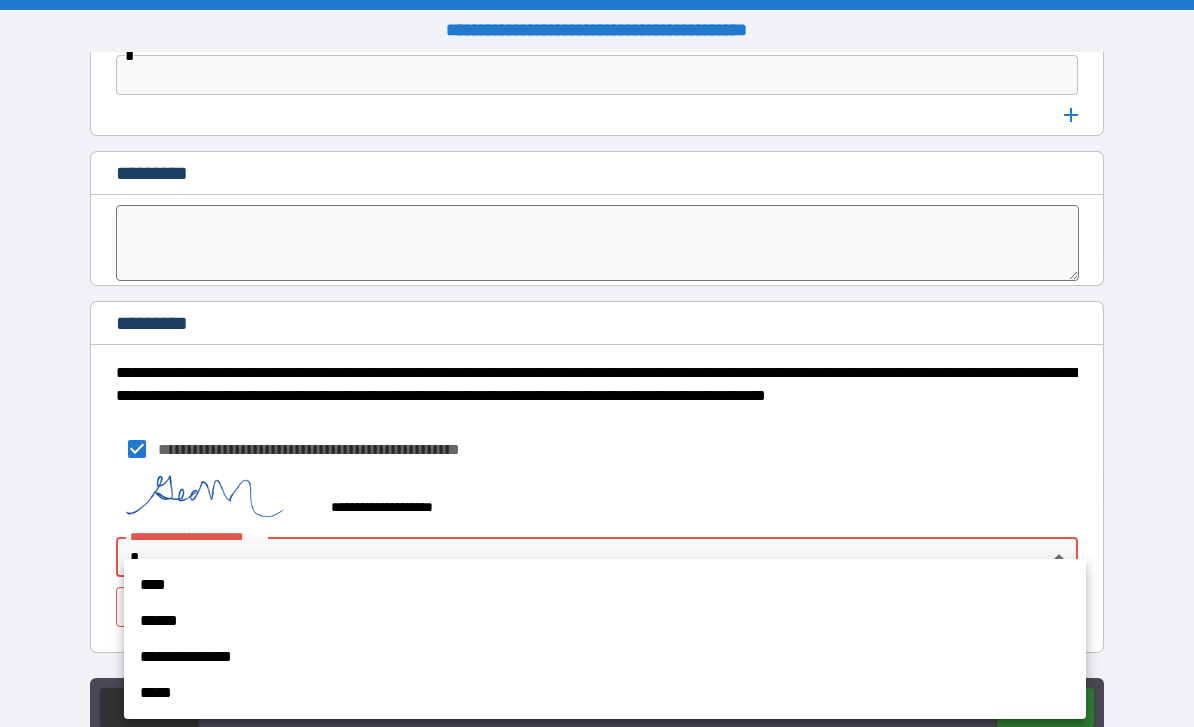 click on "****" at bounding box center [605, 585] 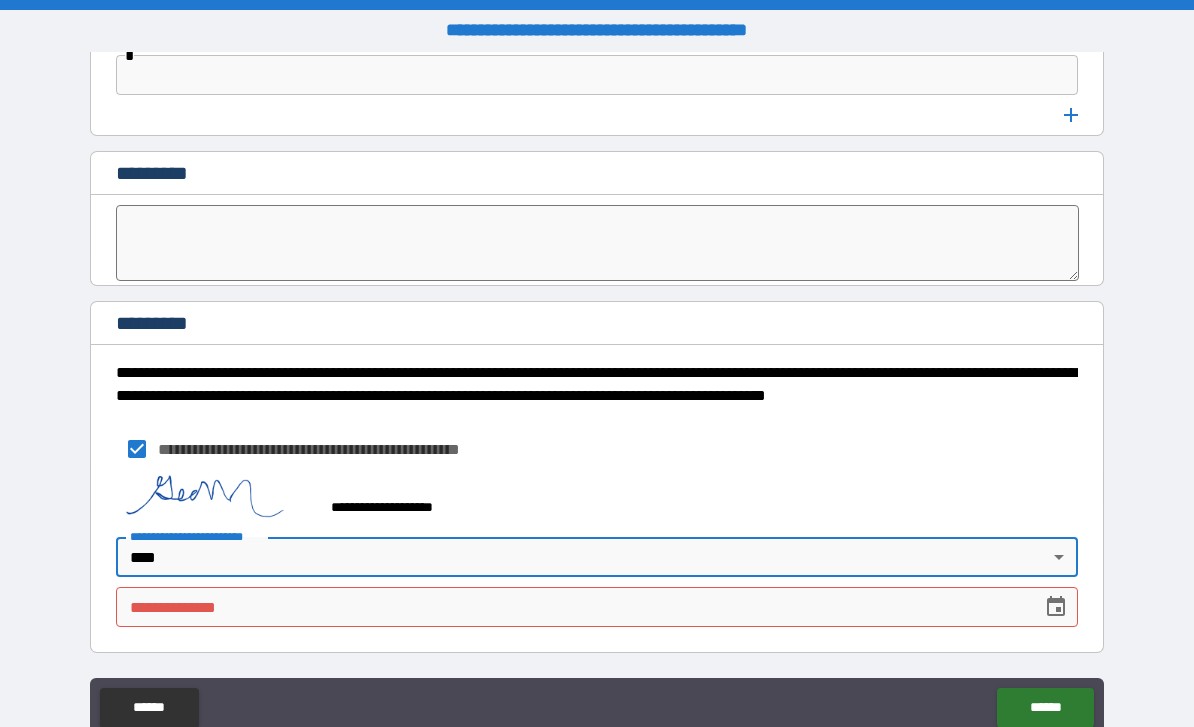 click 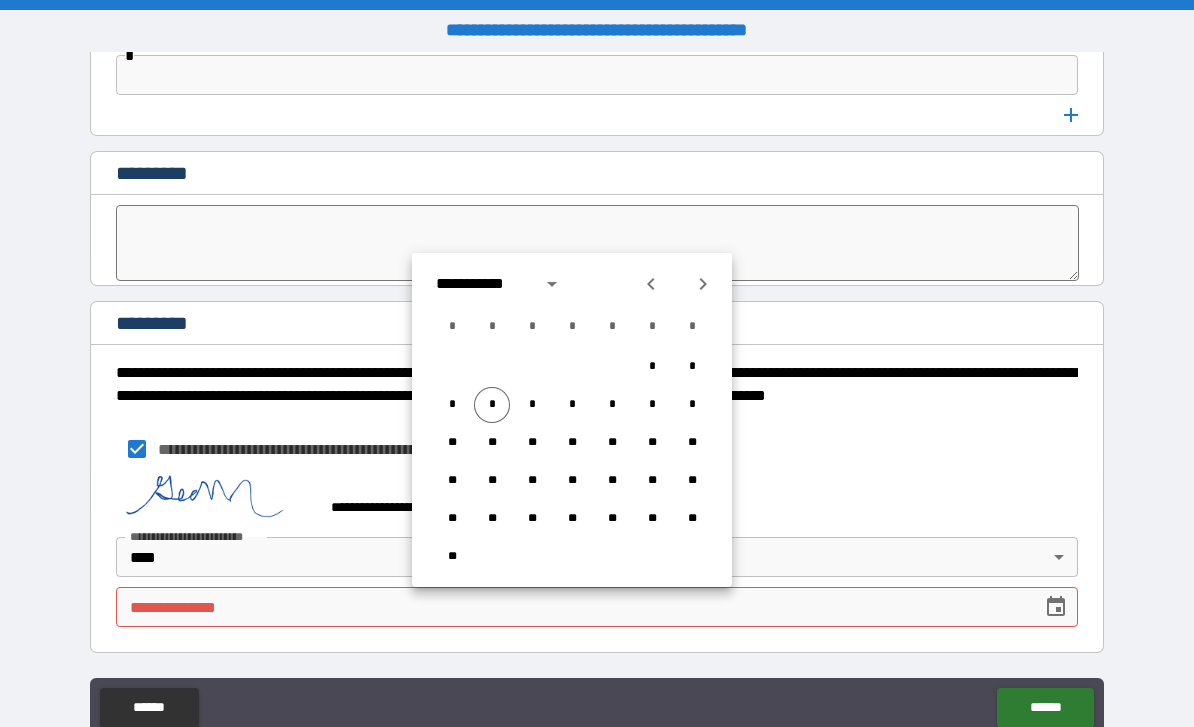 click on "*" at bounding box center (492, 405) 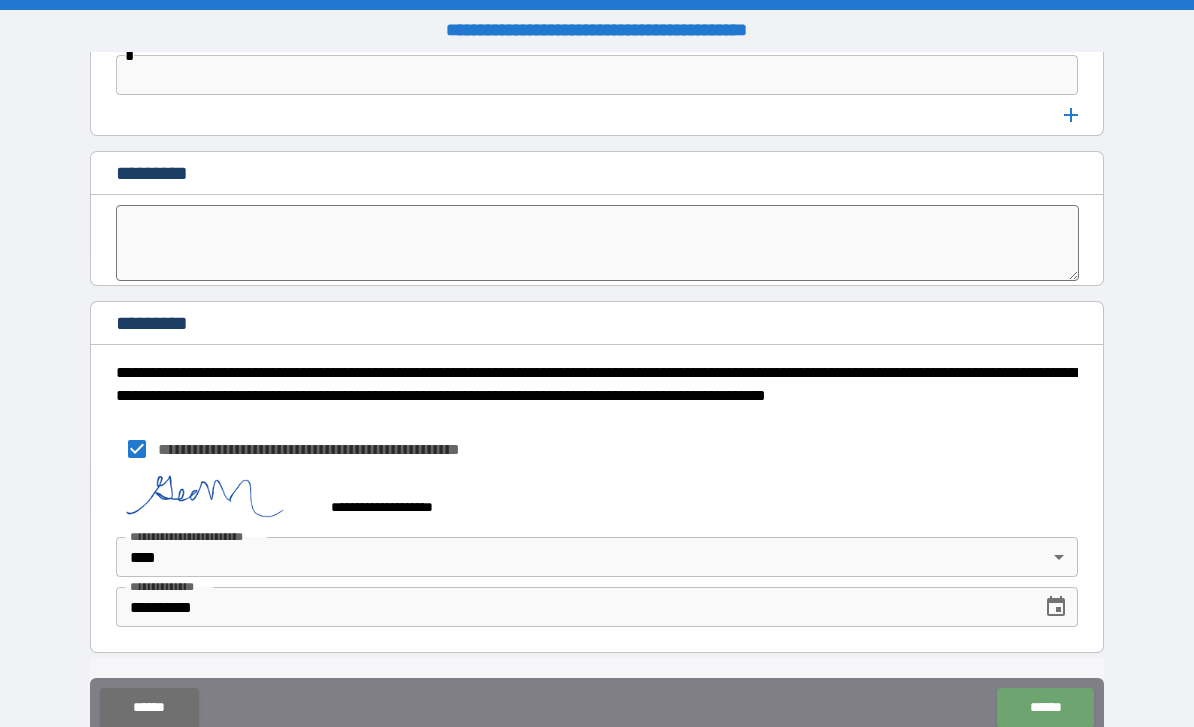 click on "******" at bounding box center (1045, 708) 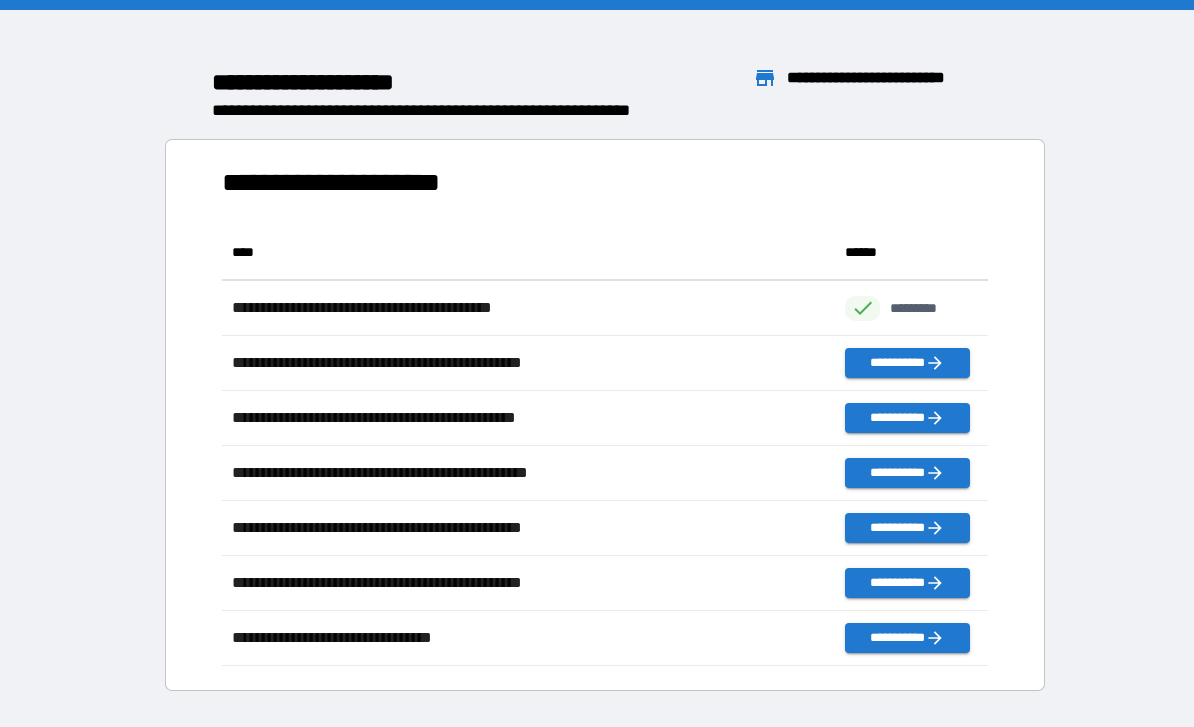 scroll, scrollTop: 1, scrollLeft: 1, axis: both 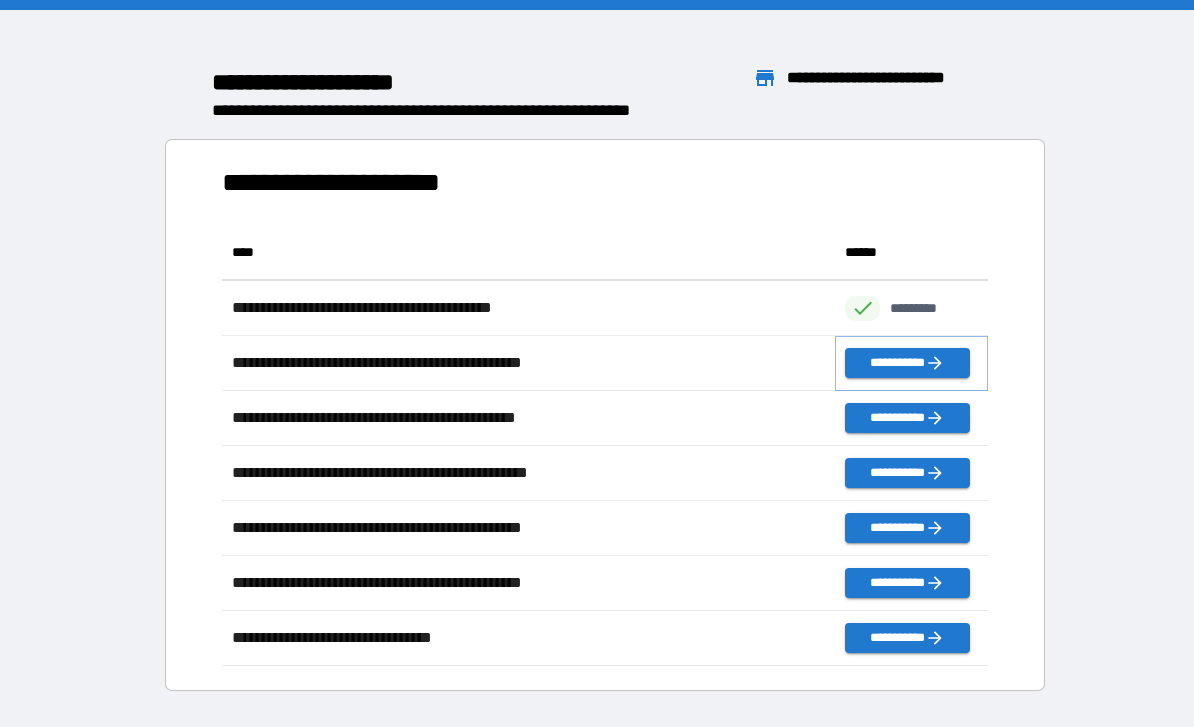 click on "**********" at bounding box center [907, 363] 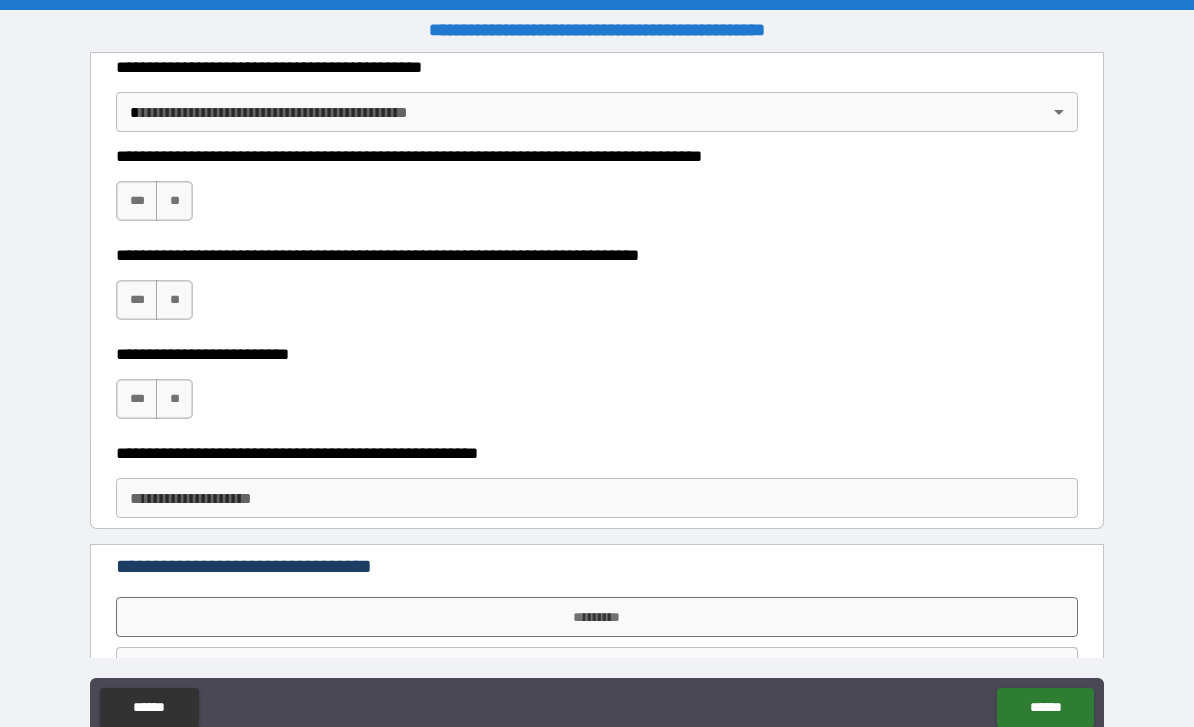 scroll, scrollTop: 0, scrollLeft: 0, axis: both 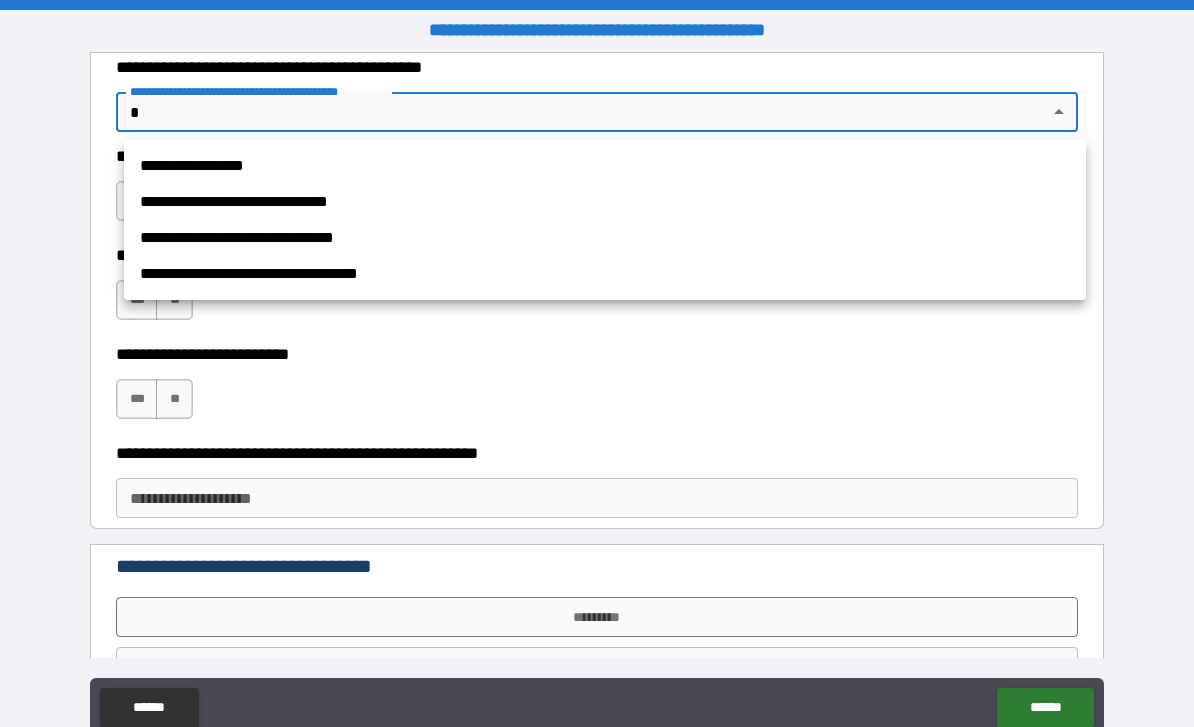click on "**********" at bounding box center [605, 220] 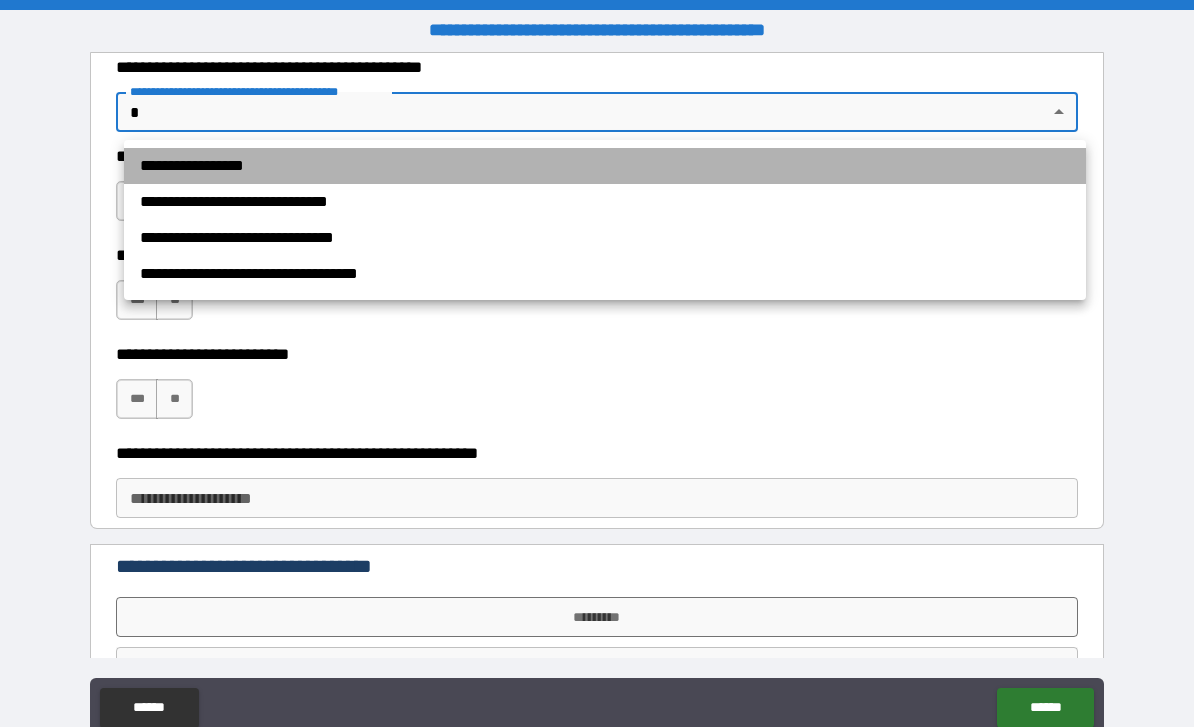 click on "**********" at bounding box center (605, 166) 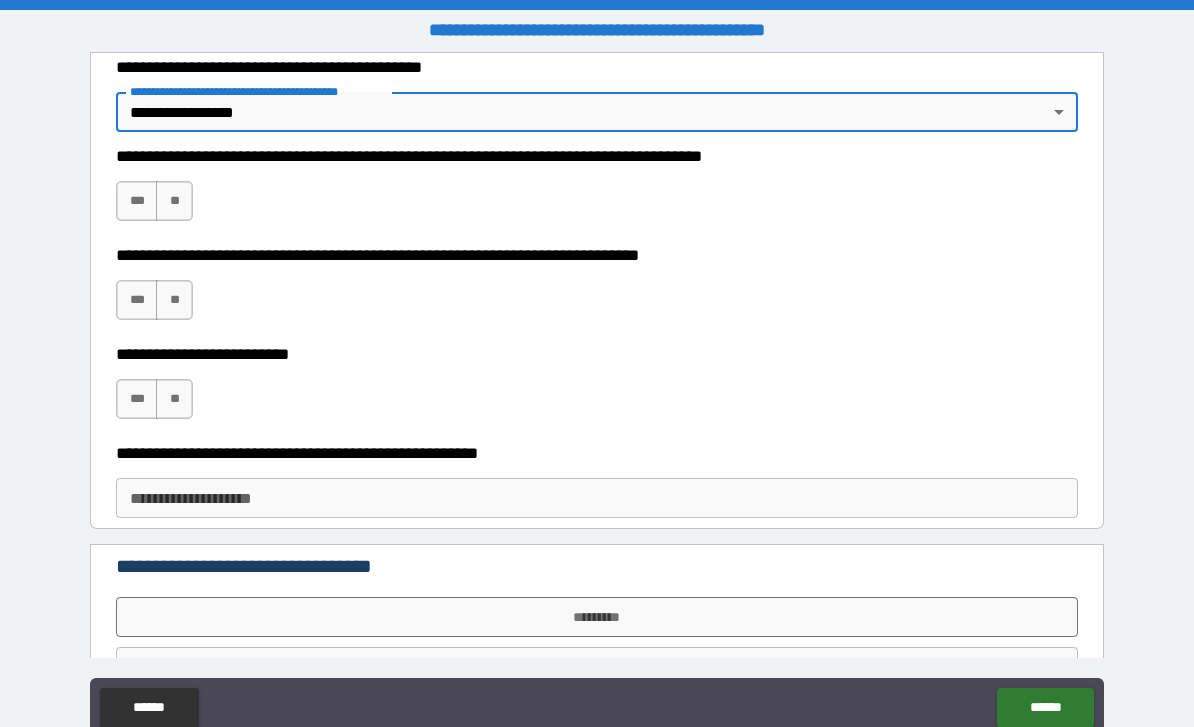 click on "***" at bounding box center [137, 201] 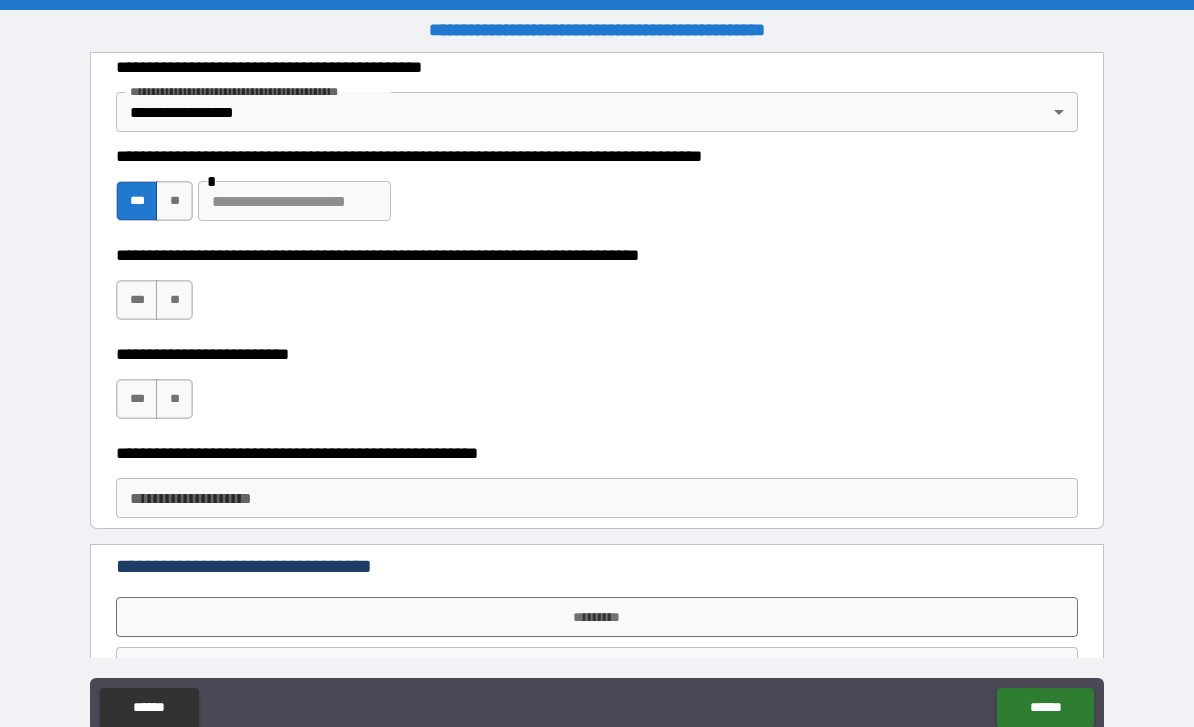 click at bounding box center (294, 201) 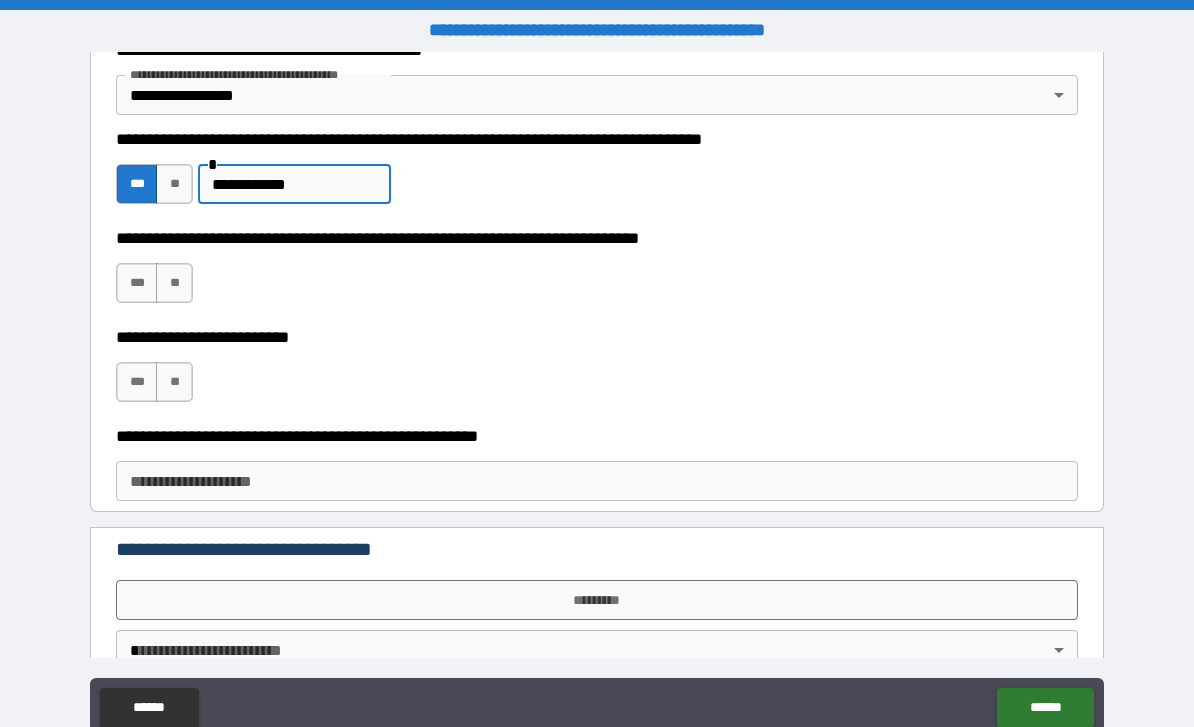 scroll, scrollTop: 18, scrollLeft: 0, axis: vertical 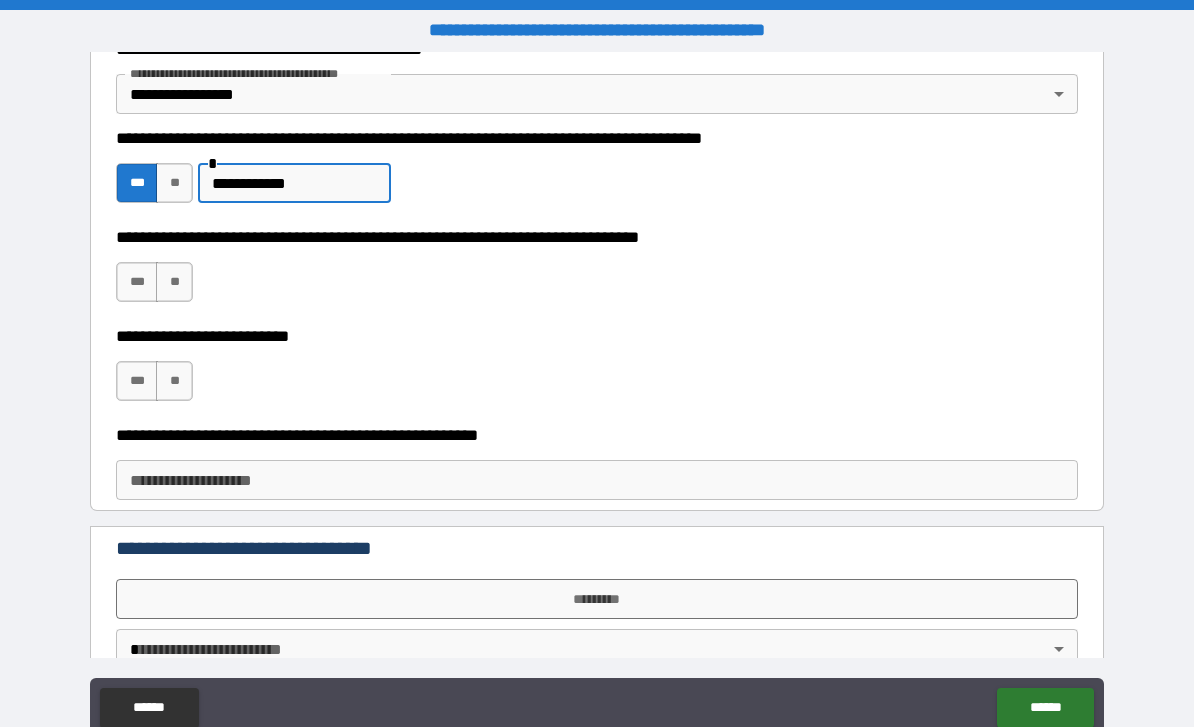 type on "**********" 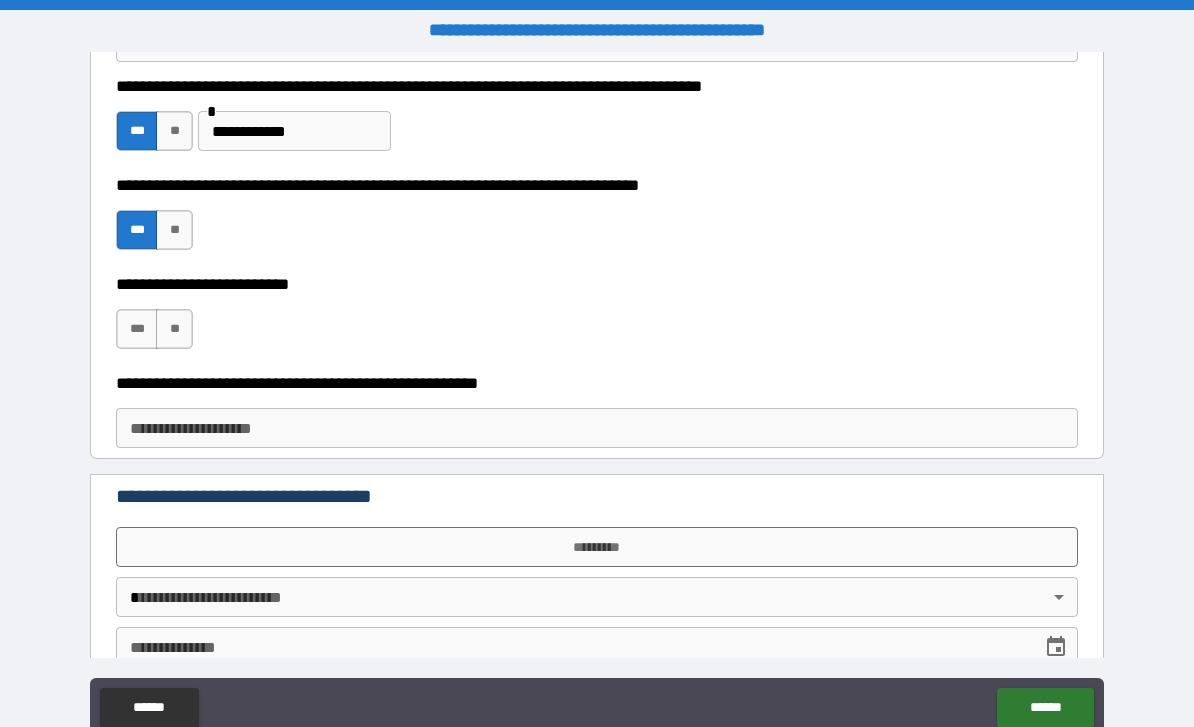 scroll, scrollTop: 71, scrollLeft: 0, axis: vertical 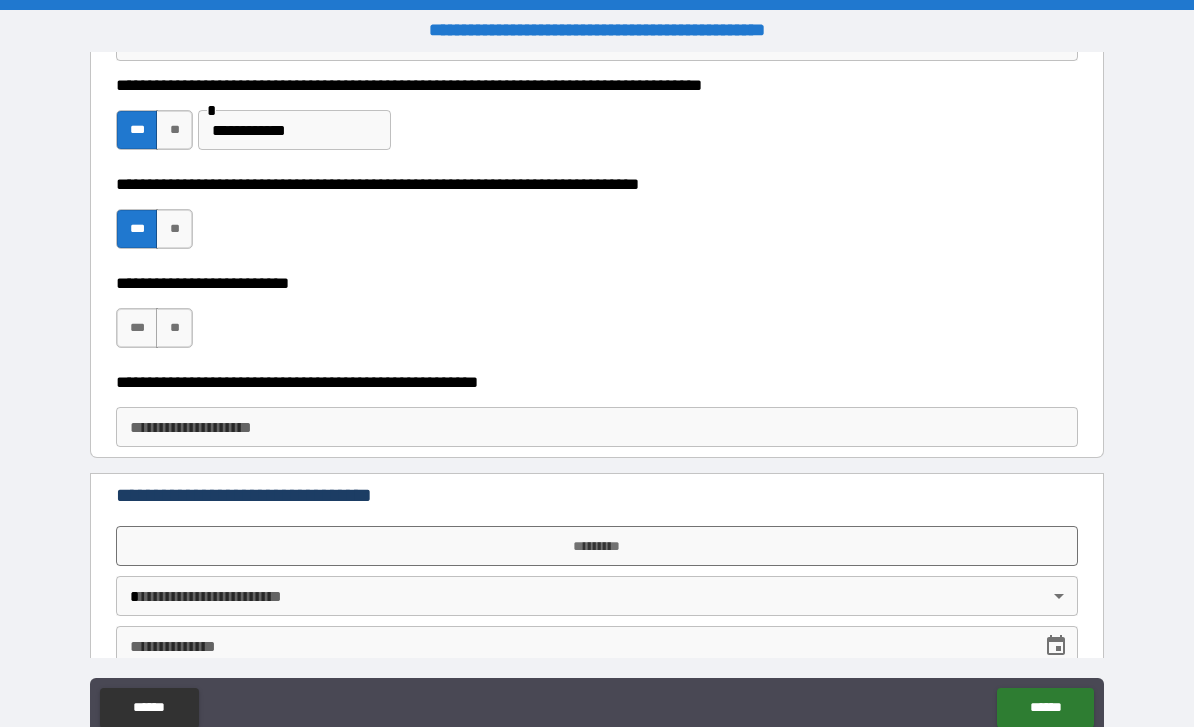 click on "**" at bounding box center [174, 328] 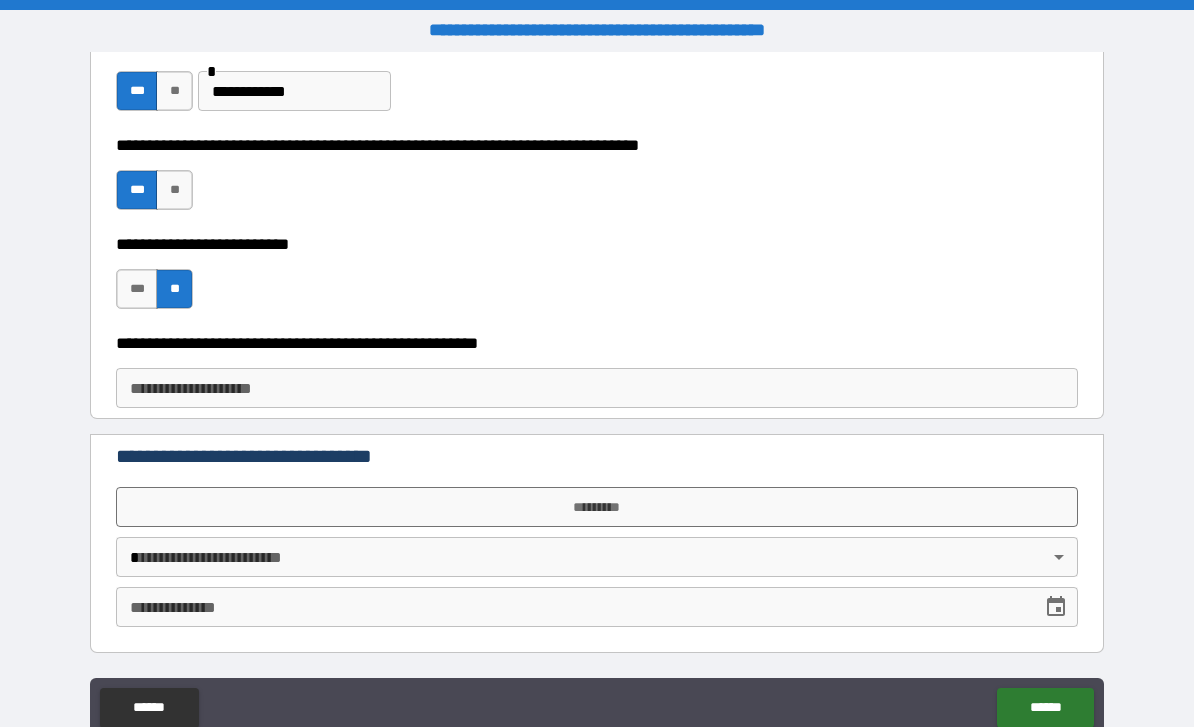 scroll, scrollTop: 110, scrollLeft: 0, axis: vertical 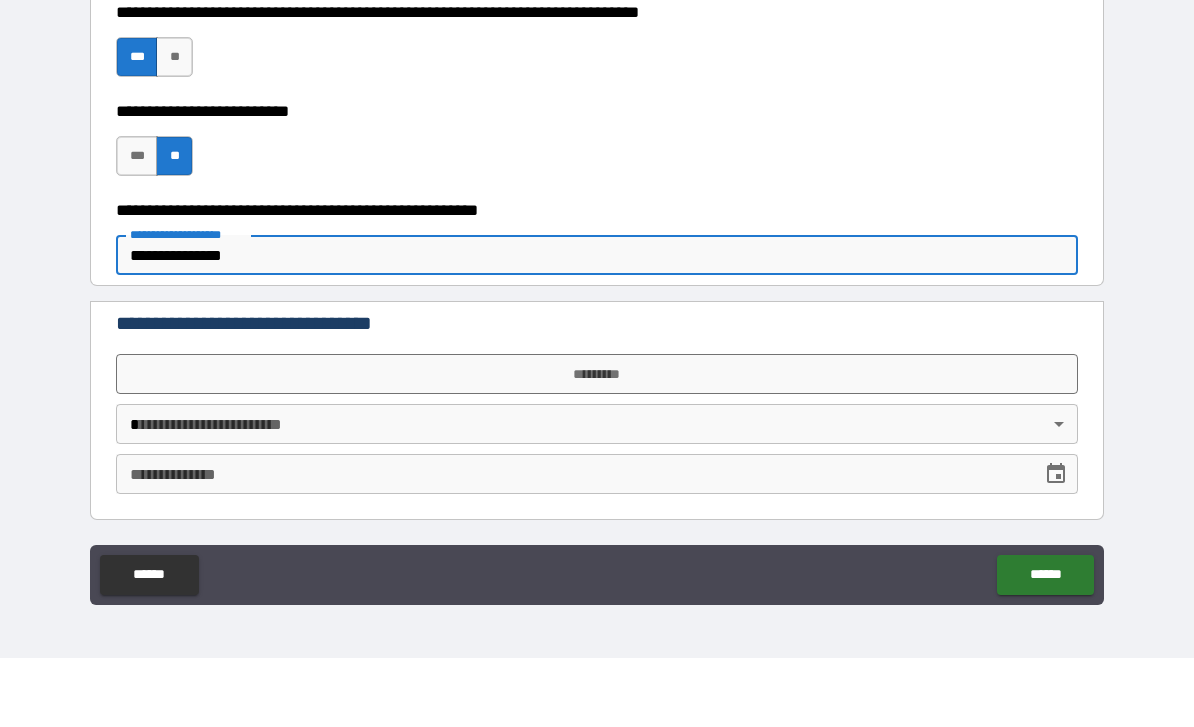 type on "**********" 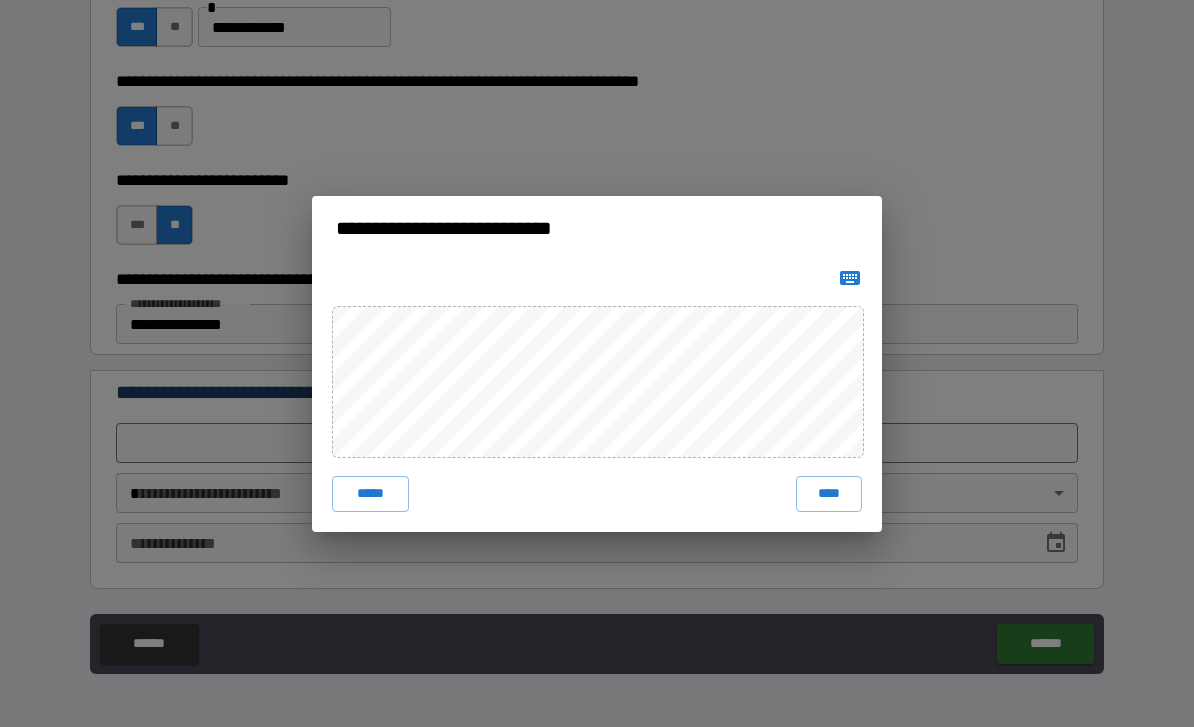 click on "****" at bounding box center (829, 494) 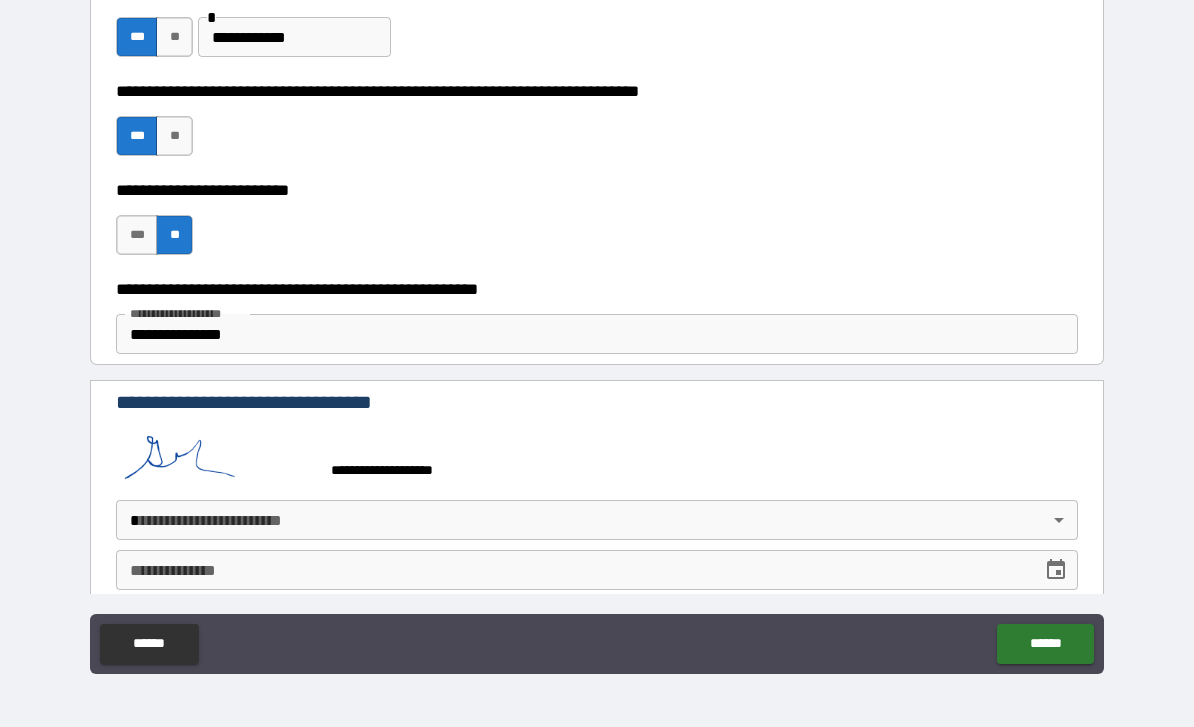 click on "**********" at bounding box center [597, 331] 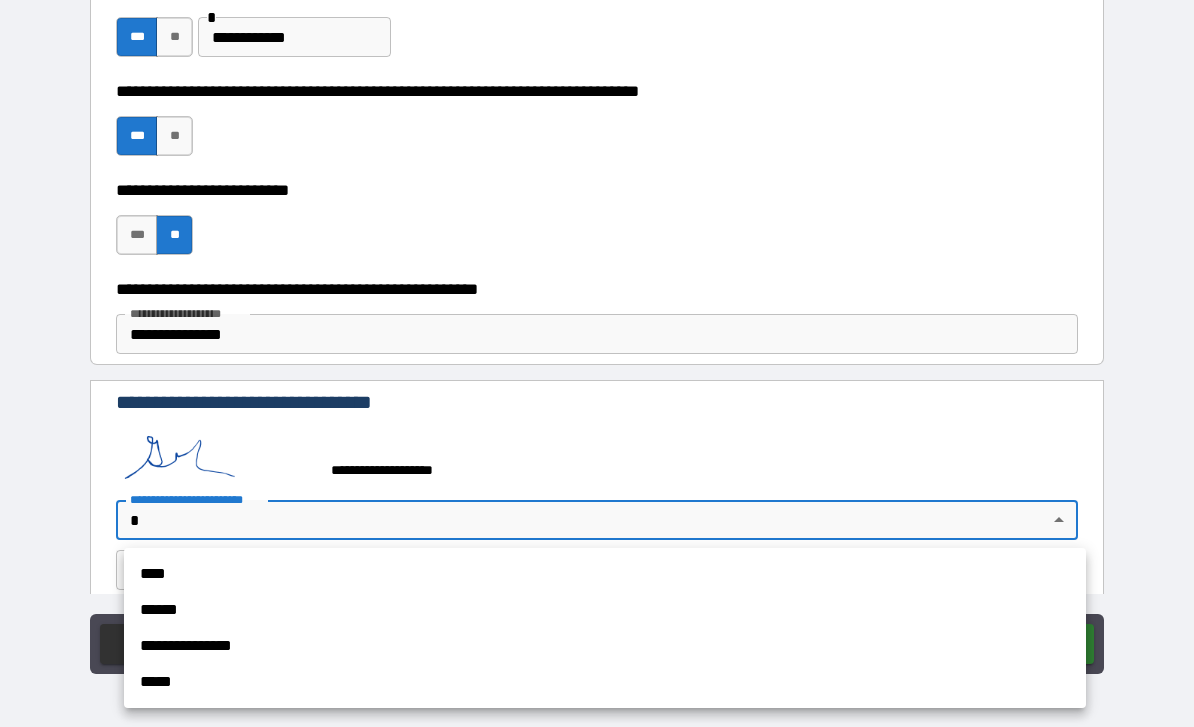 click on "****" at bounding box center [605, 574] 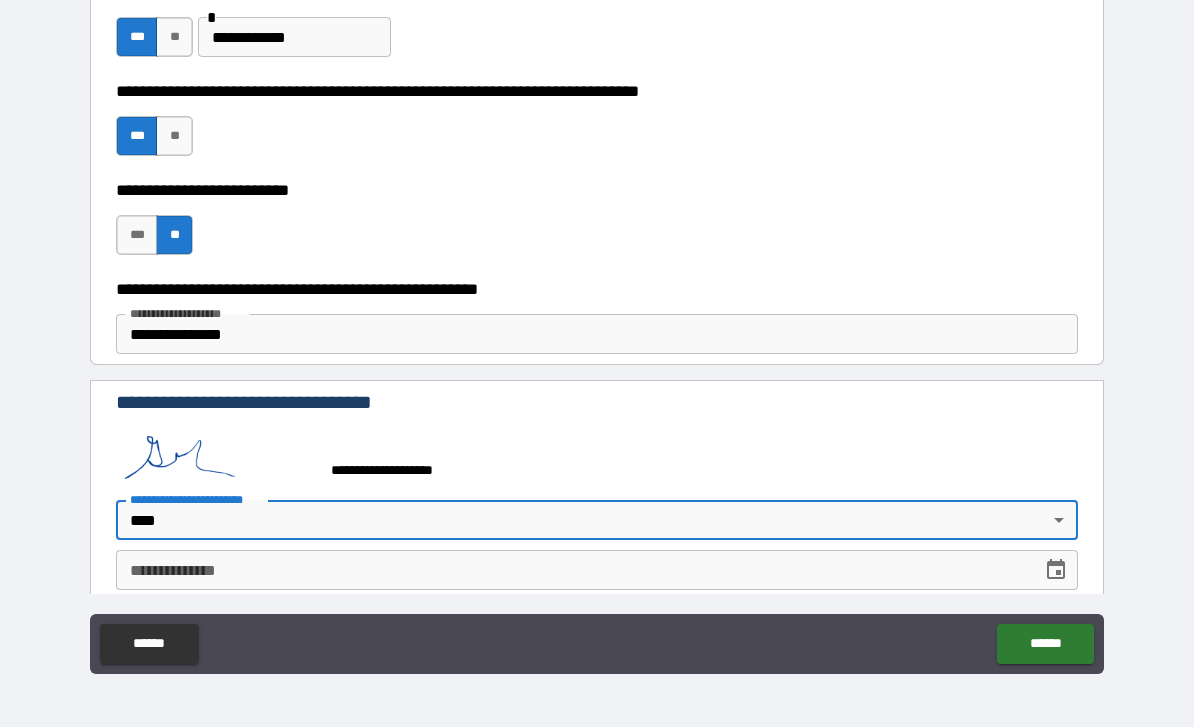 click 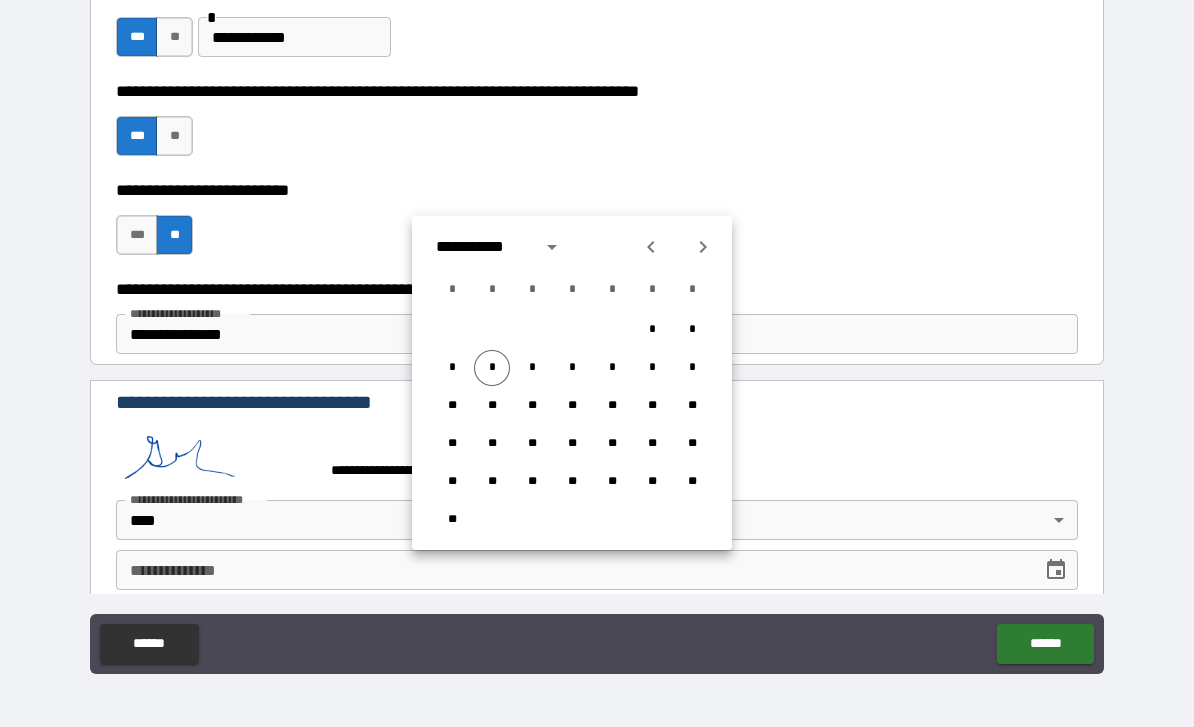 click on "*" at bounding box center (492, 368) 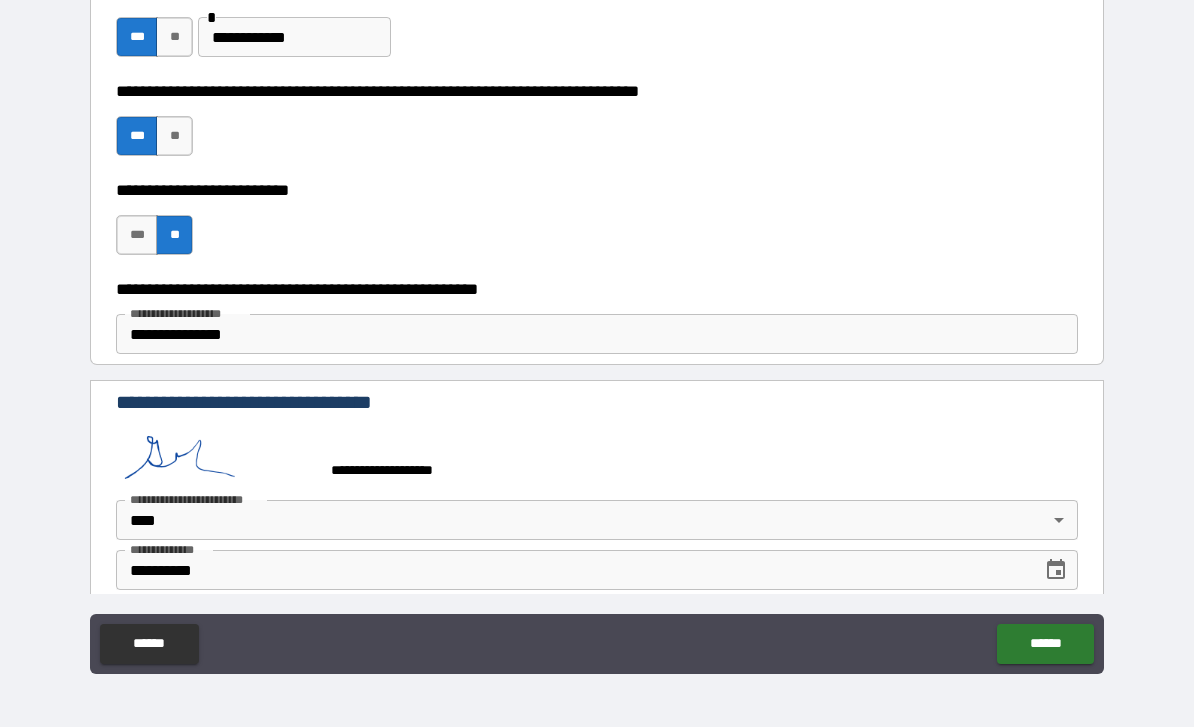 click on "******" at bounding box center [1045, 644] 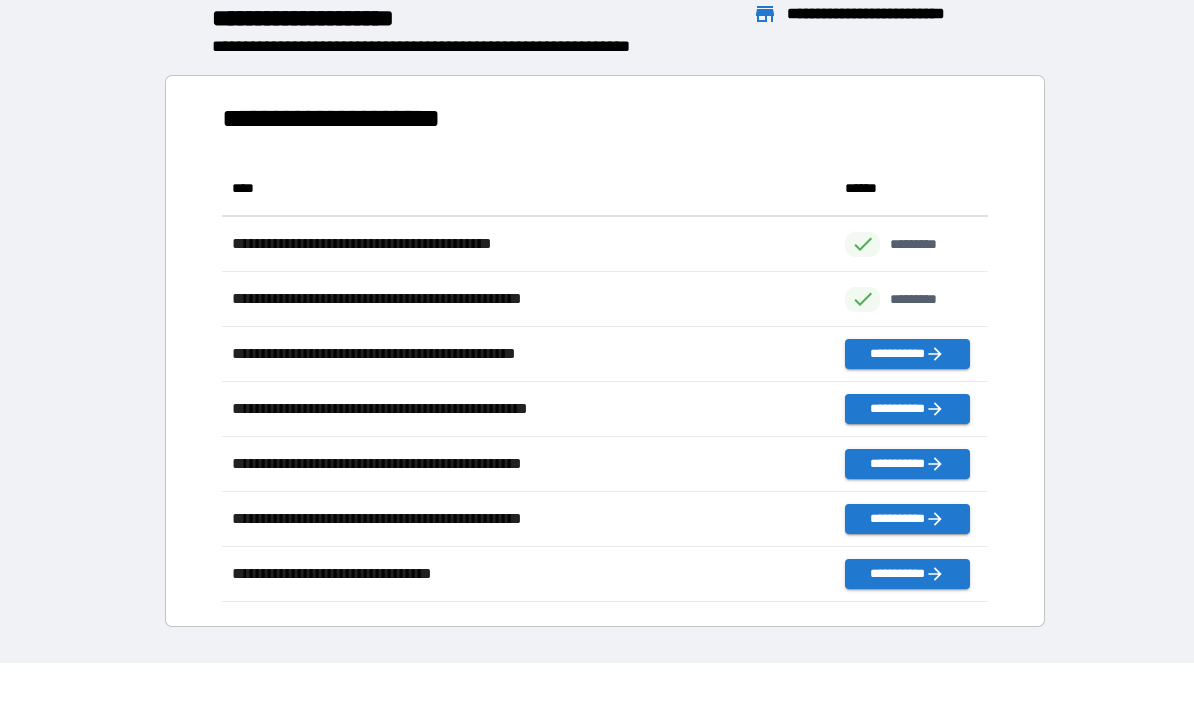 scroll, scrollTop: 1, scrollLeft: 1, axis: both 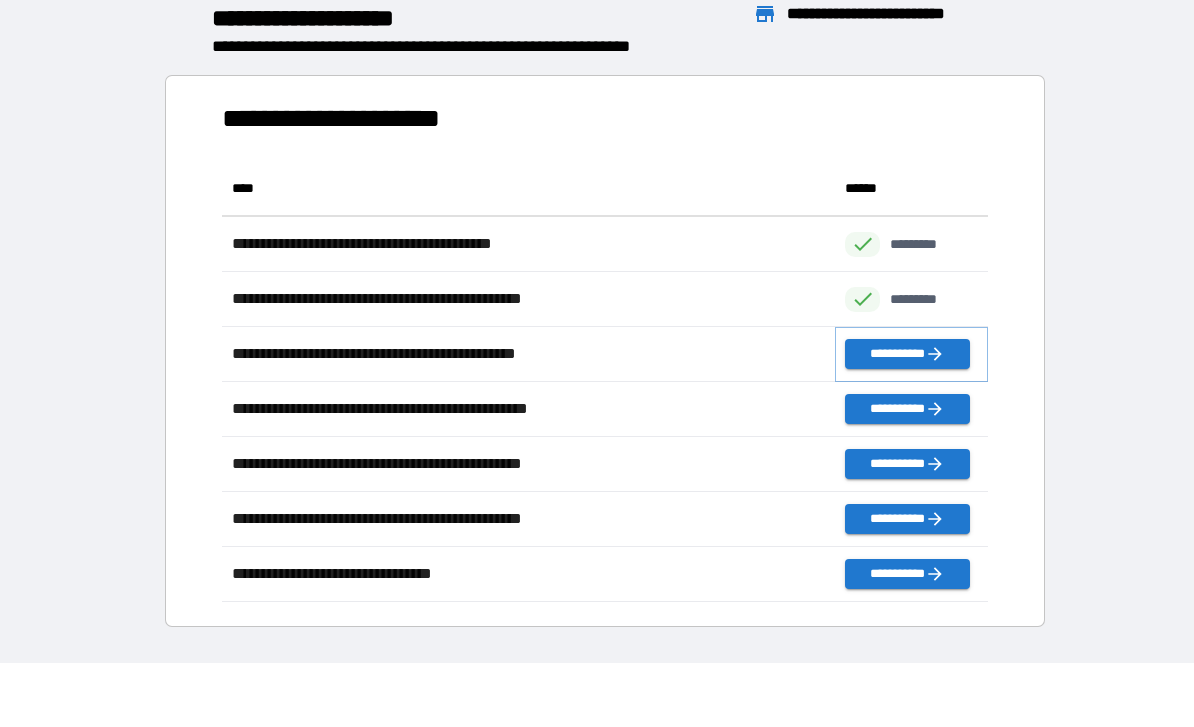 click on "**********" at bounding box center [907, 354] 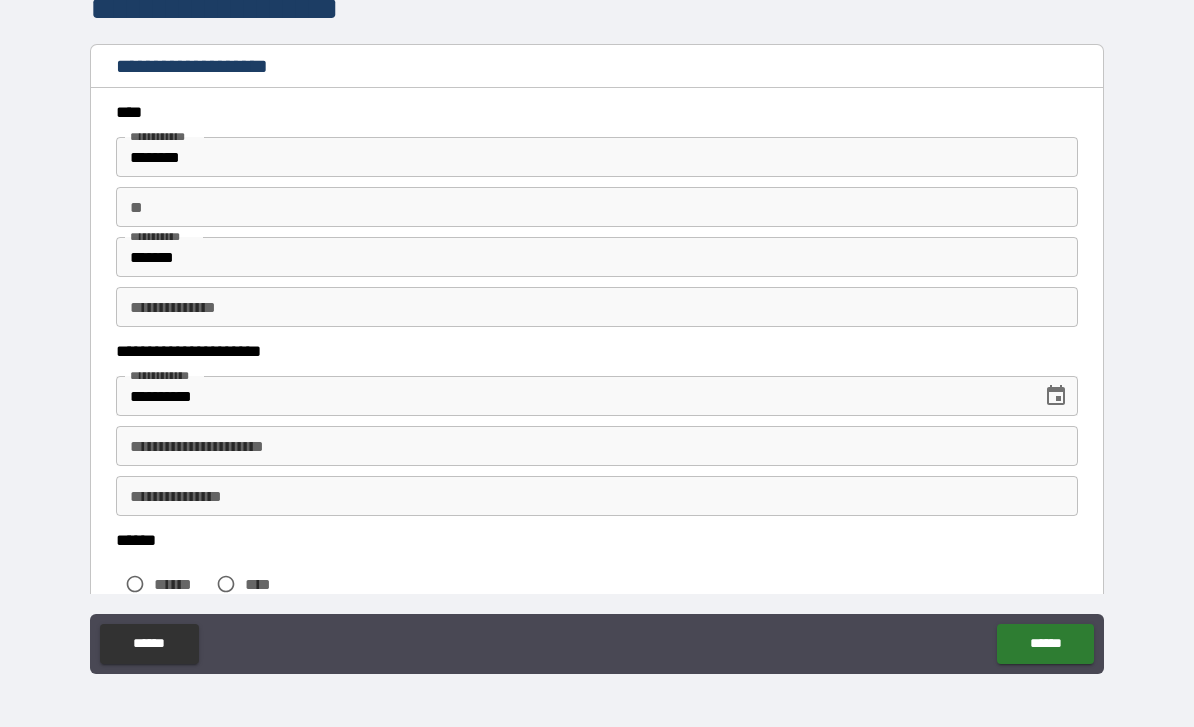 click on "**" at bounding box center [597, 207] 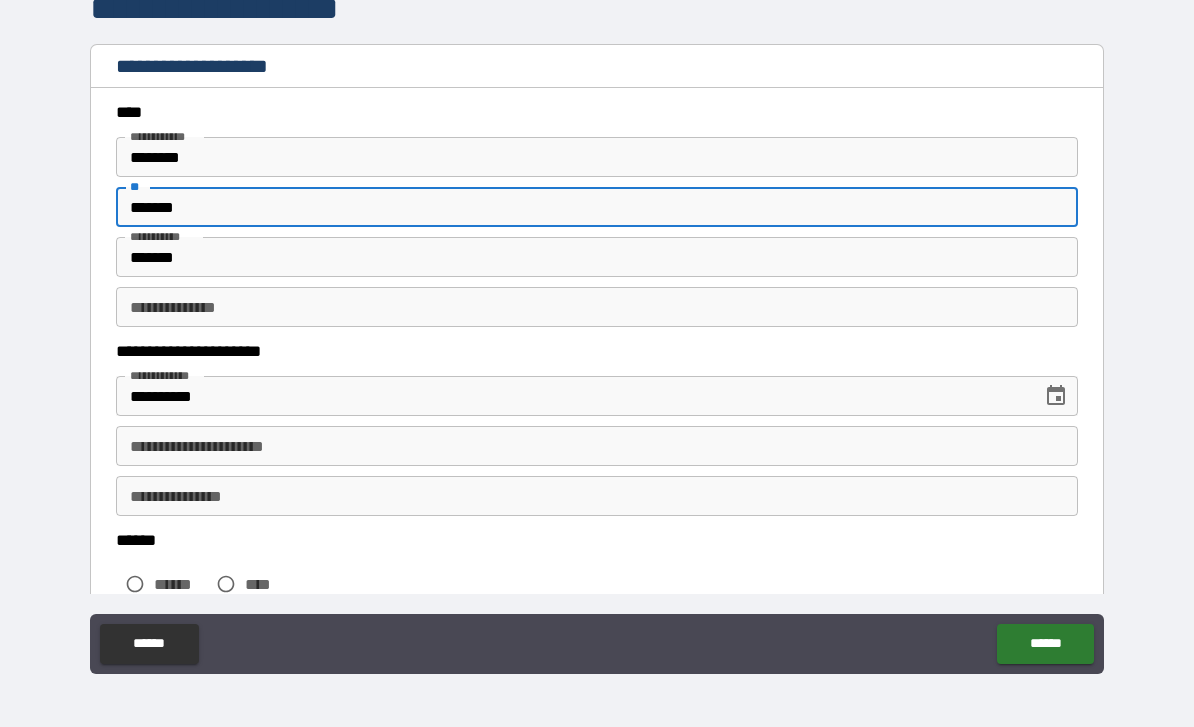 type on "*******" 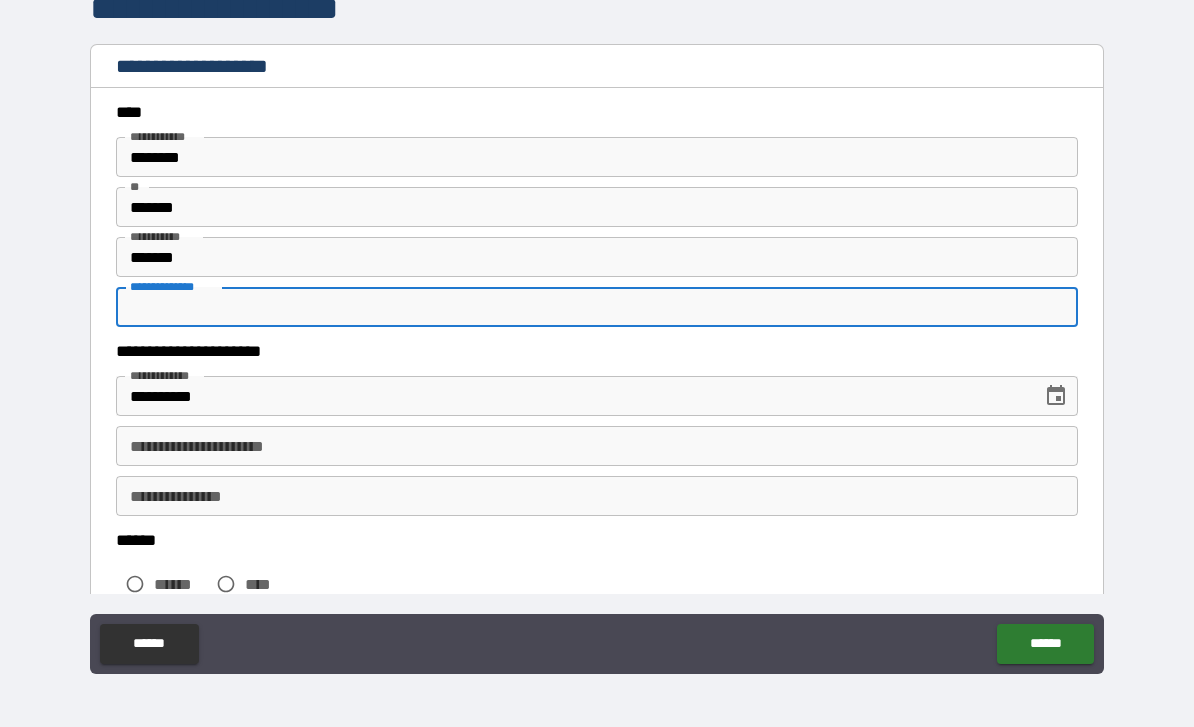 click on "**********" at bounding box center [597, 307] 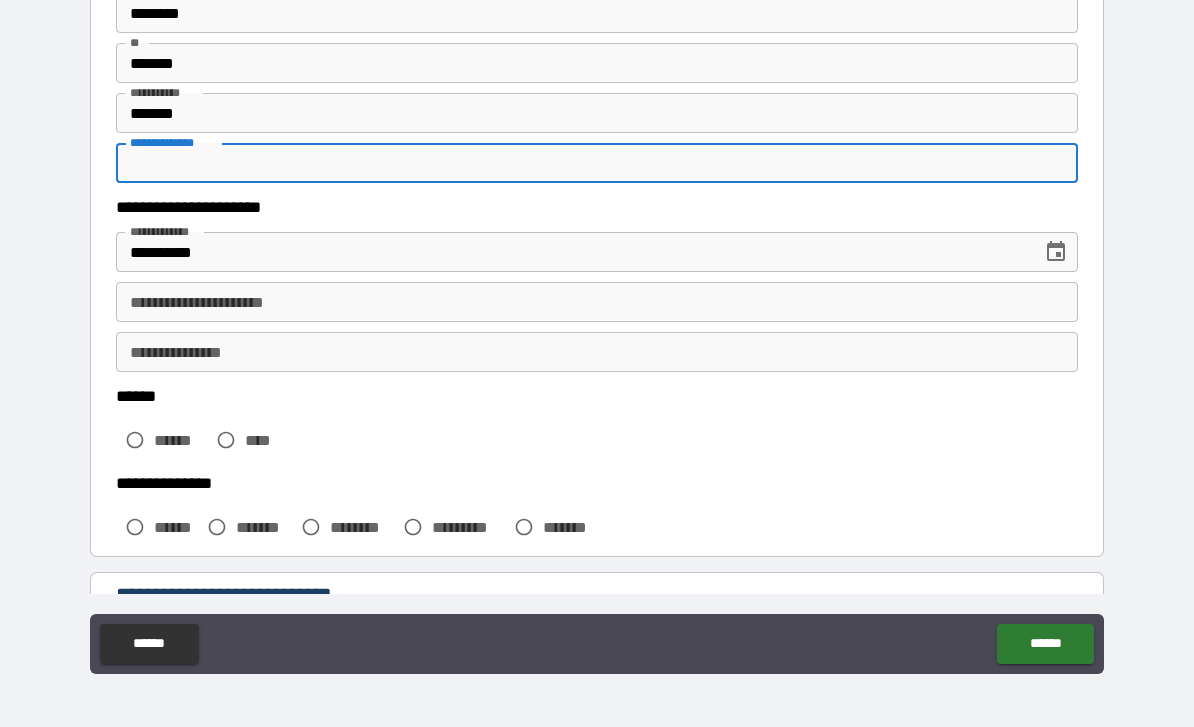 scroll, scrollTop: 147, scrollLeft: 0, axis: vertical 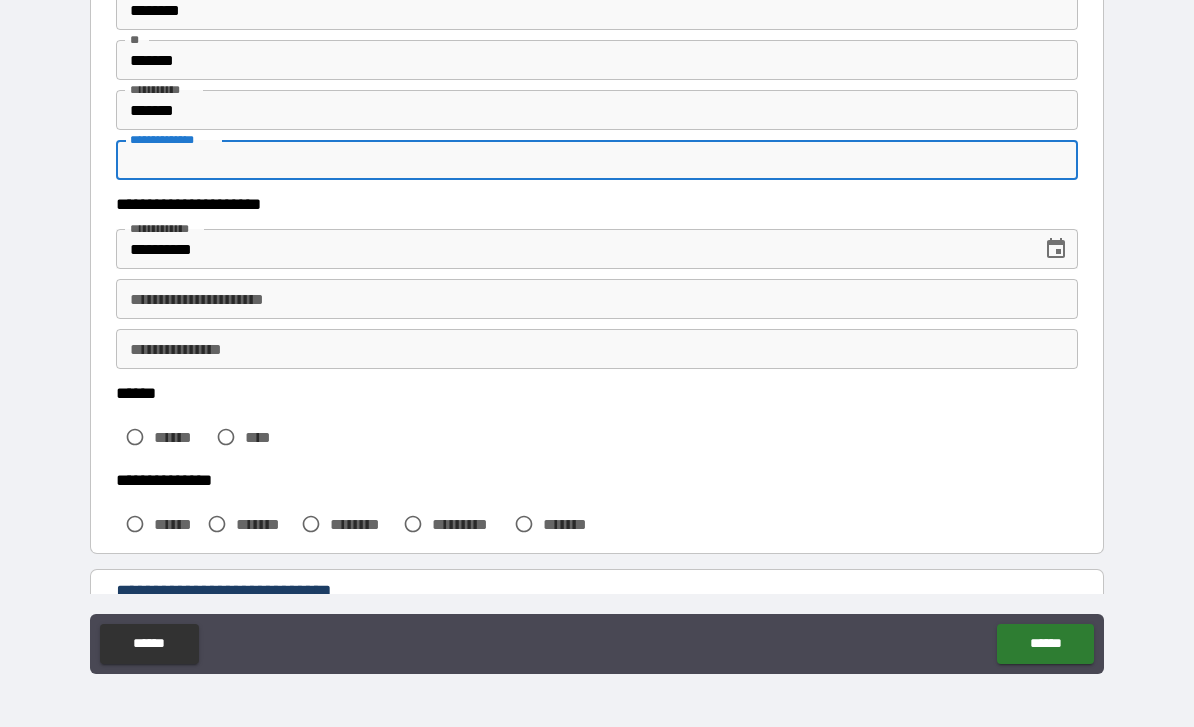 click on "**********" at bounding box center [597, 299] 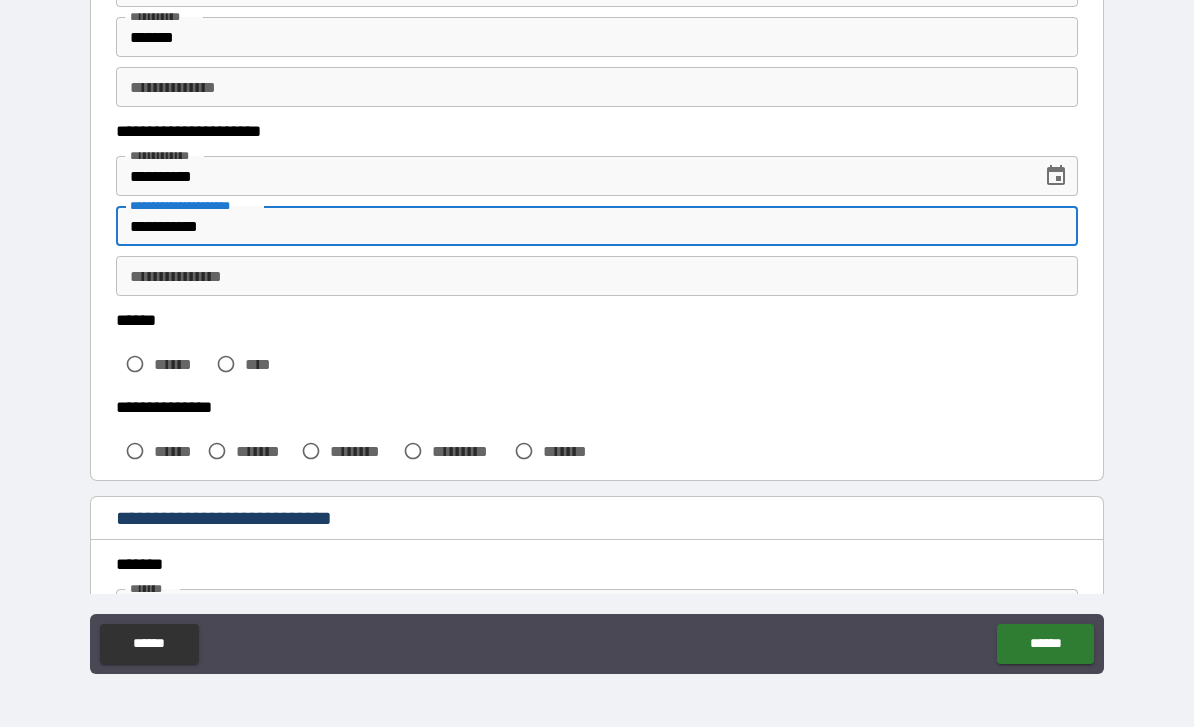 scroll, scrollTop: 240, scrollLeft: 0, axis: vertical 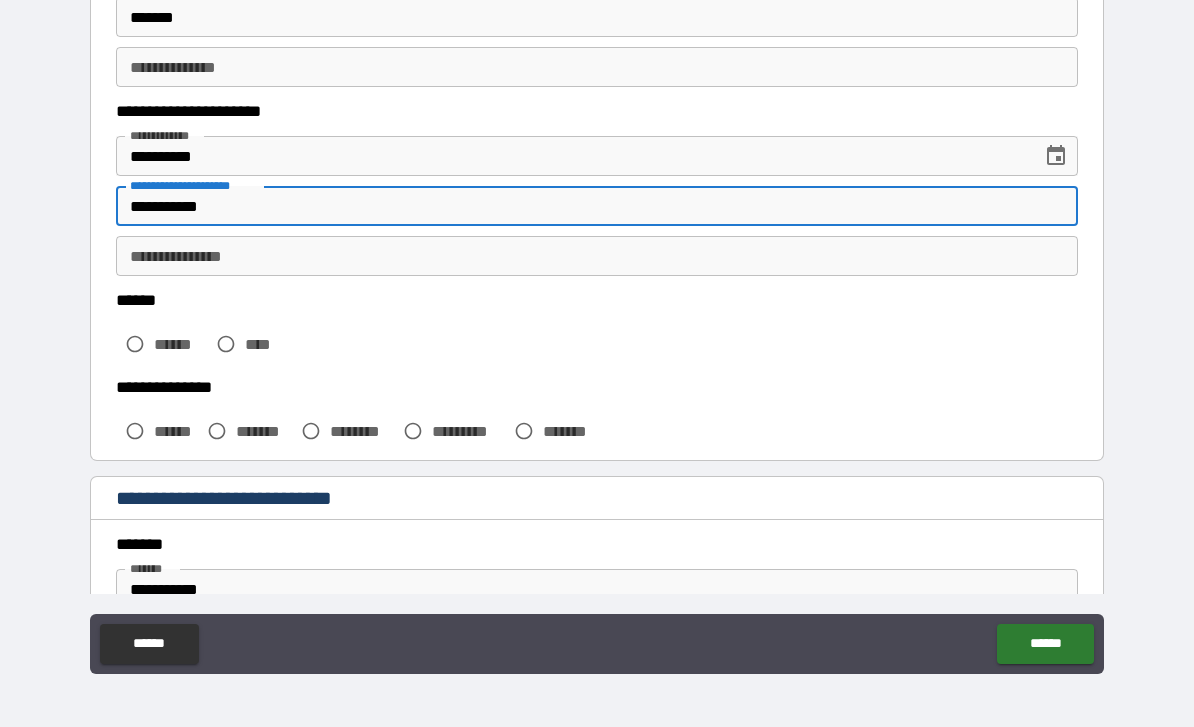 type on "**********" 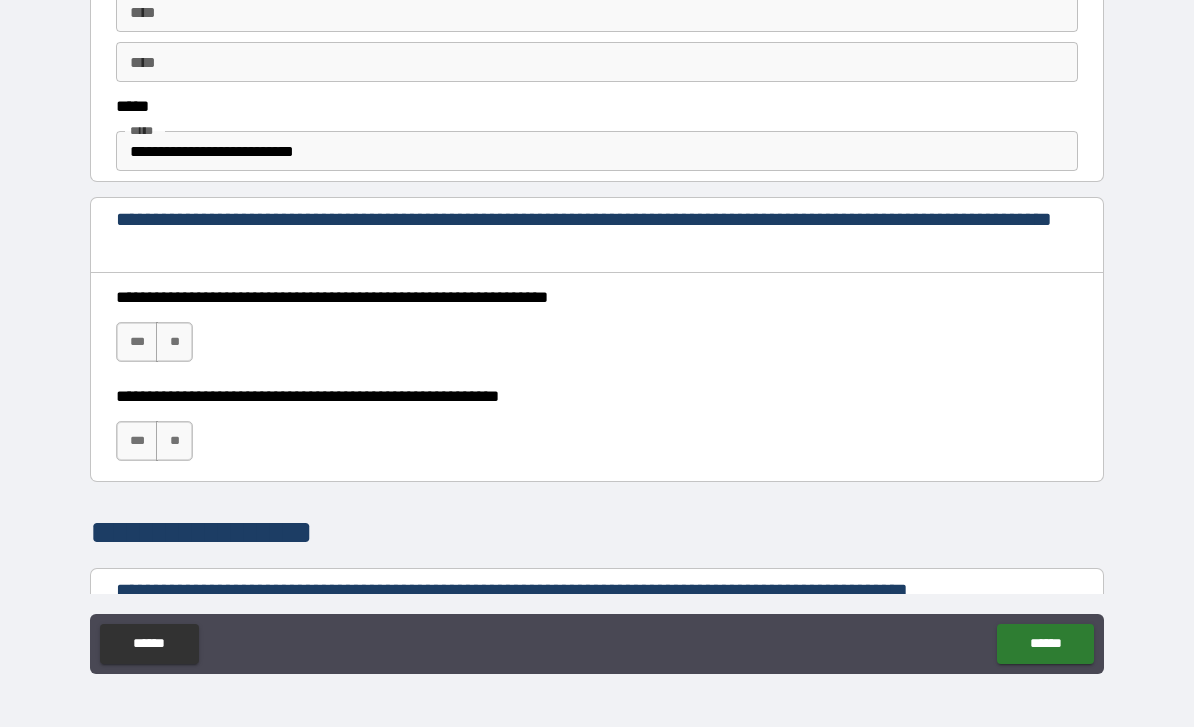 scroll, scrollTop: 1150, scrollLeft: 0, axis: vertical 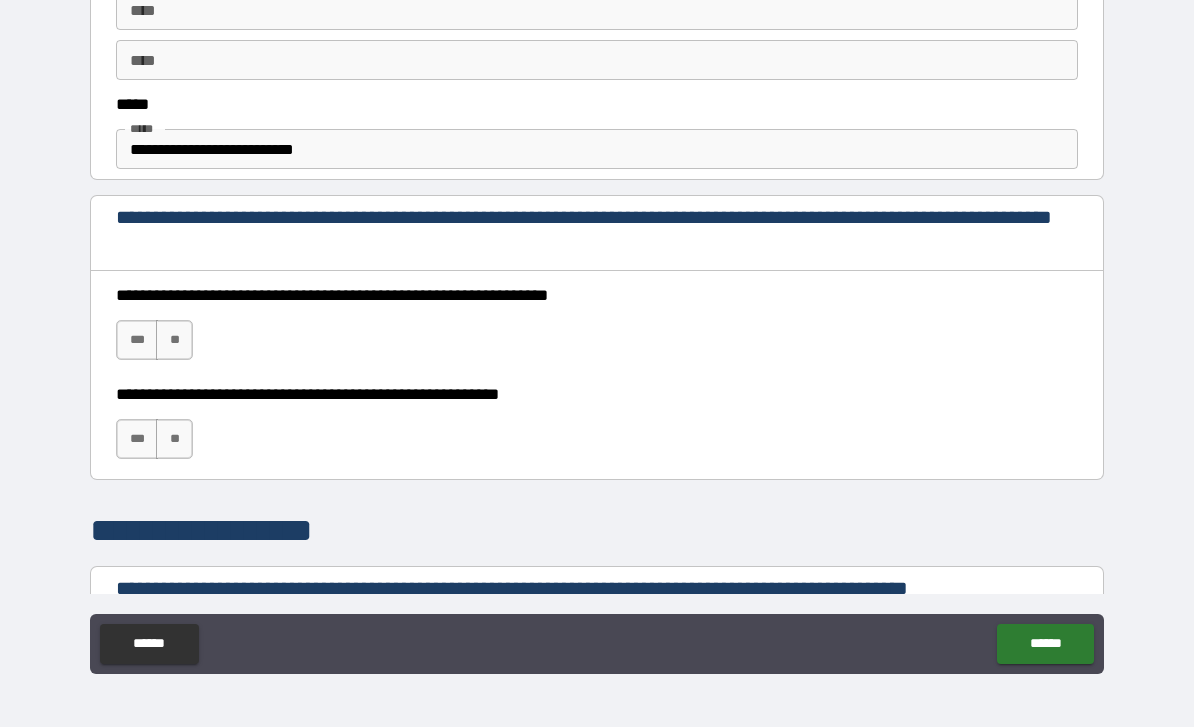 click on "***" at bounding box center (137, 340) 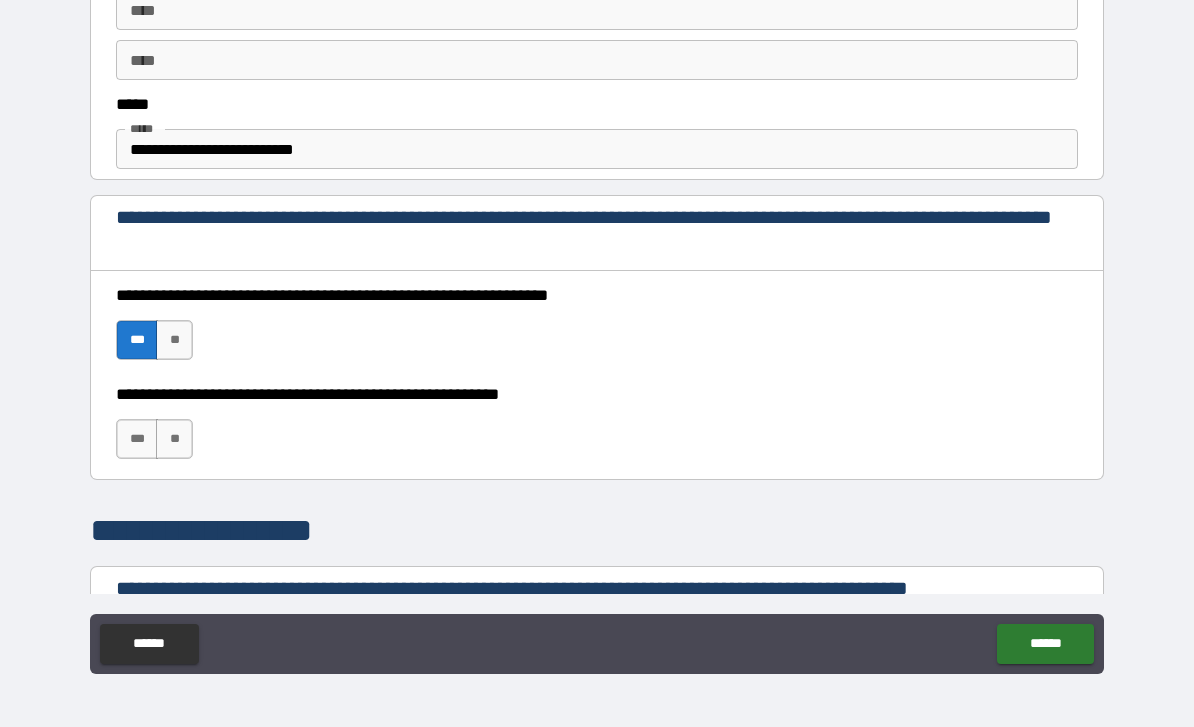 click on "***" at bounding box center [137, 439] 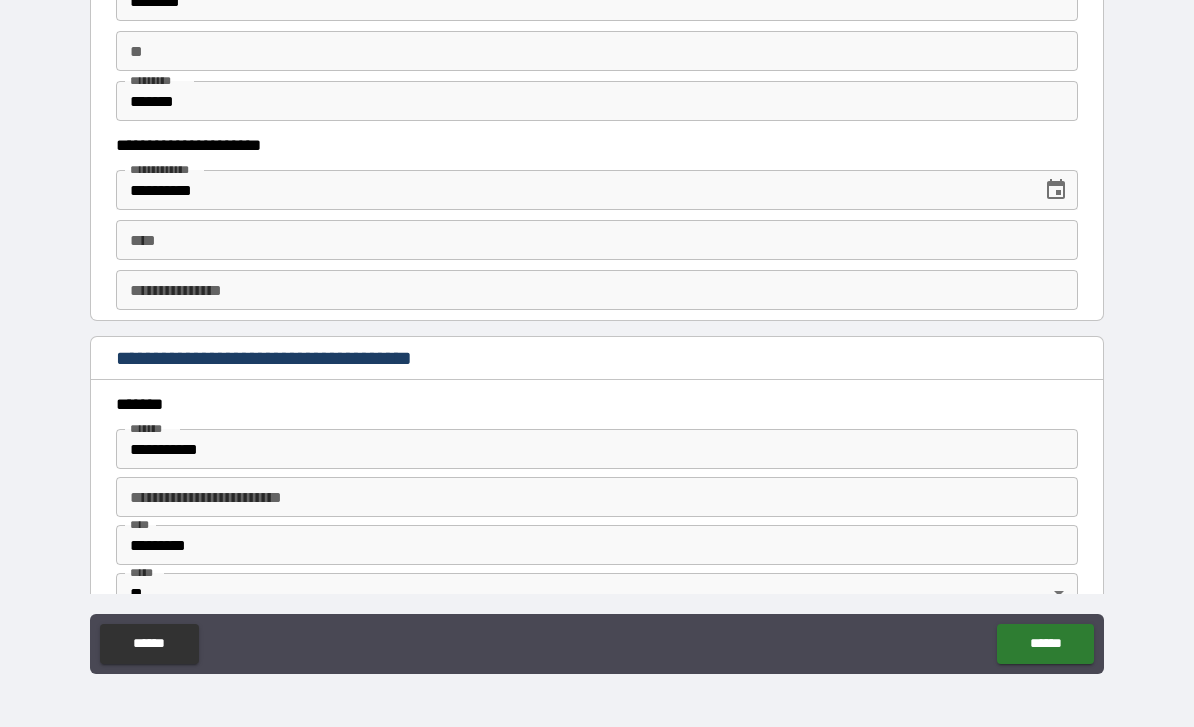 scroll, scrollTop: 1978, scrollLeft: 0, axis: vertical 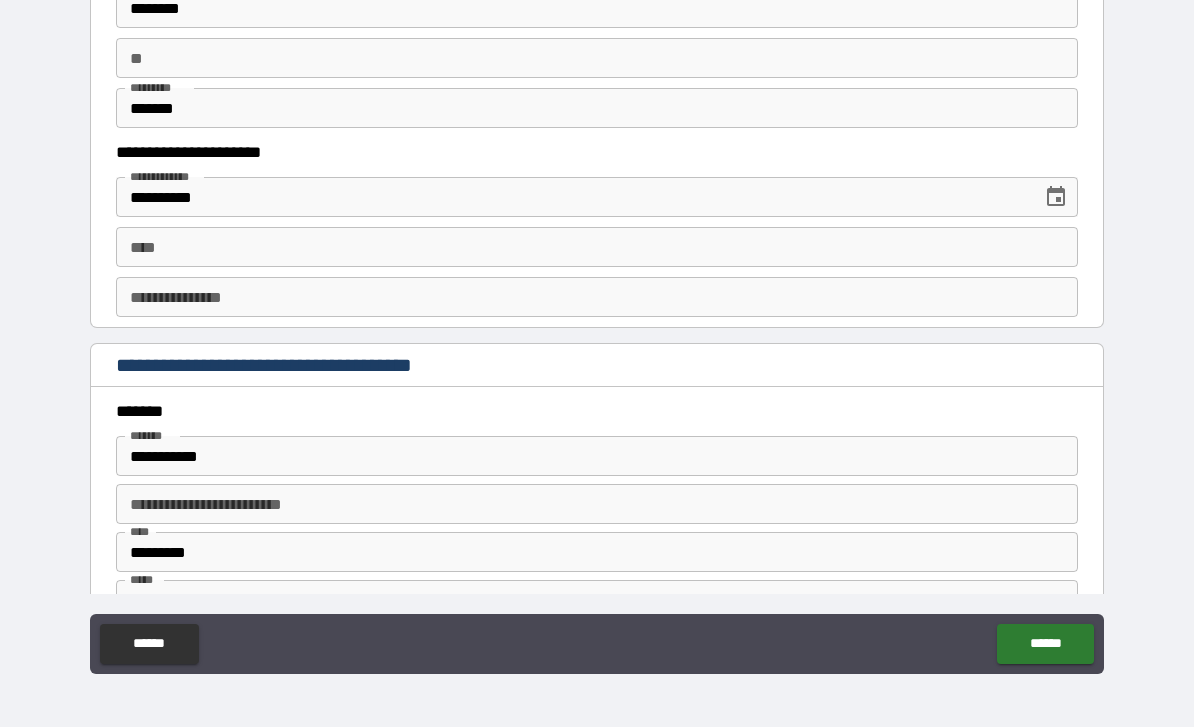 click on "****" at bounding box center (597, 247) 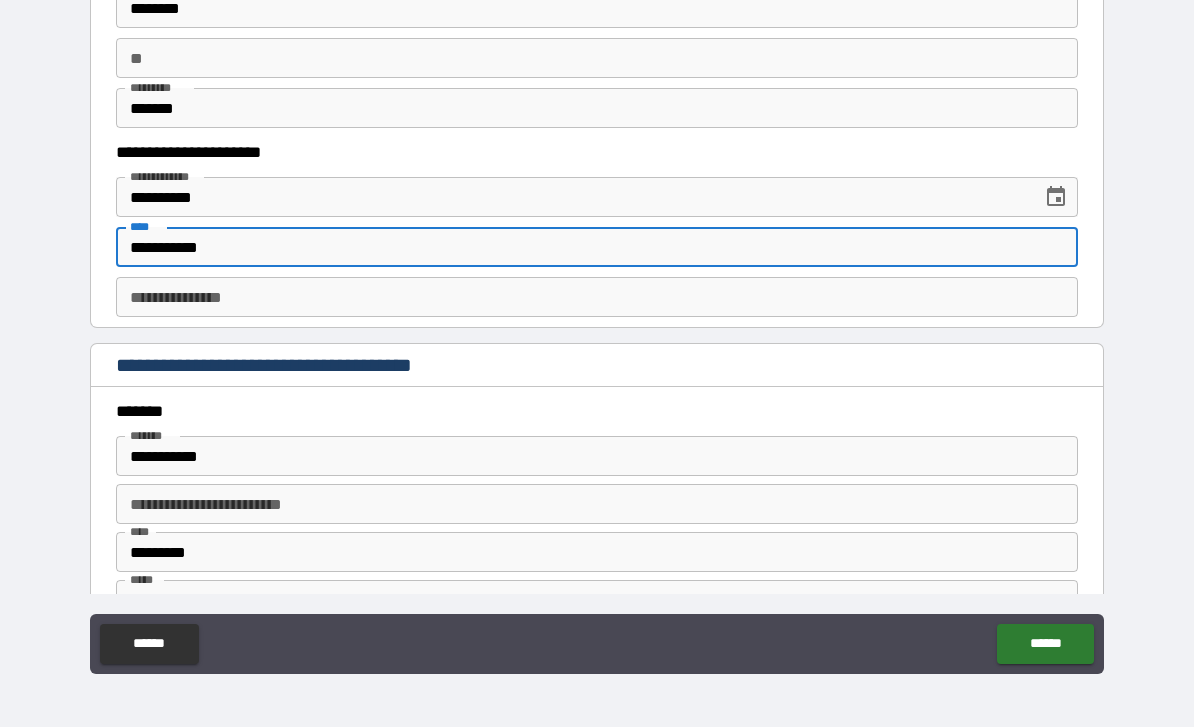 type on "**********" 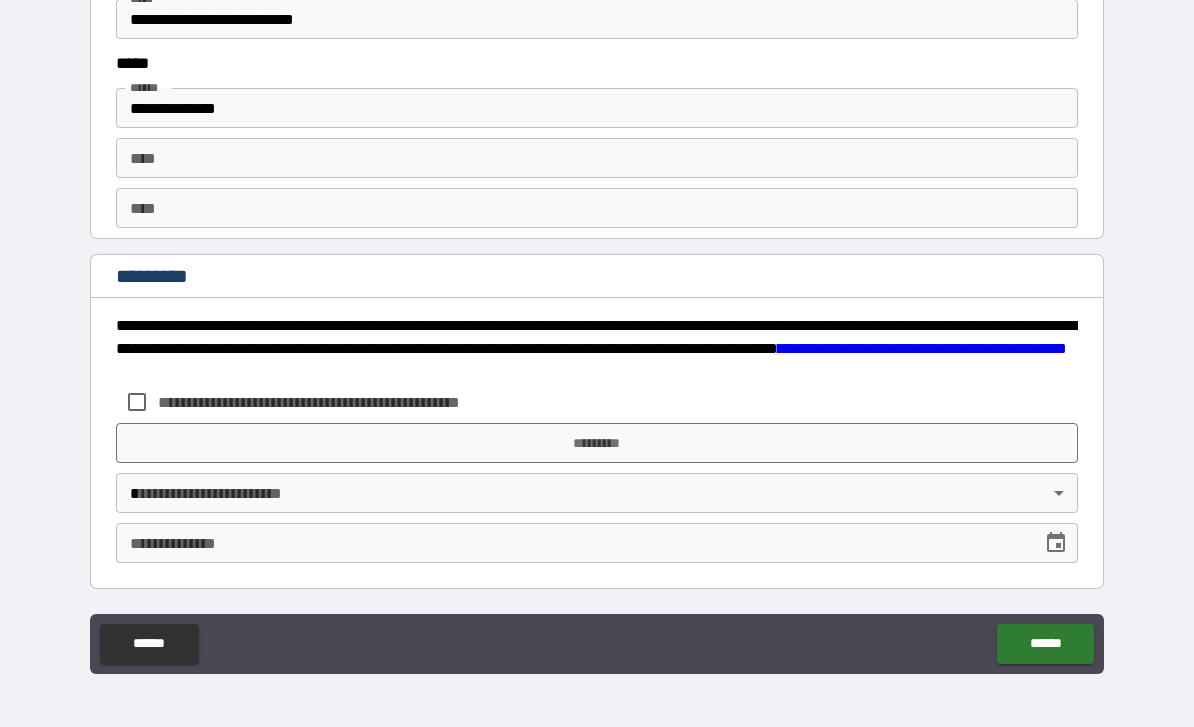scroll, scrollTop: 2696, scrollLeft: 0, axis: vertical 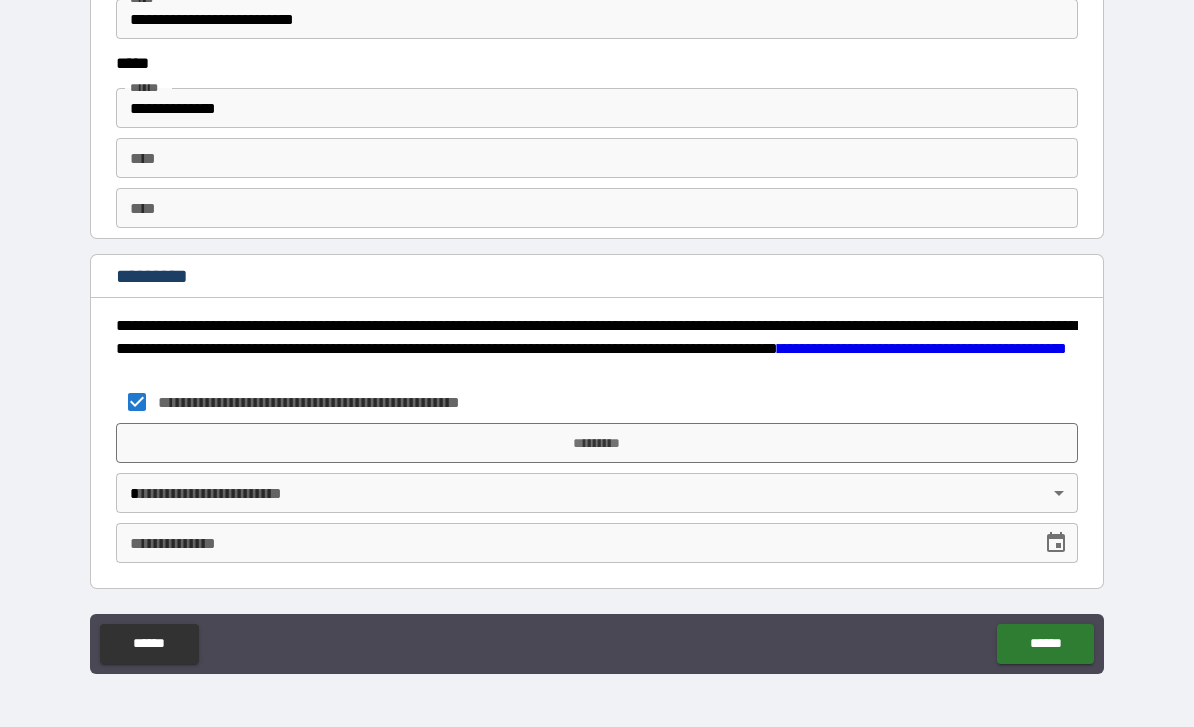 click on "*********" at bounding box center (597, 443) 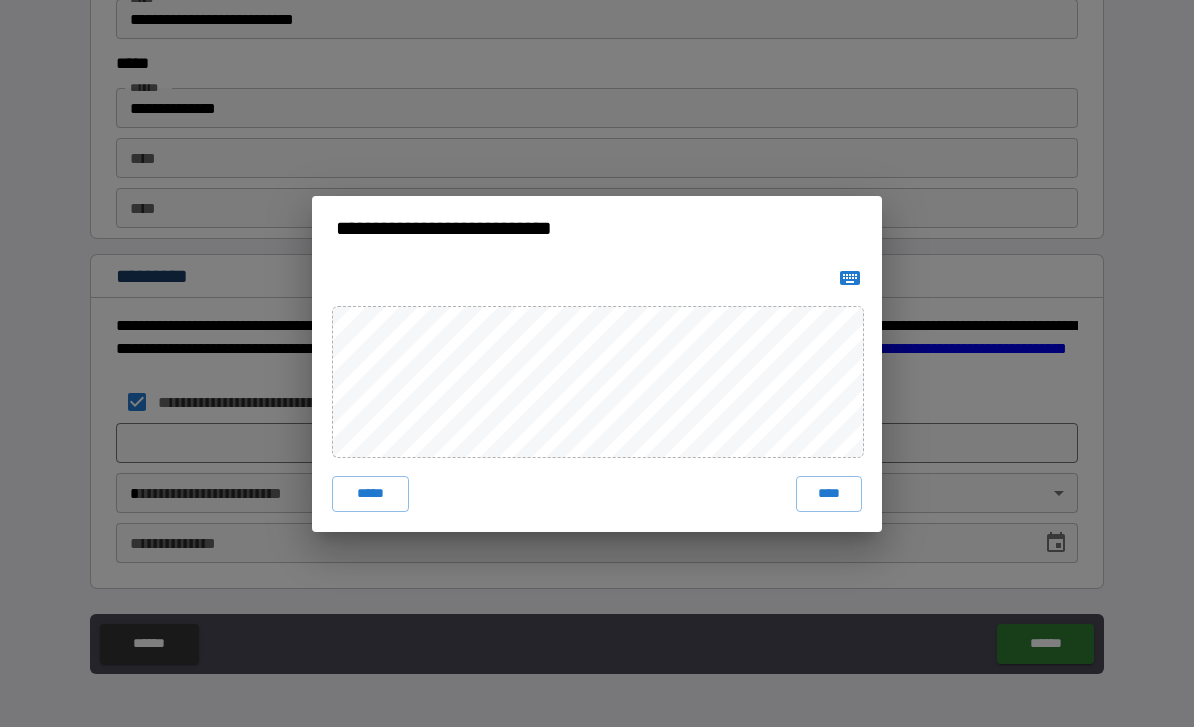 click on "****" at bounding box center [829, 494] 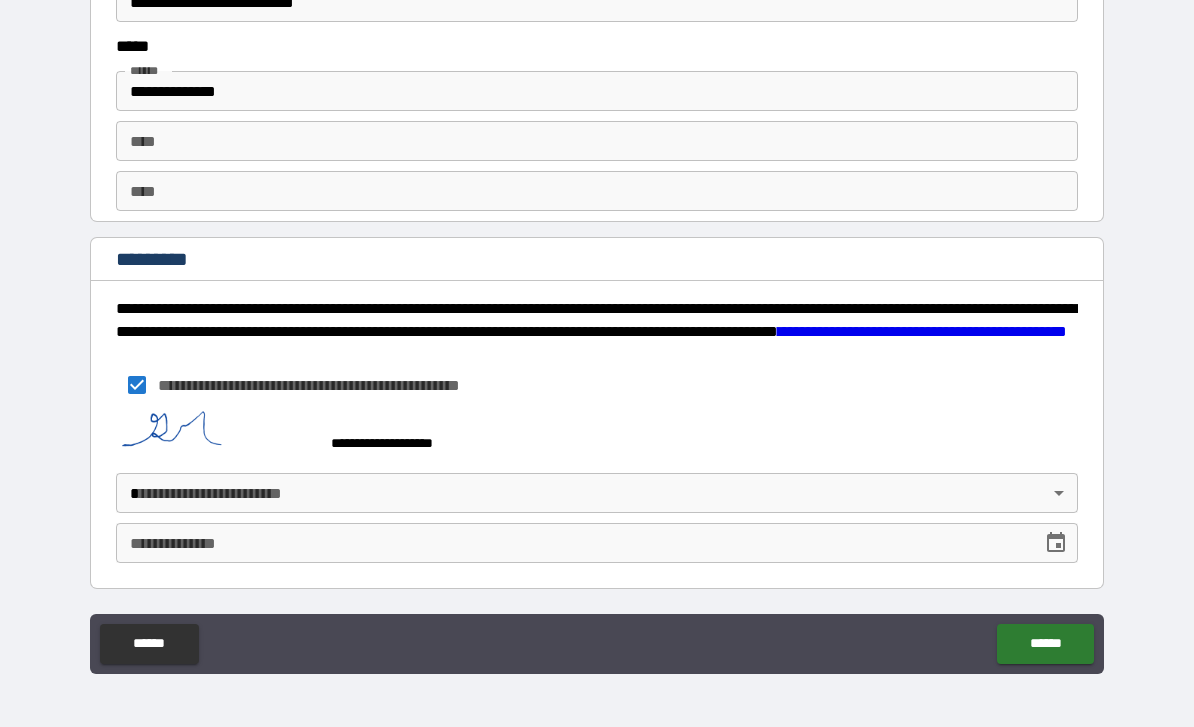 scroll, scrollTop: 2713, scrollLeft: 0, axis: vertical 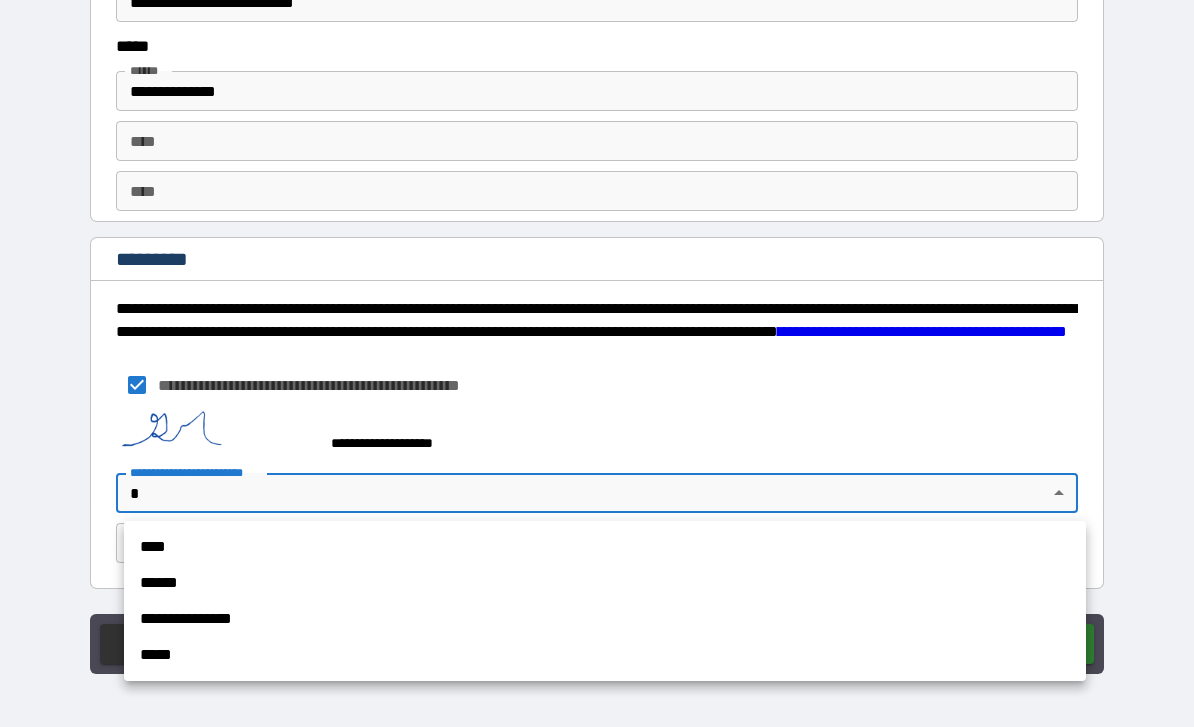 click on "****" at bounding box center [605, 547] 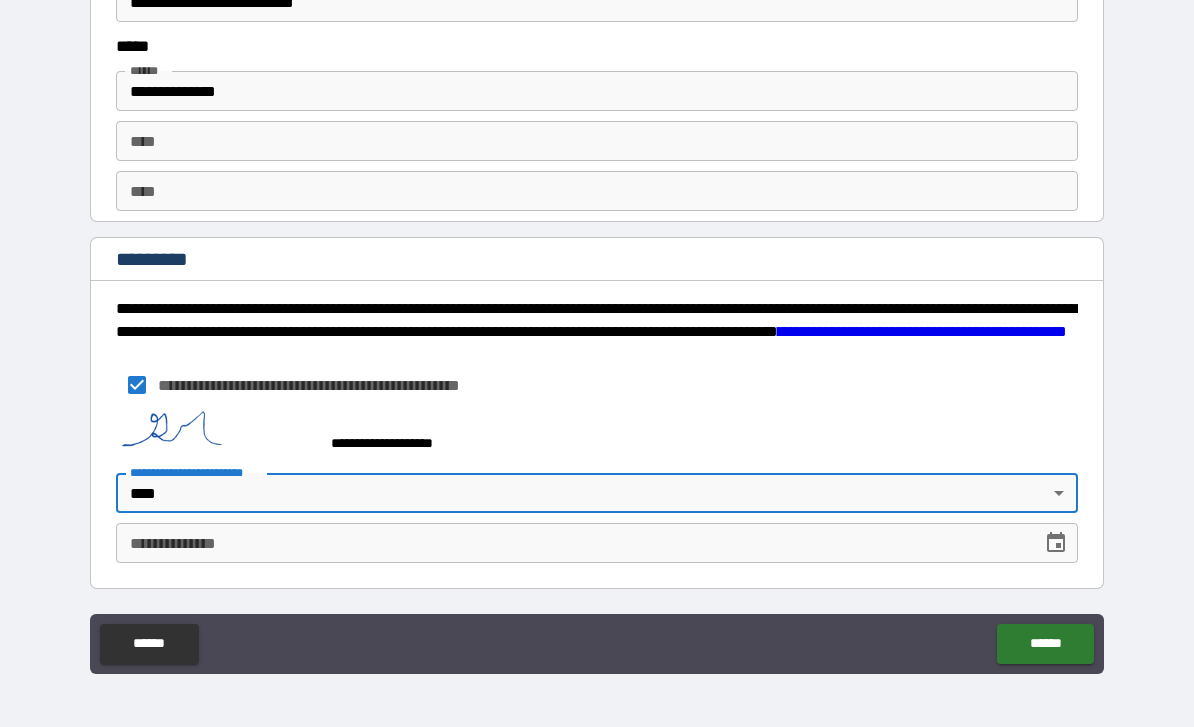 click at bounding box center [1056, 543] 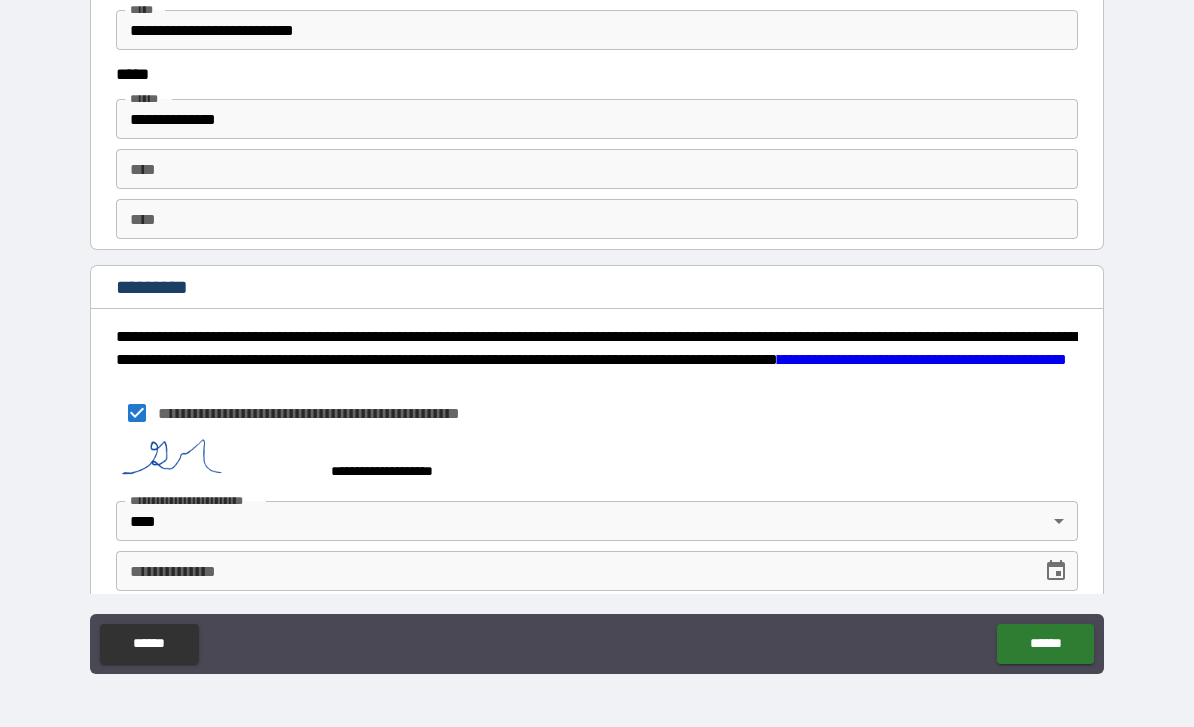 scroll, scrollTop: 2682, scrollLeft: 0, axis: vertical 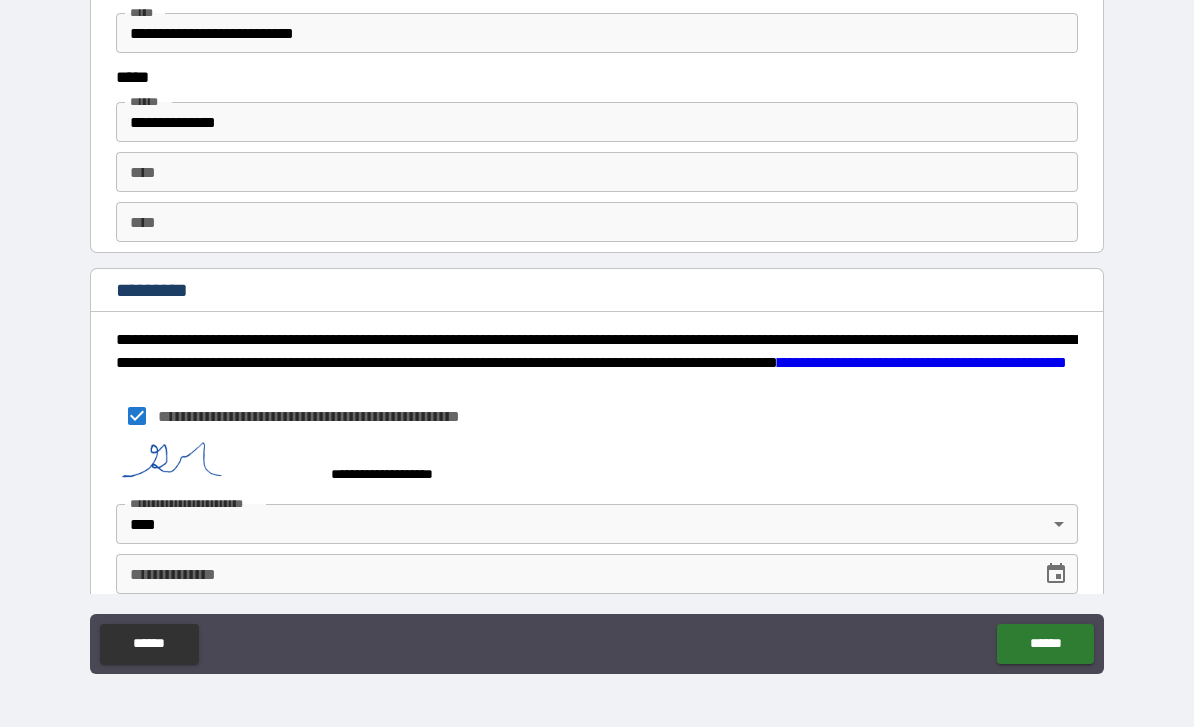 click on "******" at bounding box center [1045, 644] 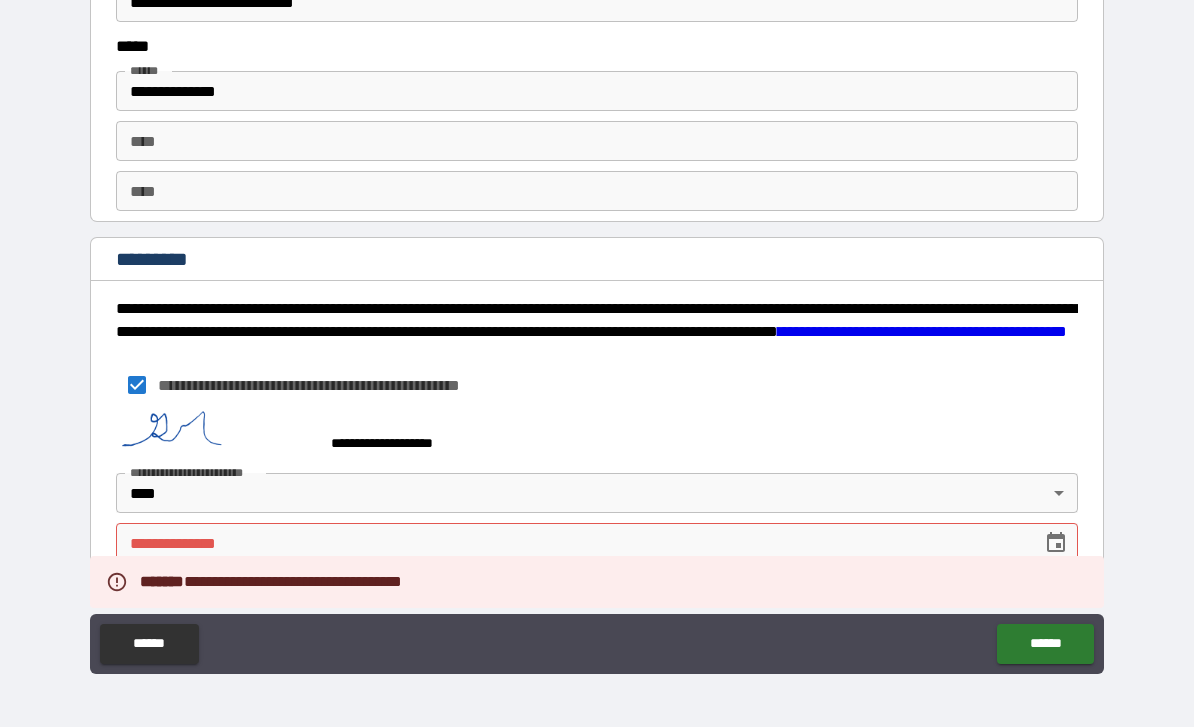 scroll, scrollTop: 2713, scrollLeft: 0, axis: vertical 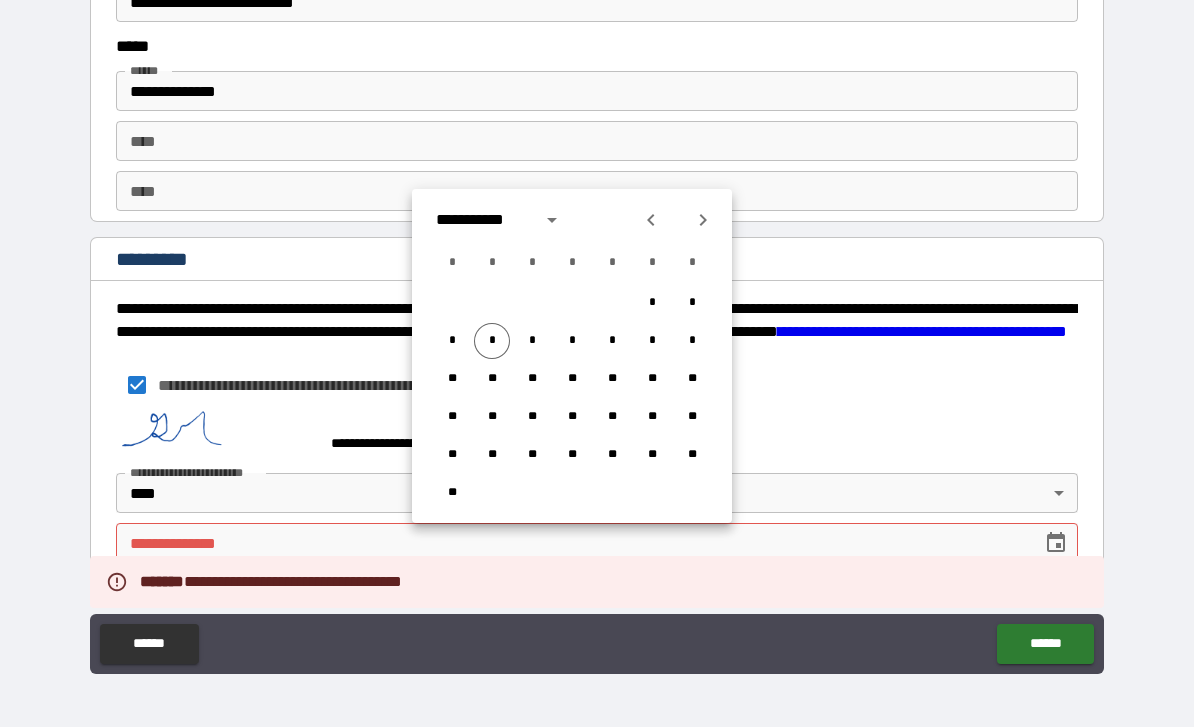 click on "*" at bounding box center [492, 341] 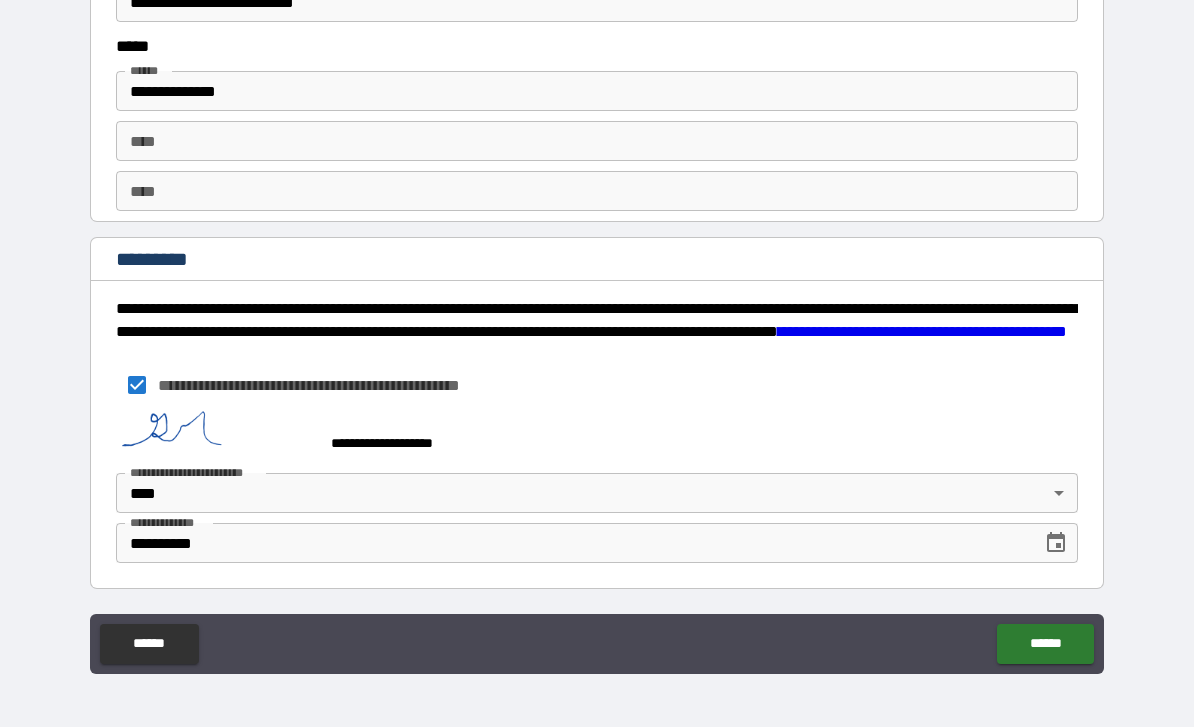 click on "******" at bounding box center (1045, 644) 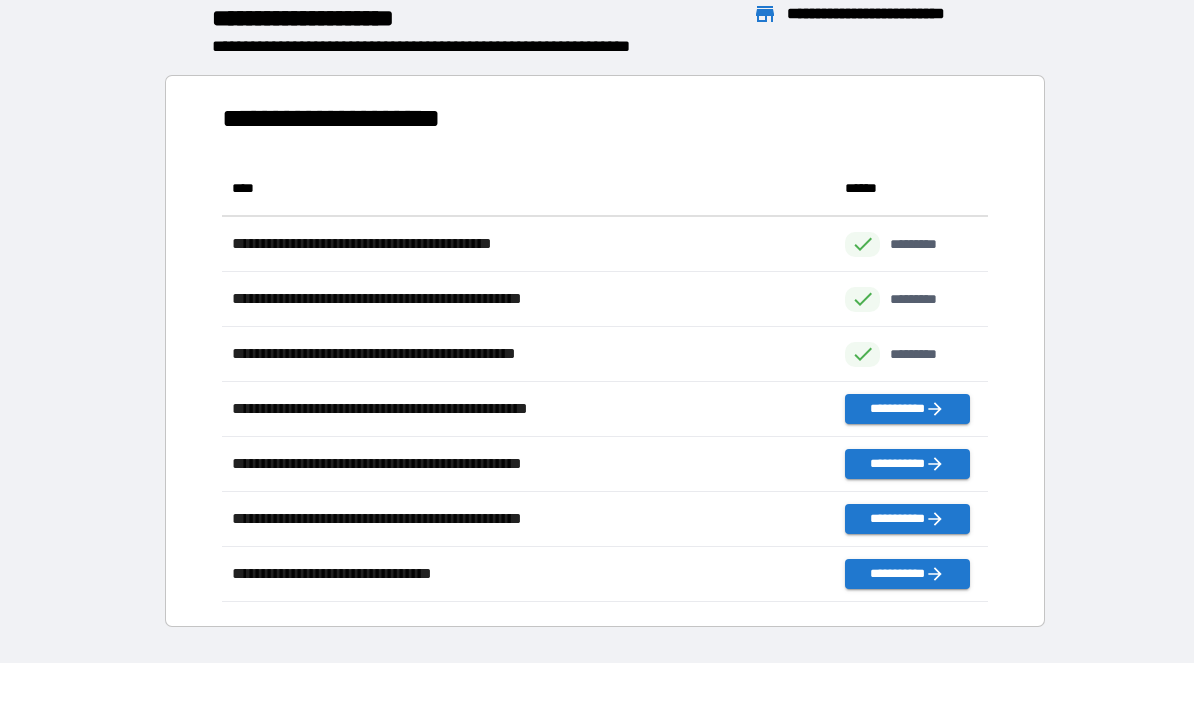 scroll, scrollTop: 1, scrollLeft: 1, axis: both 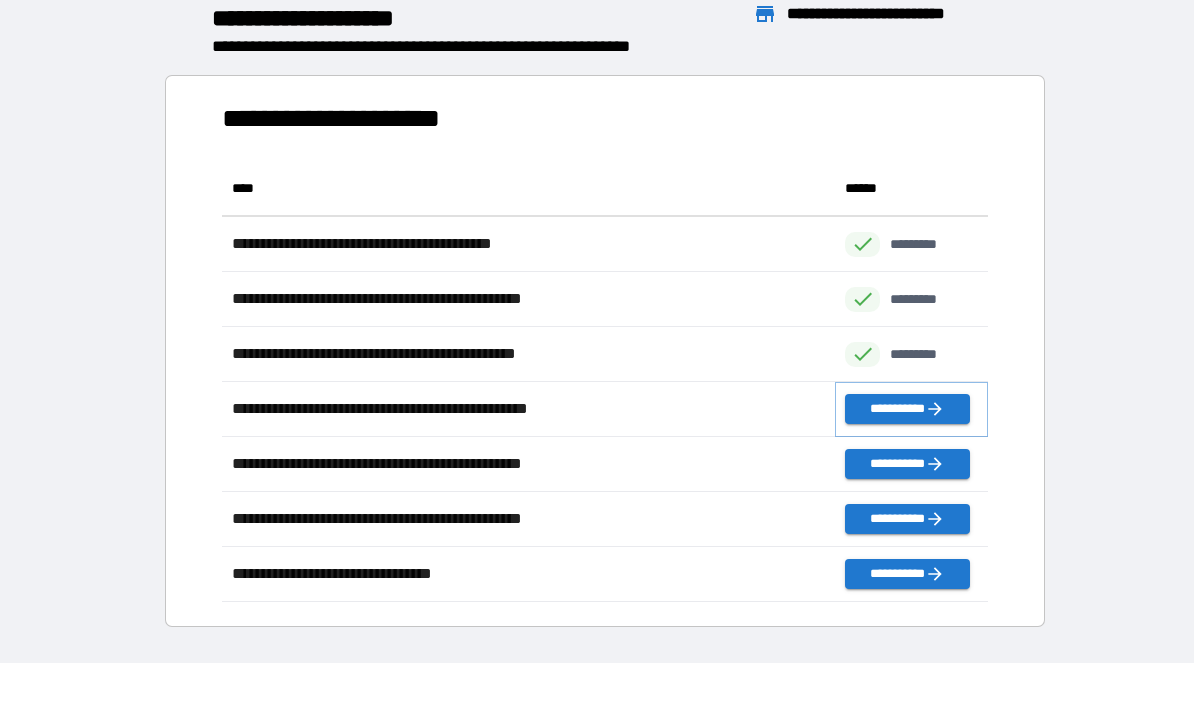 click on "**********" at bounding box center [907, 409] 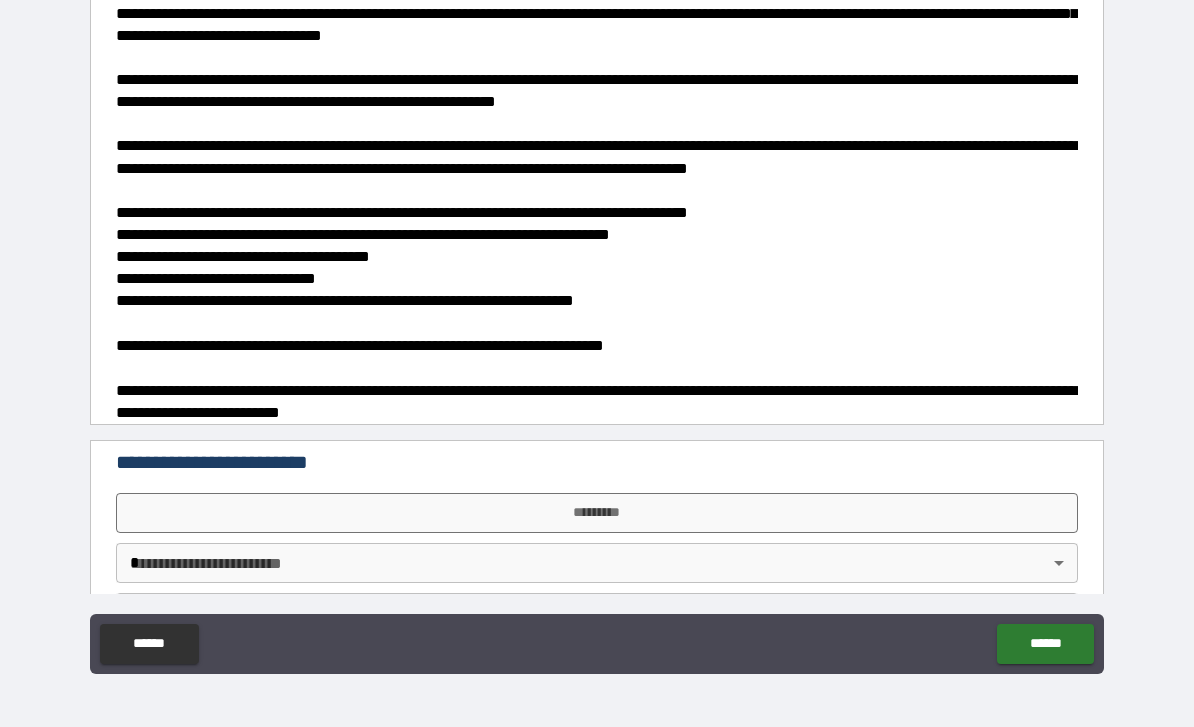 scroll, scrollTop: 17, scrollLeft: 0, axis: vertical 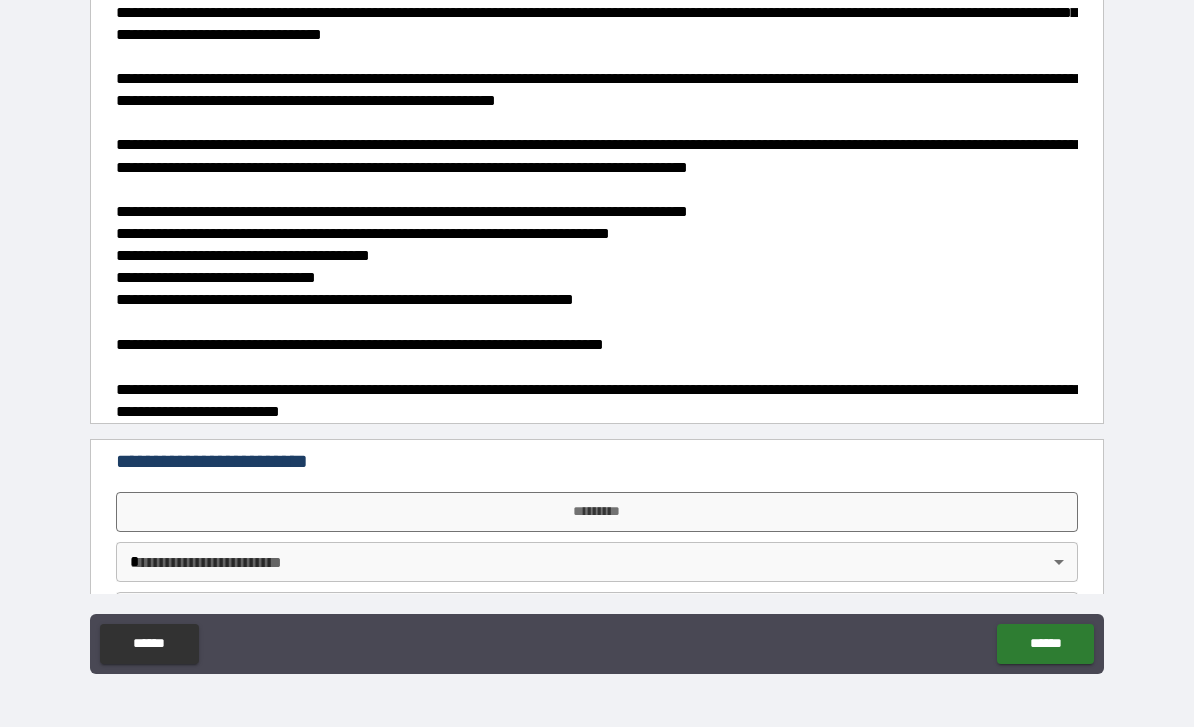 click on "*********" at bounding box center (597, 512) 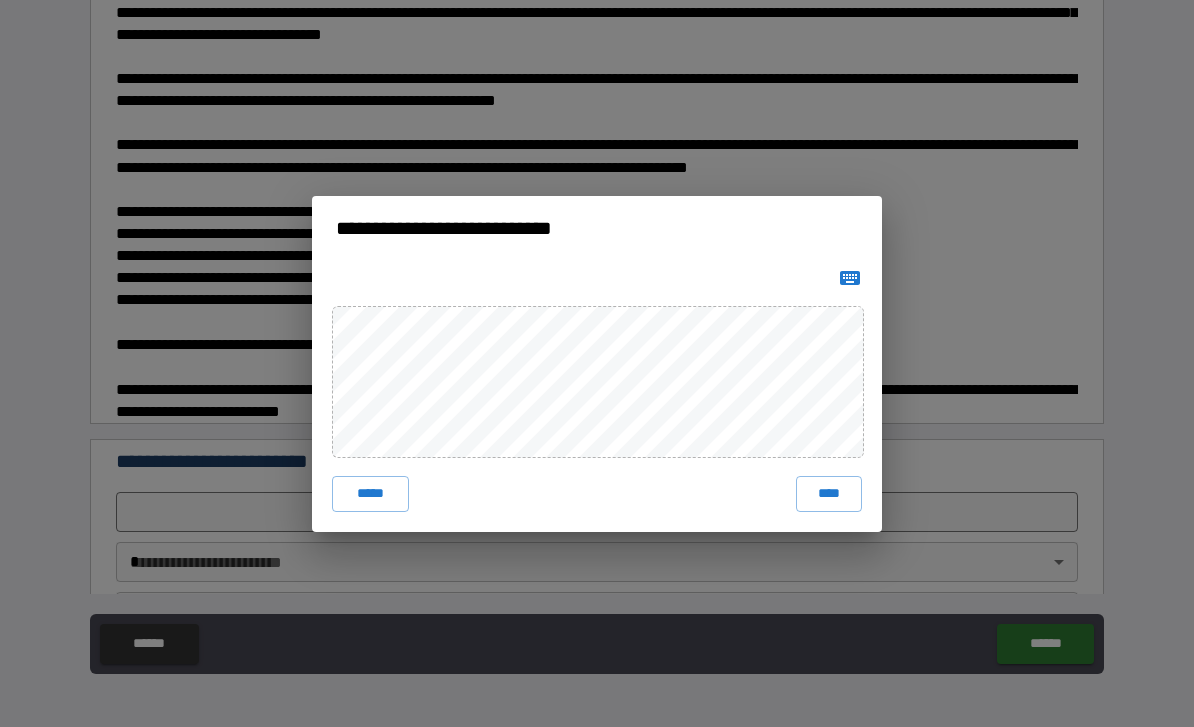 click on "****" at bounding box center (829, 494) 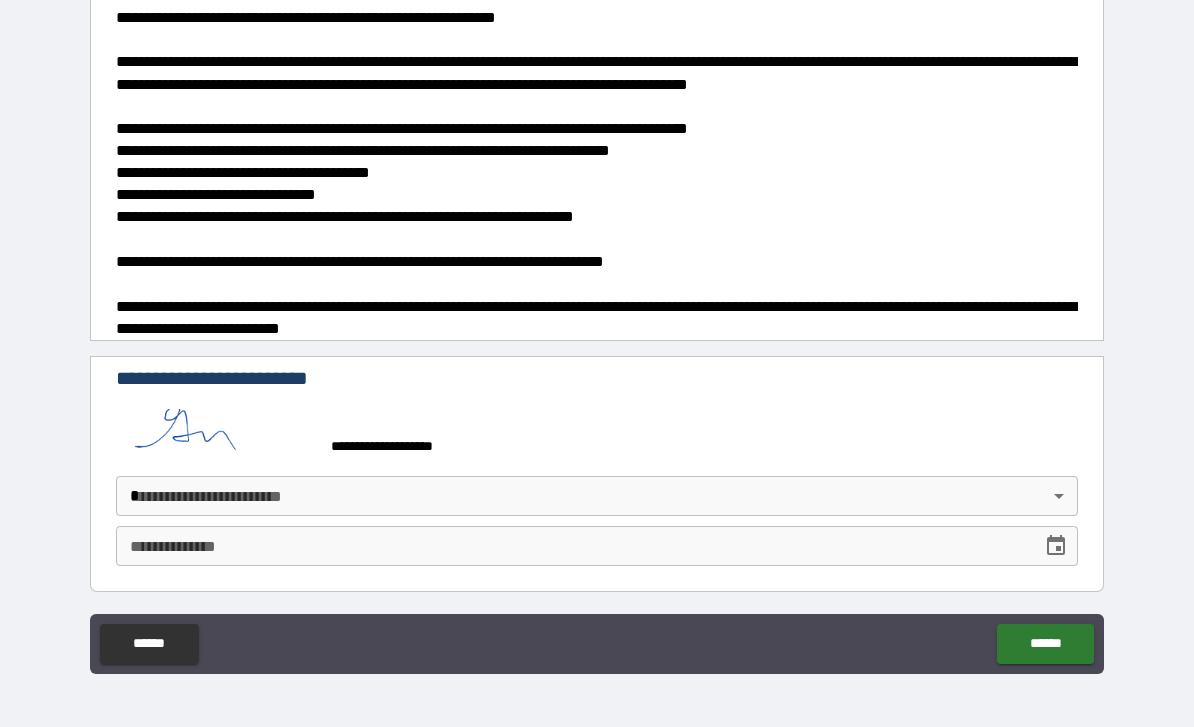 scroll, scrollTop: 99, scrollLeft: 0, axis: vertical 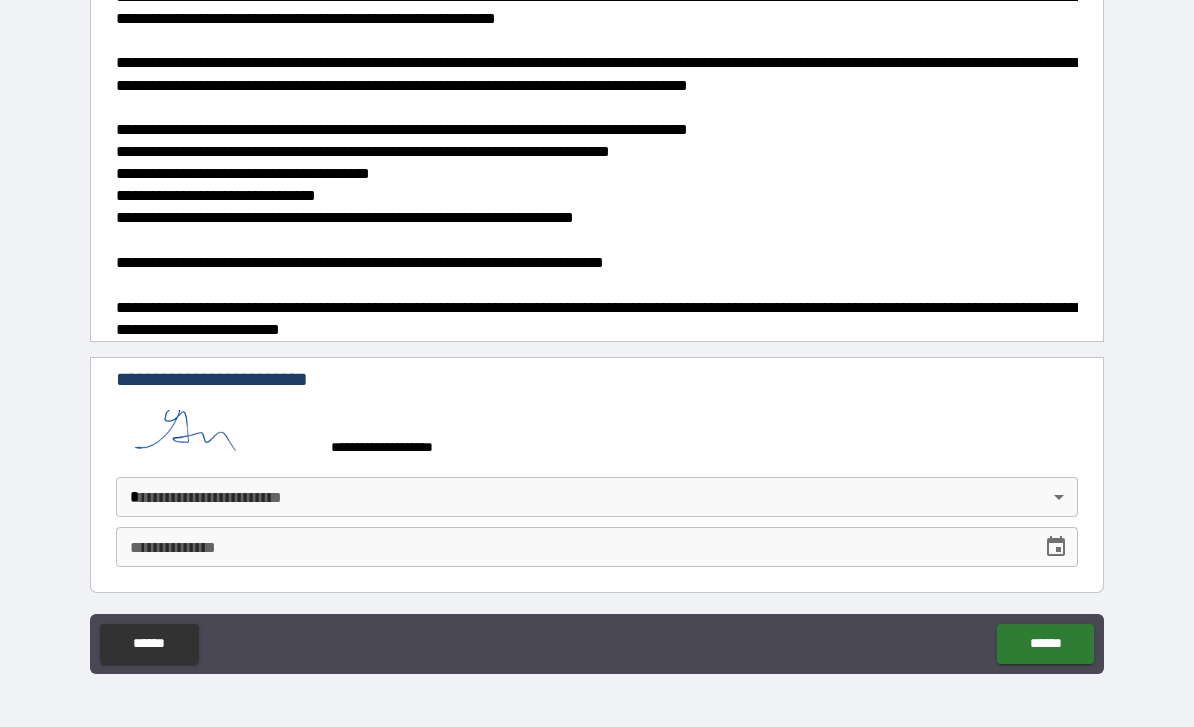 click on "**********" at bounding box center [597, 331] 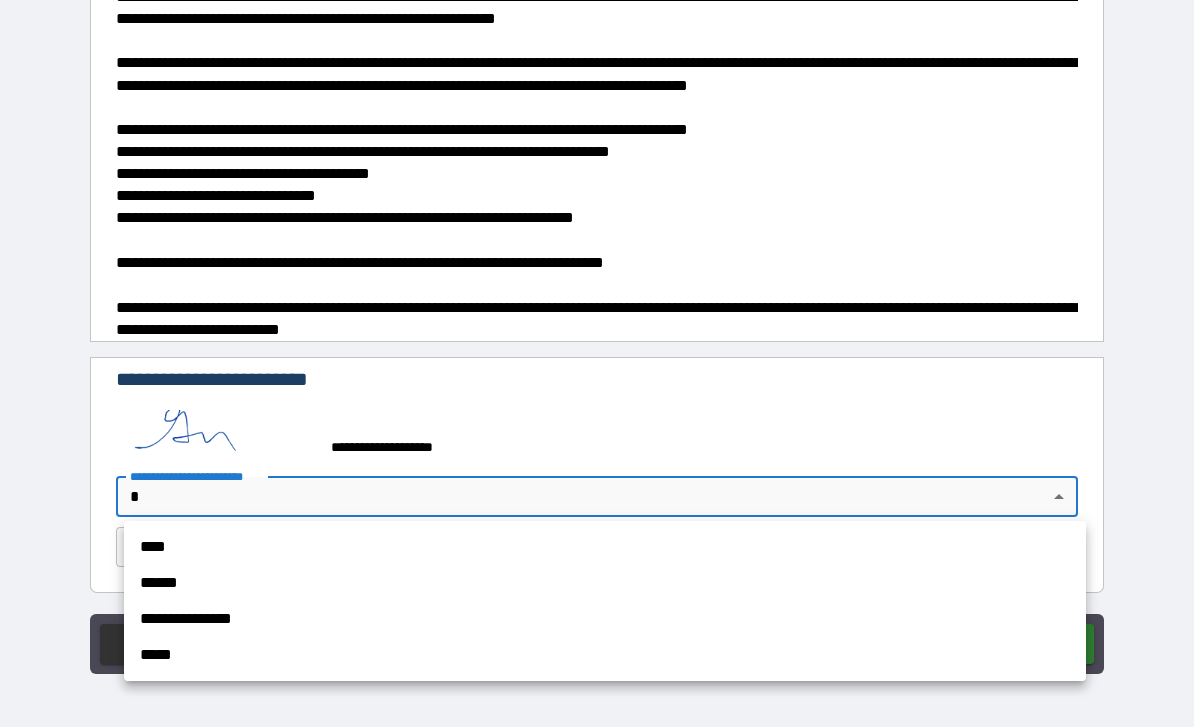 click on "****" at bounding box center (605, 547) 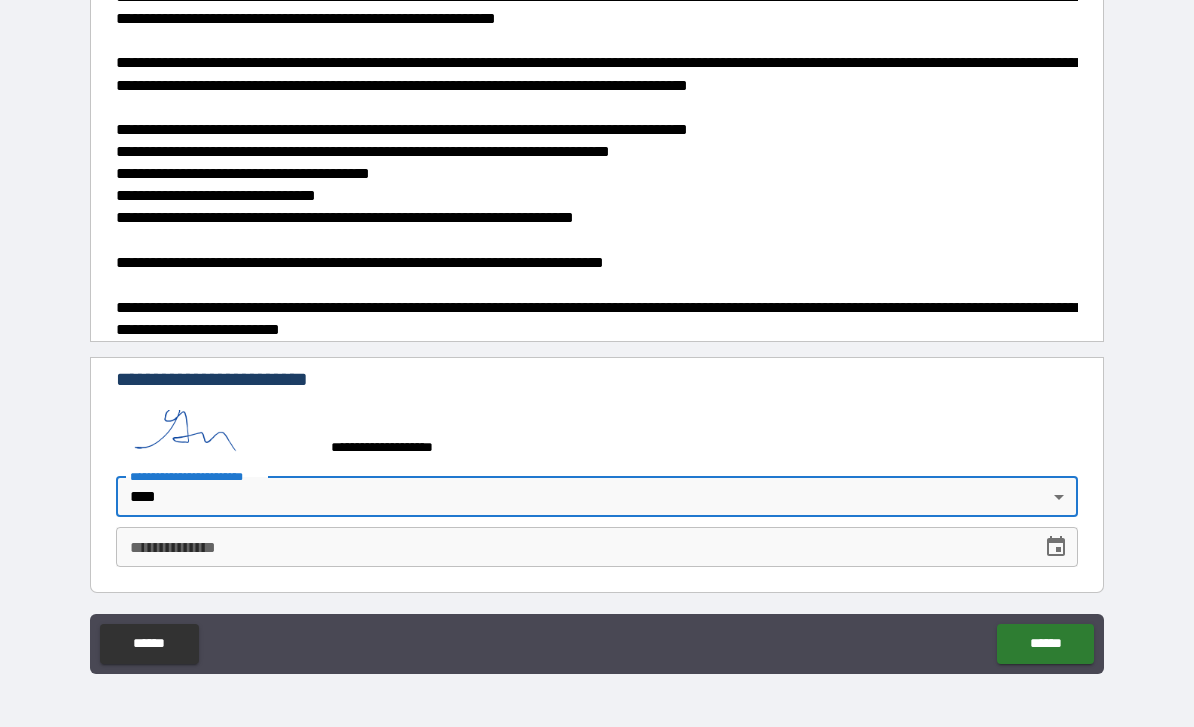 click 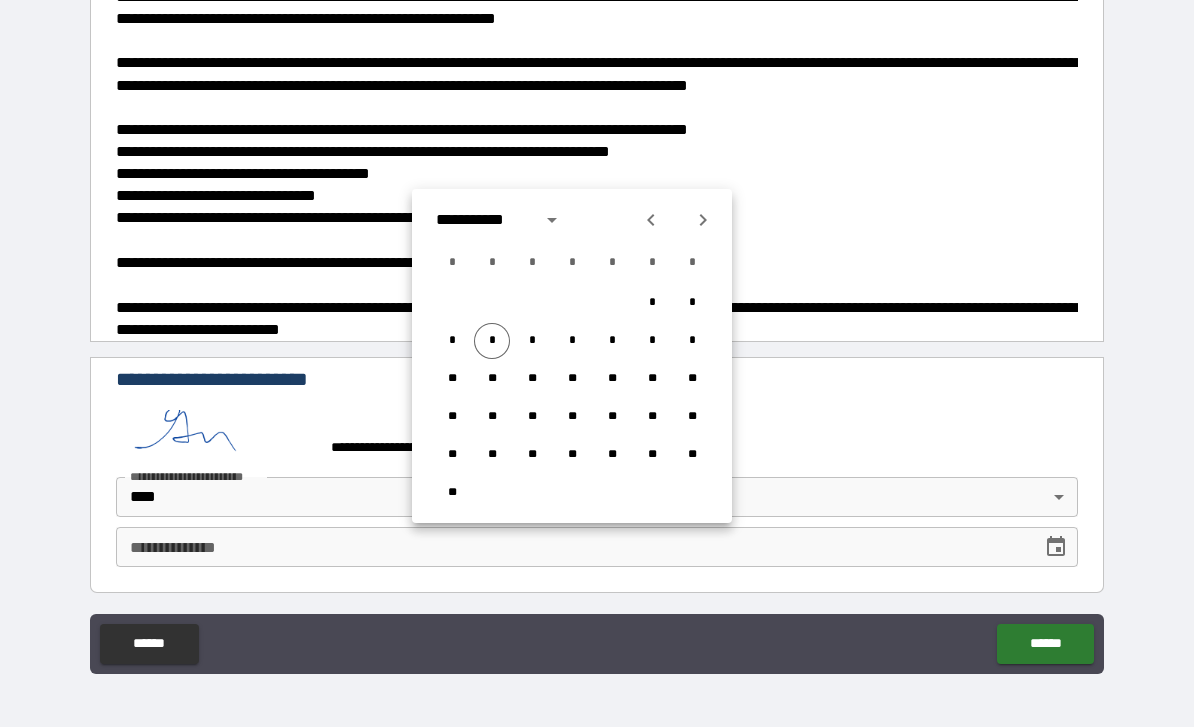 click on "*" at bounding box center (492, 341) 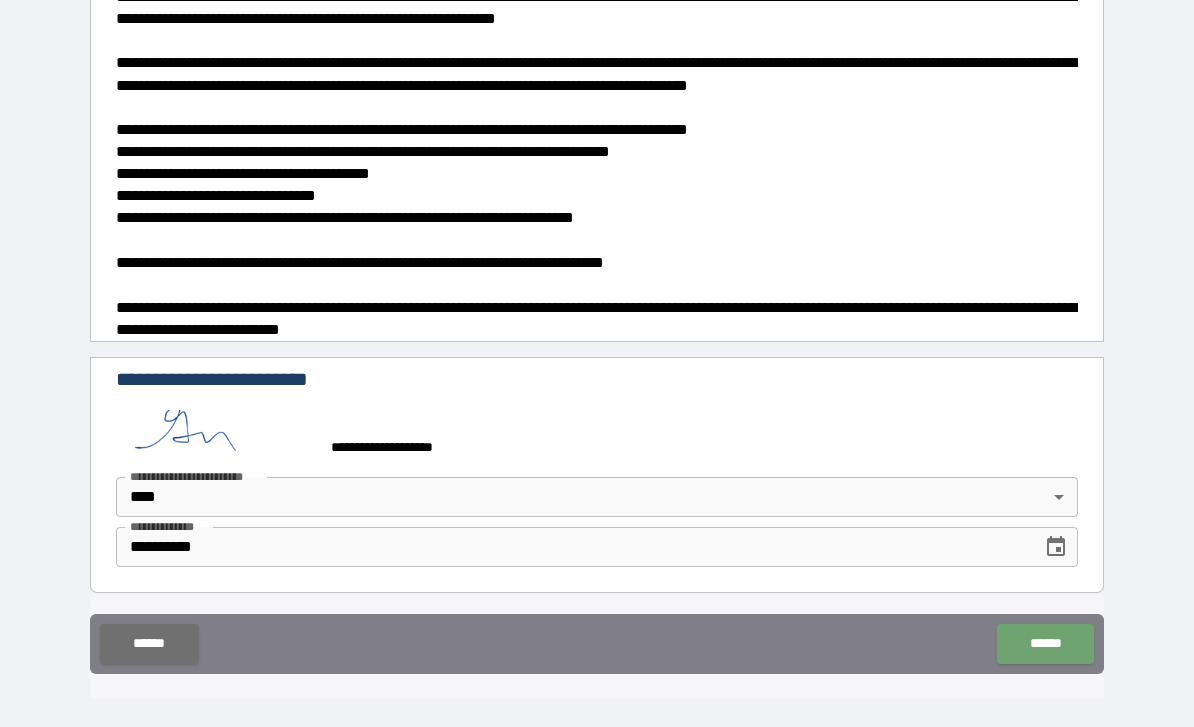 click on "******" at bounding box center (1045, 644) 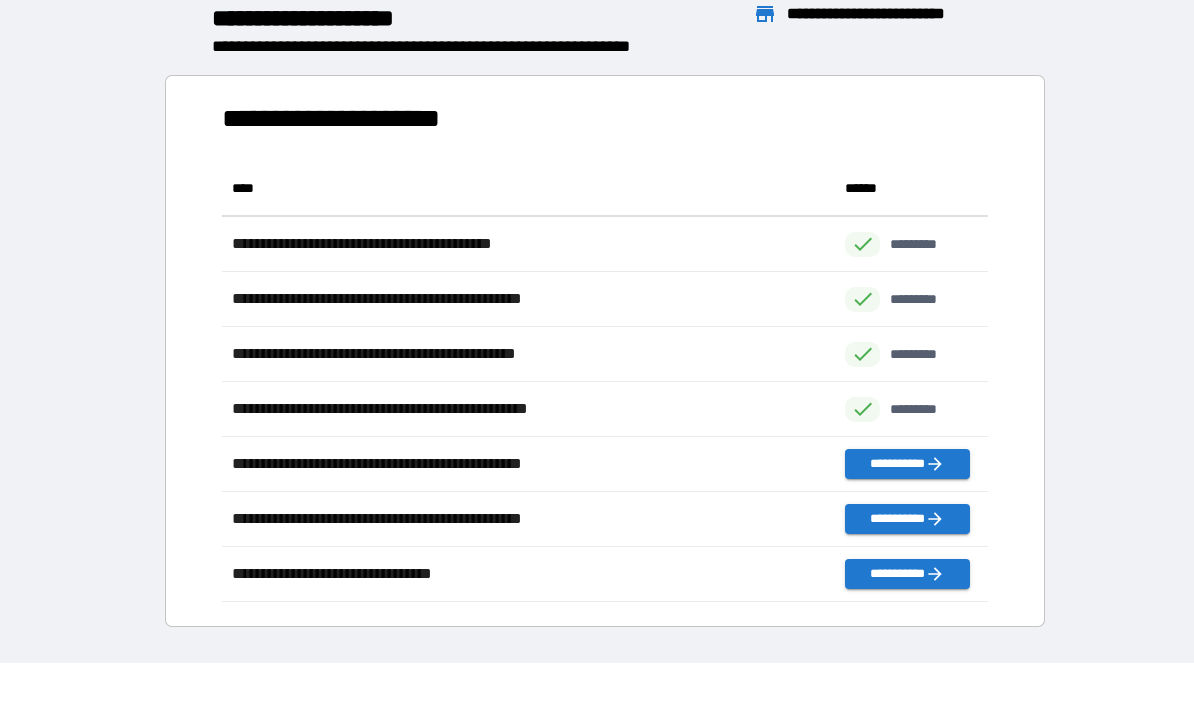 scroll, scrollTop: 1, scrollLeft: 1, axis: both 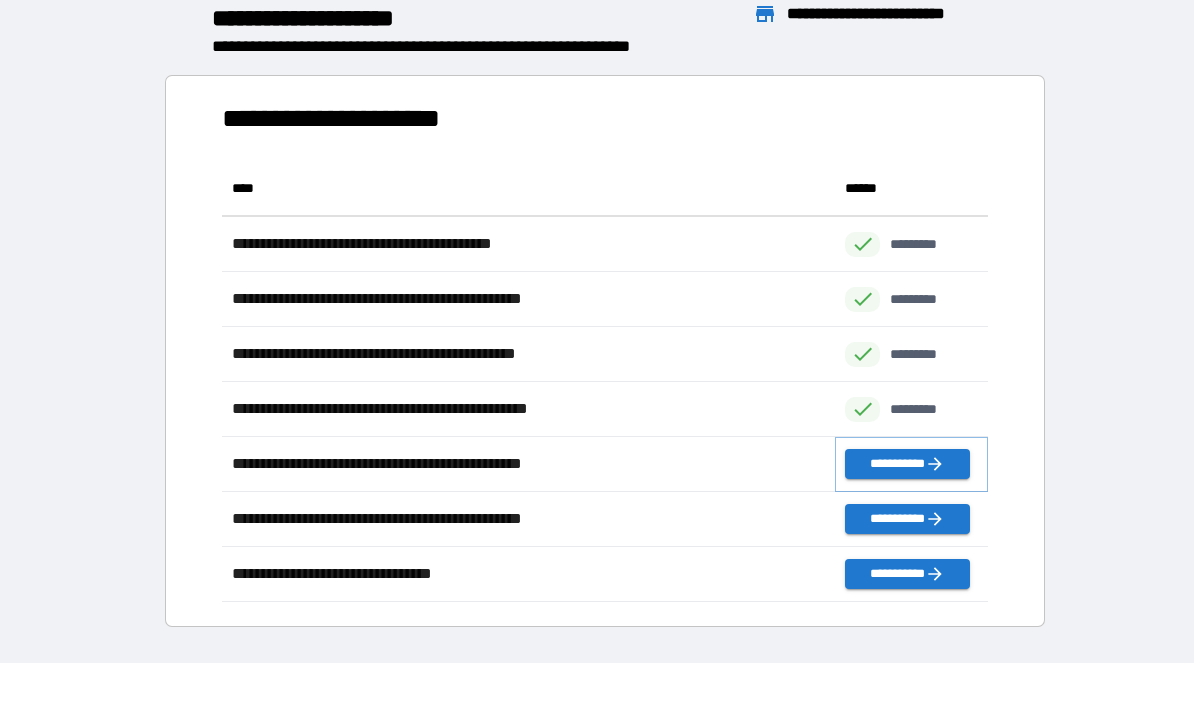 click on "**********" at bounding box center [907, 464] 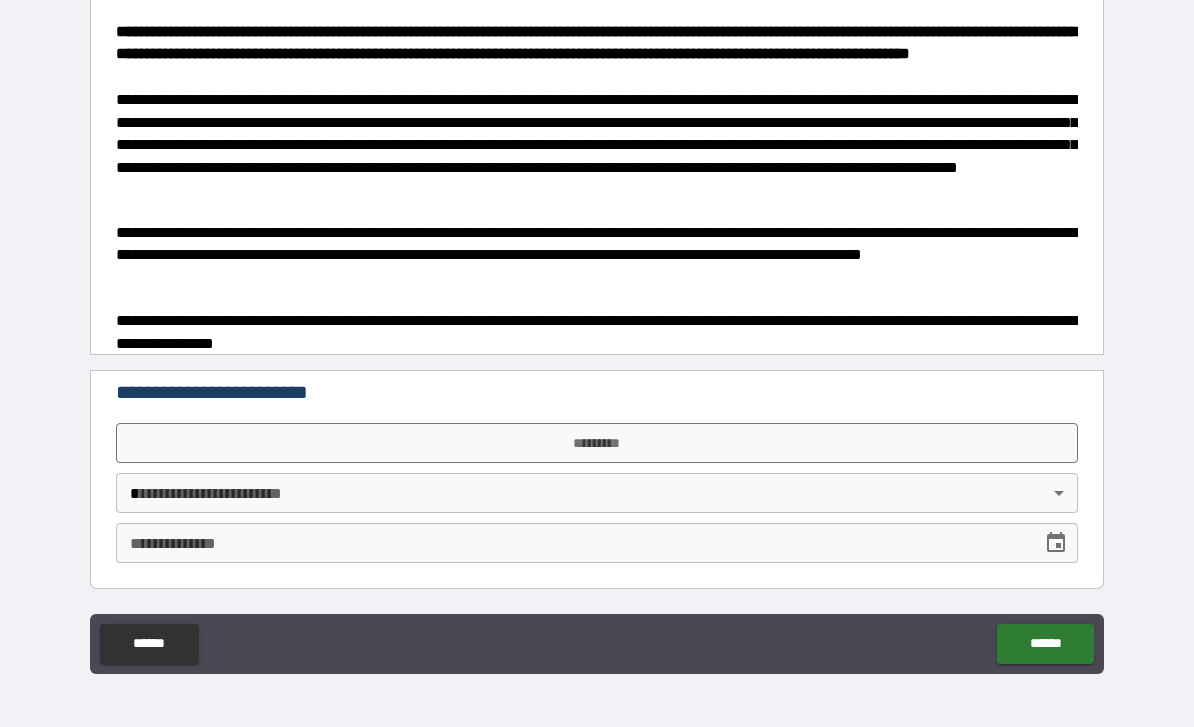 scroll, scrollTop: 60, scrollLeft: 0, axis: vertical 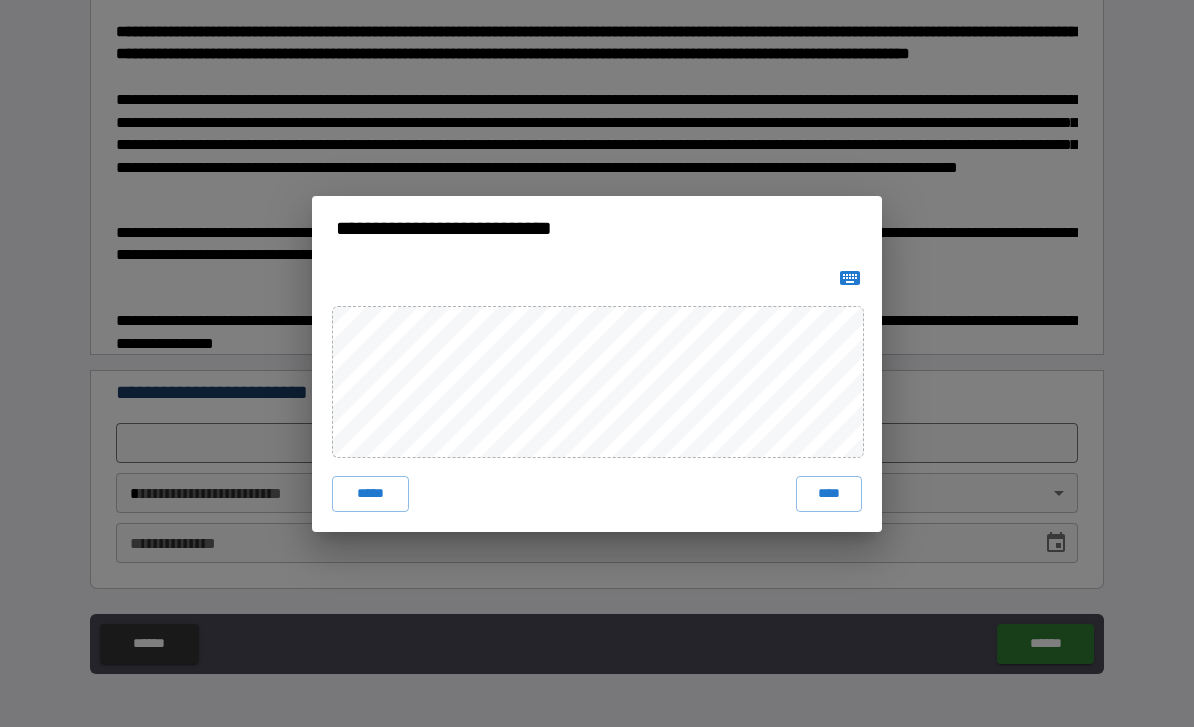 click on "****" at bounding box center (829, 494) 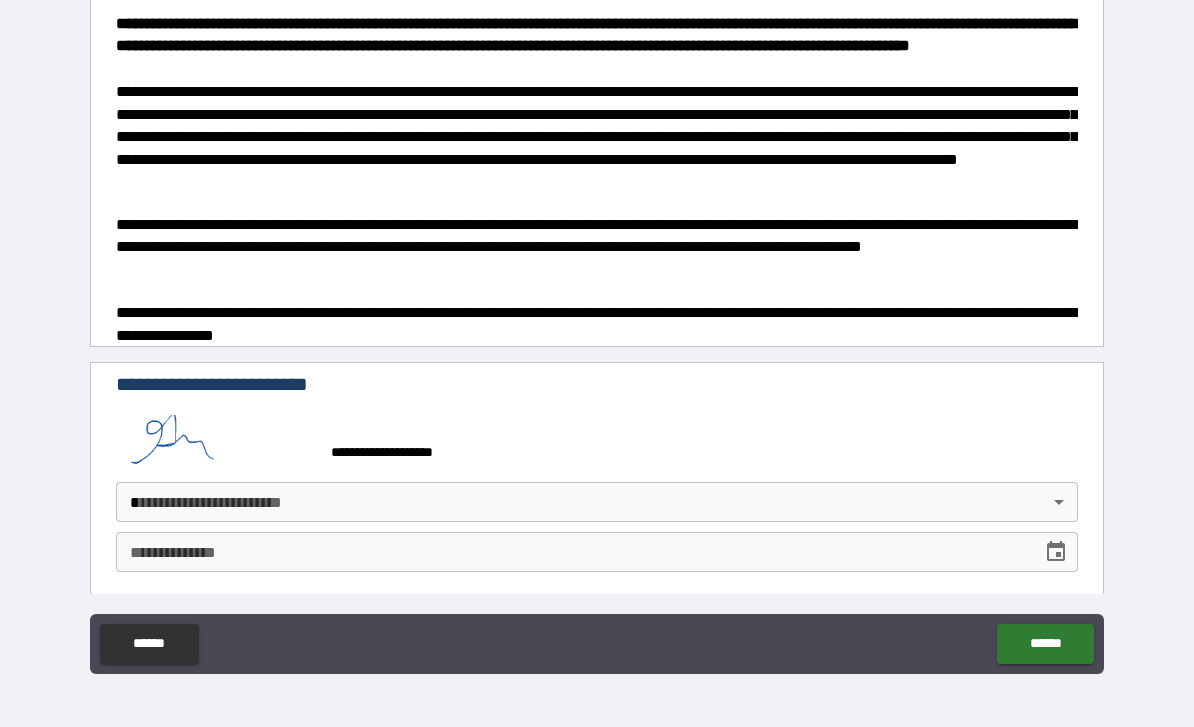 click on "**********" at bounding box center (597, 331) 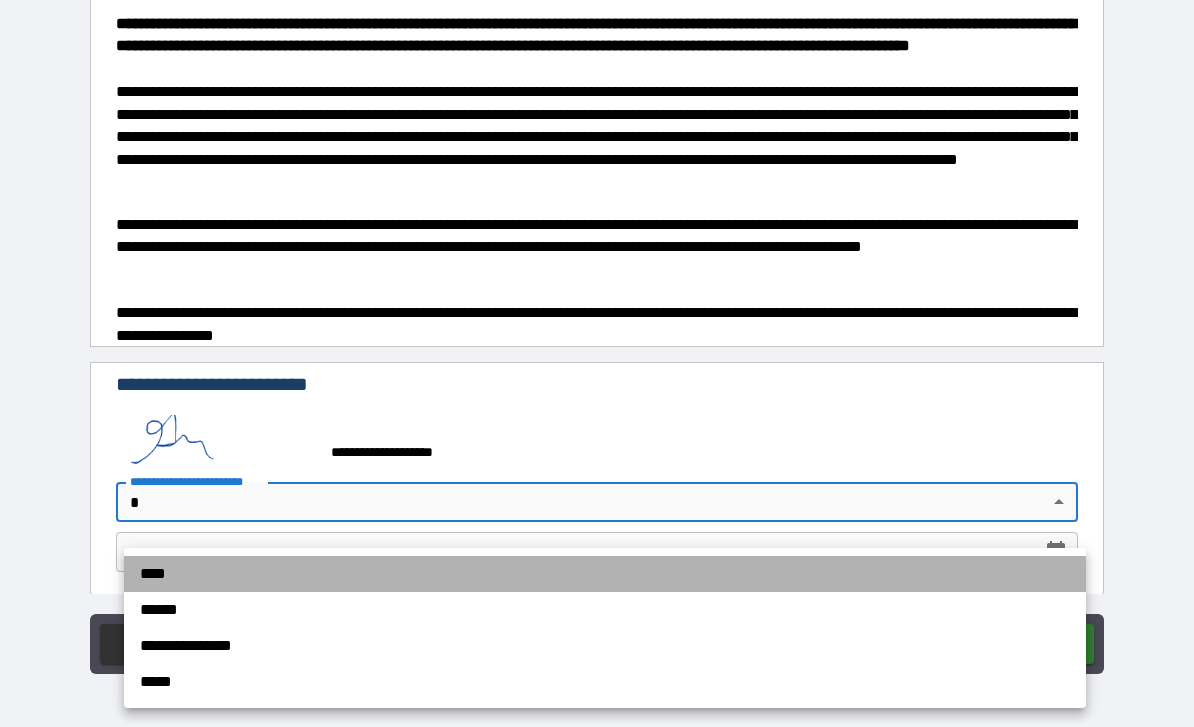click on "****" at bounding box center [605, 574] 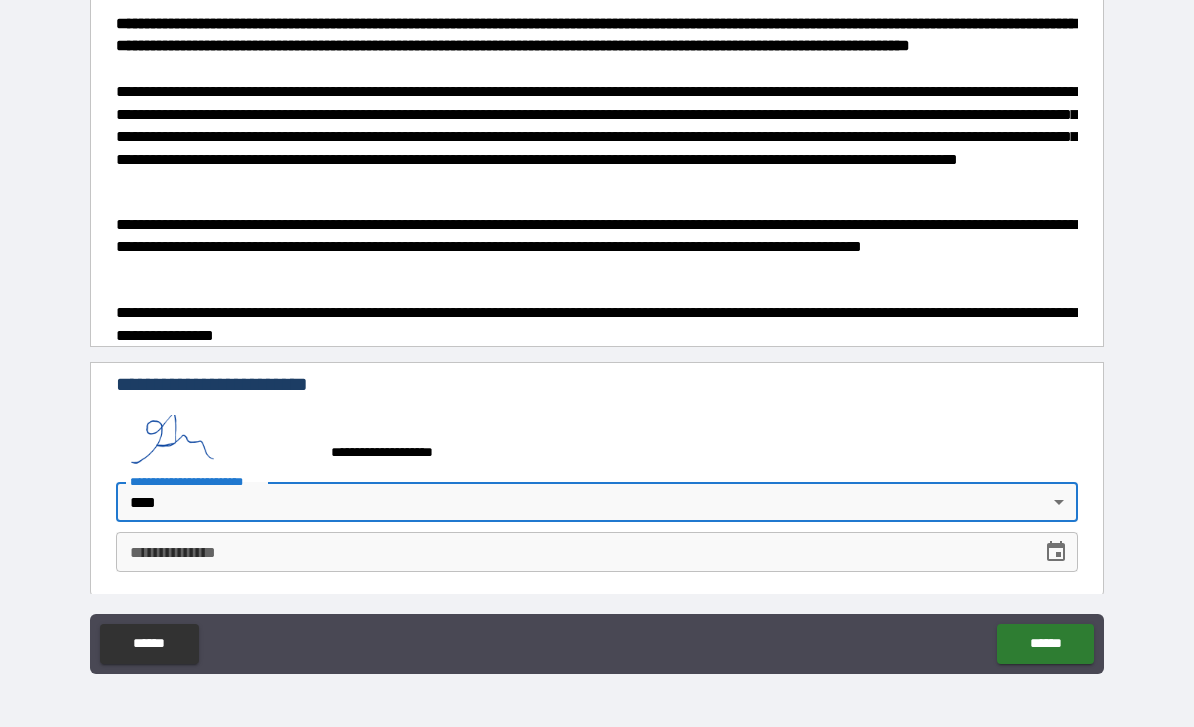 click 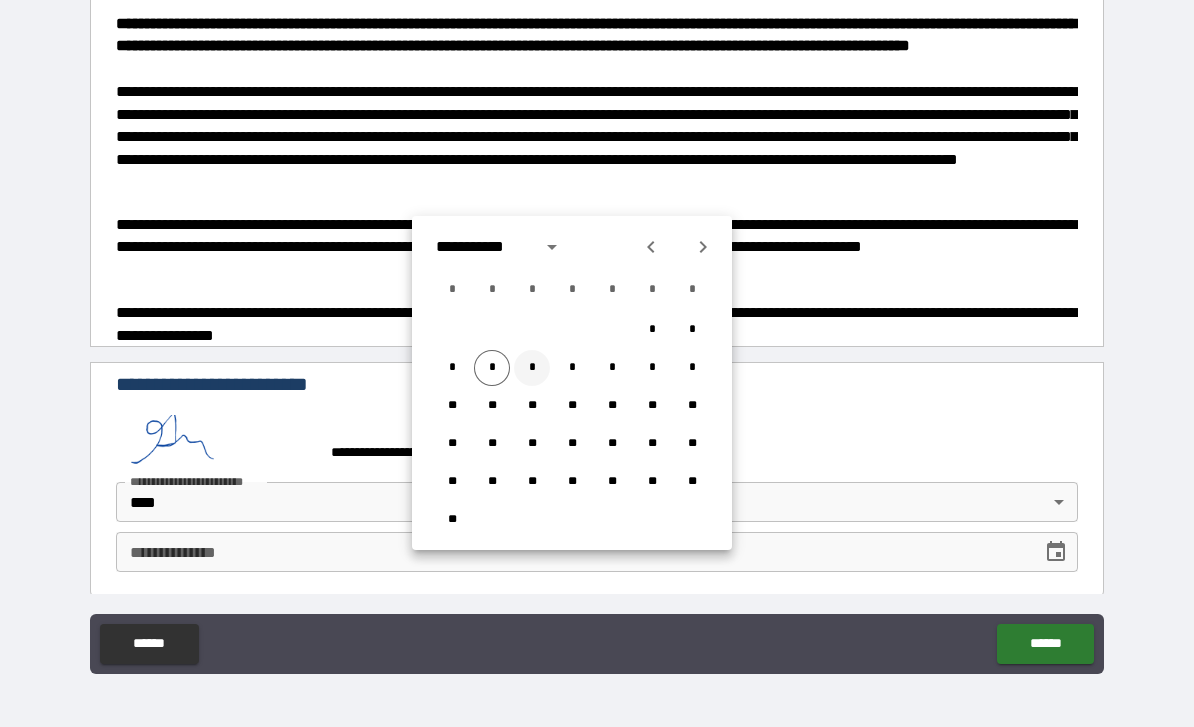 click on "*" at bounding box center [532, 368] 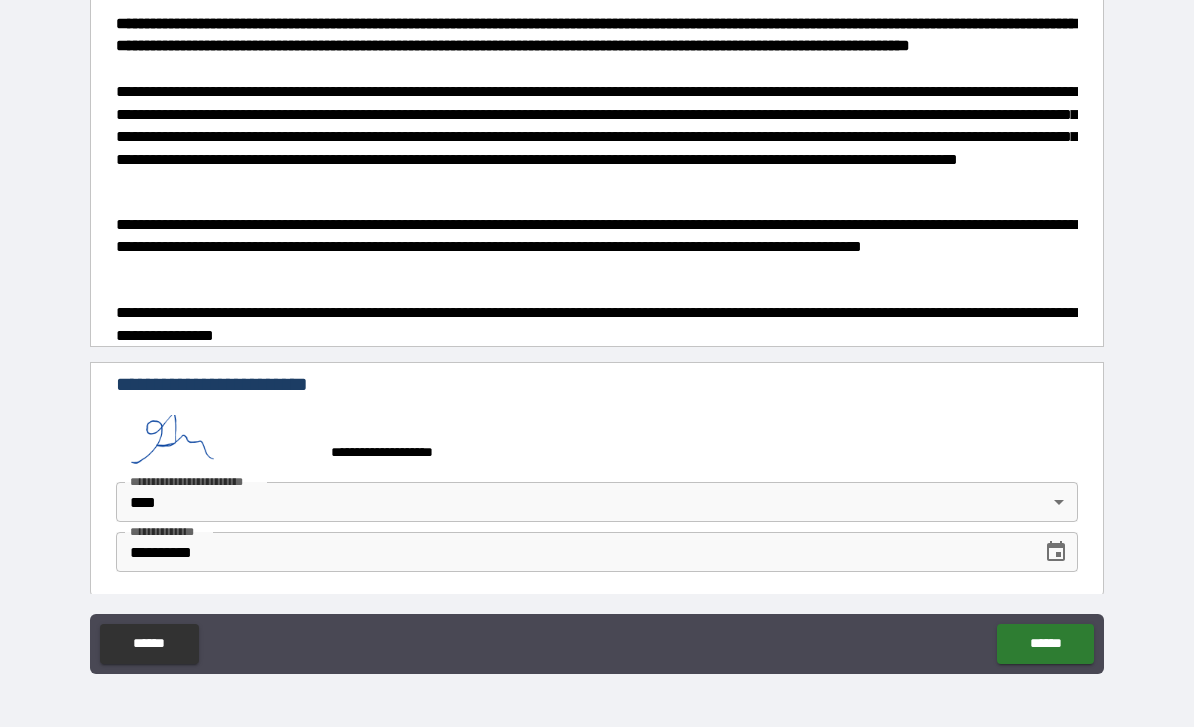 type on "**********" 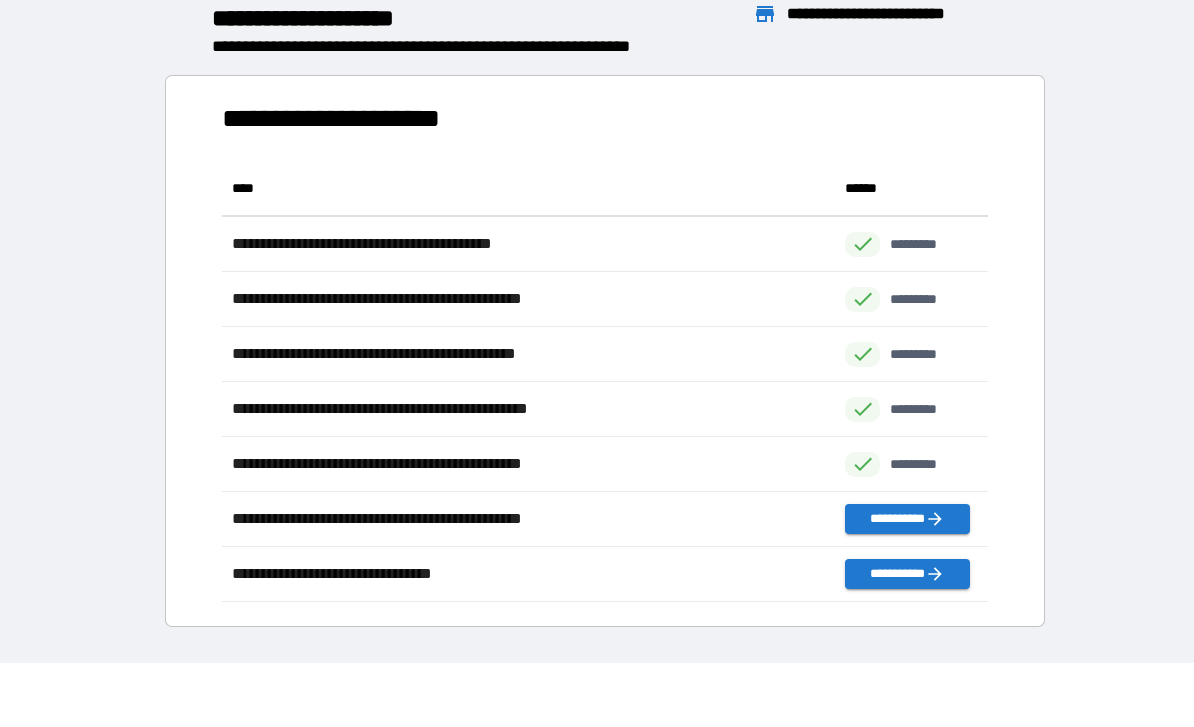 scroll, scrollTop: 1, scrollLeft: 1, axis: both 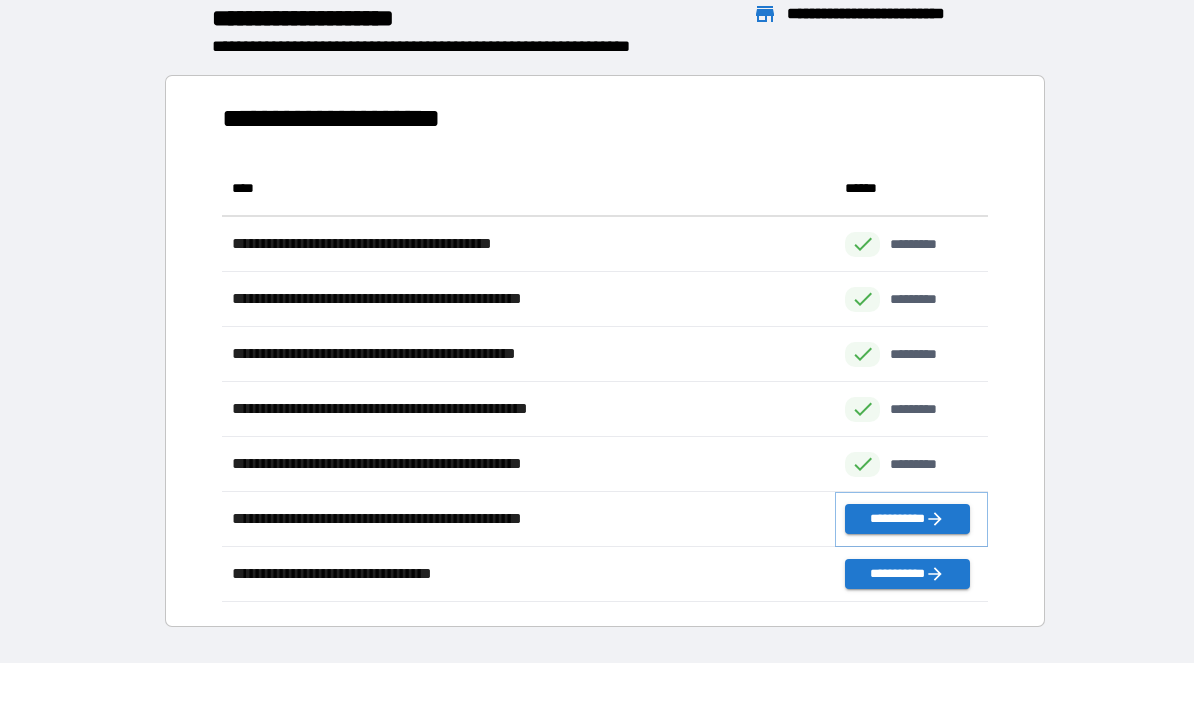 click on "**********" at bounding box center (907, 519) 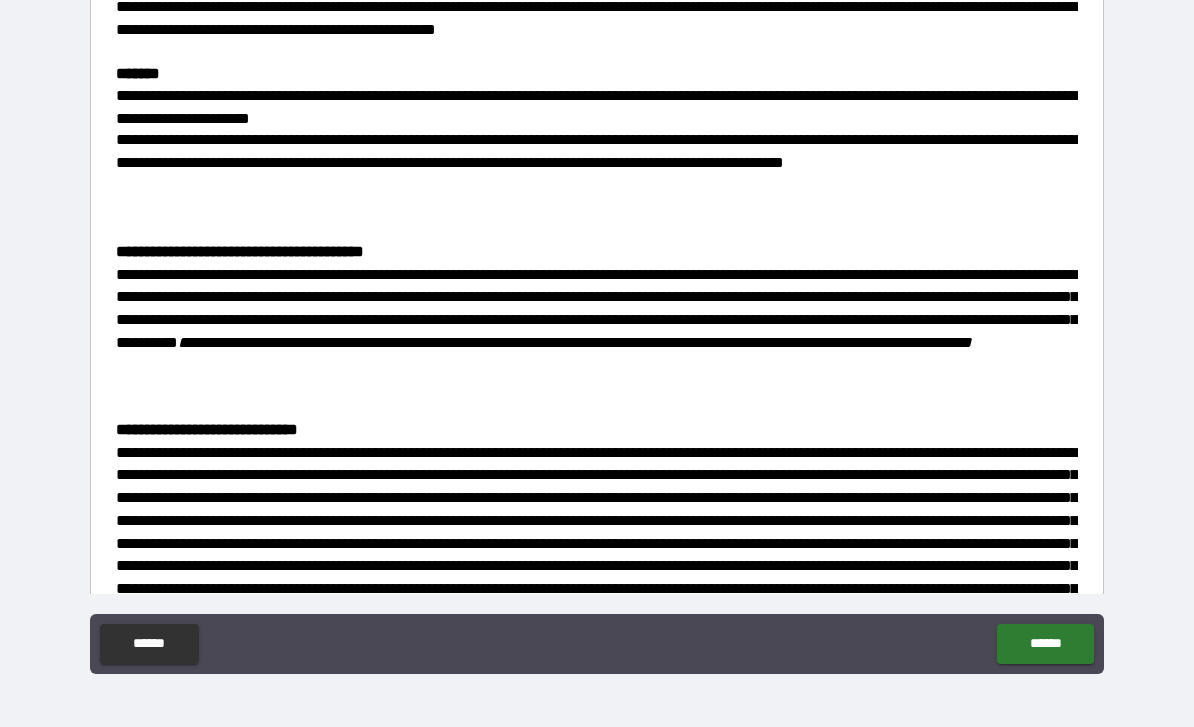 scroll, scrollTop: 0, scrollLeft: 0, axis: both 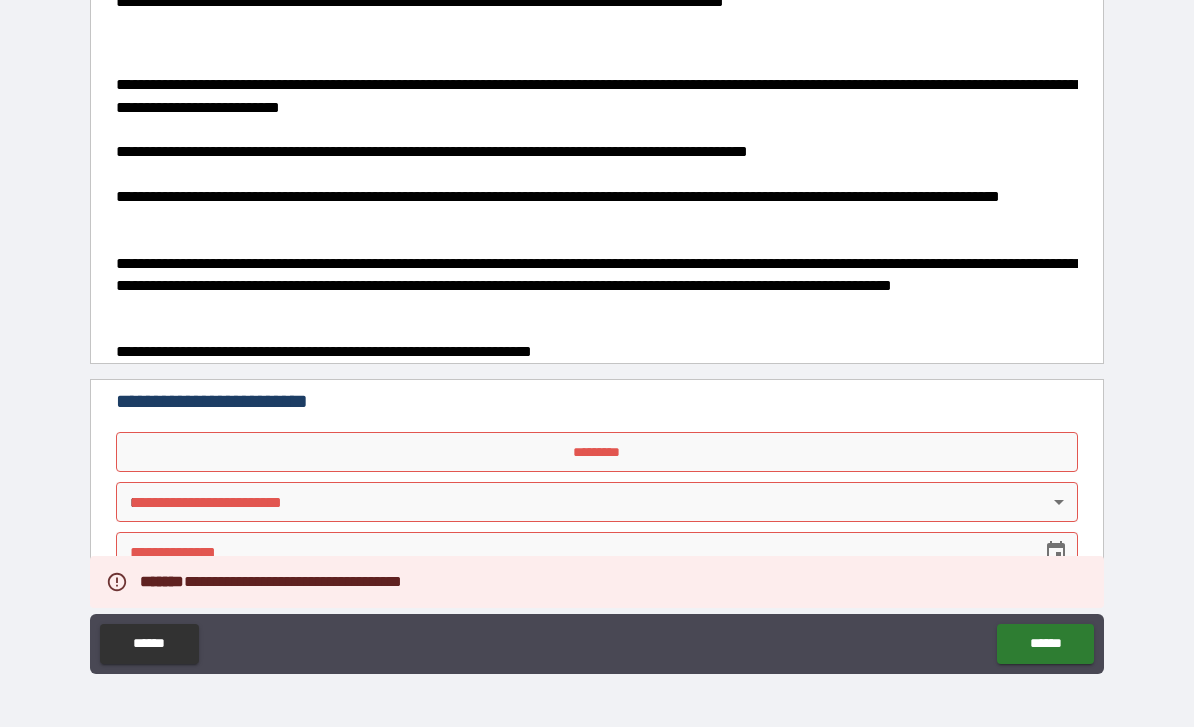 click on "*********" at bounding box center (597, 452) 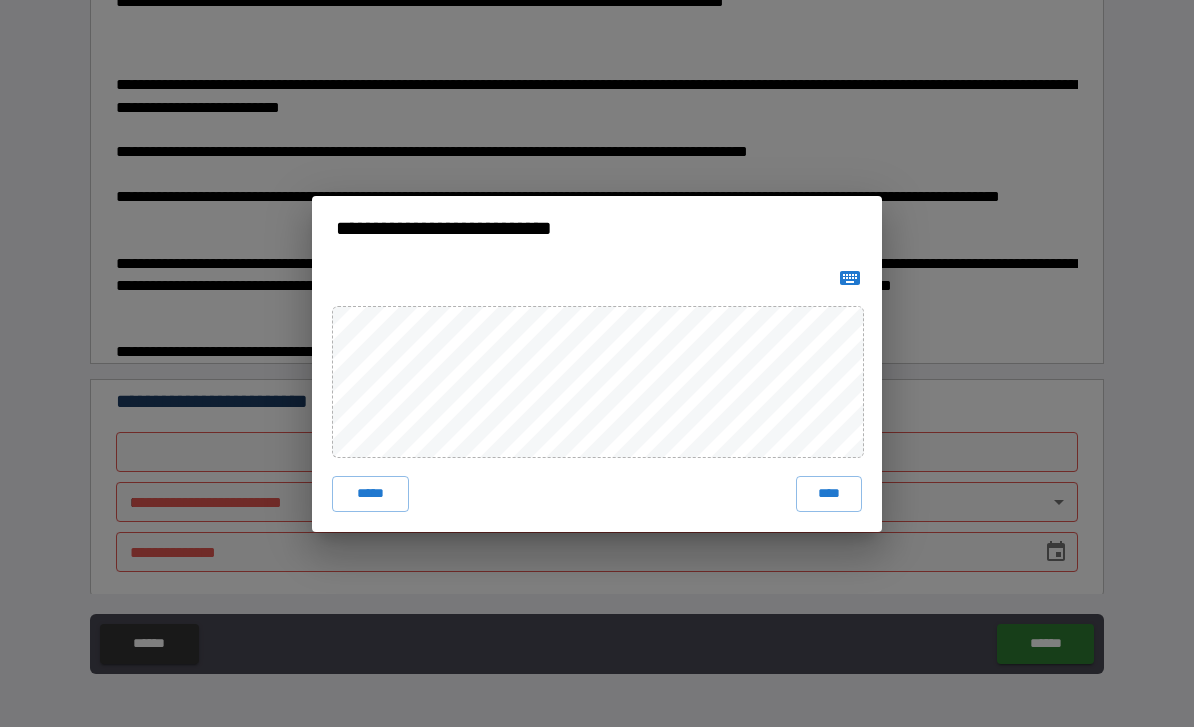 click on "****" at bounding box center [829, 494] 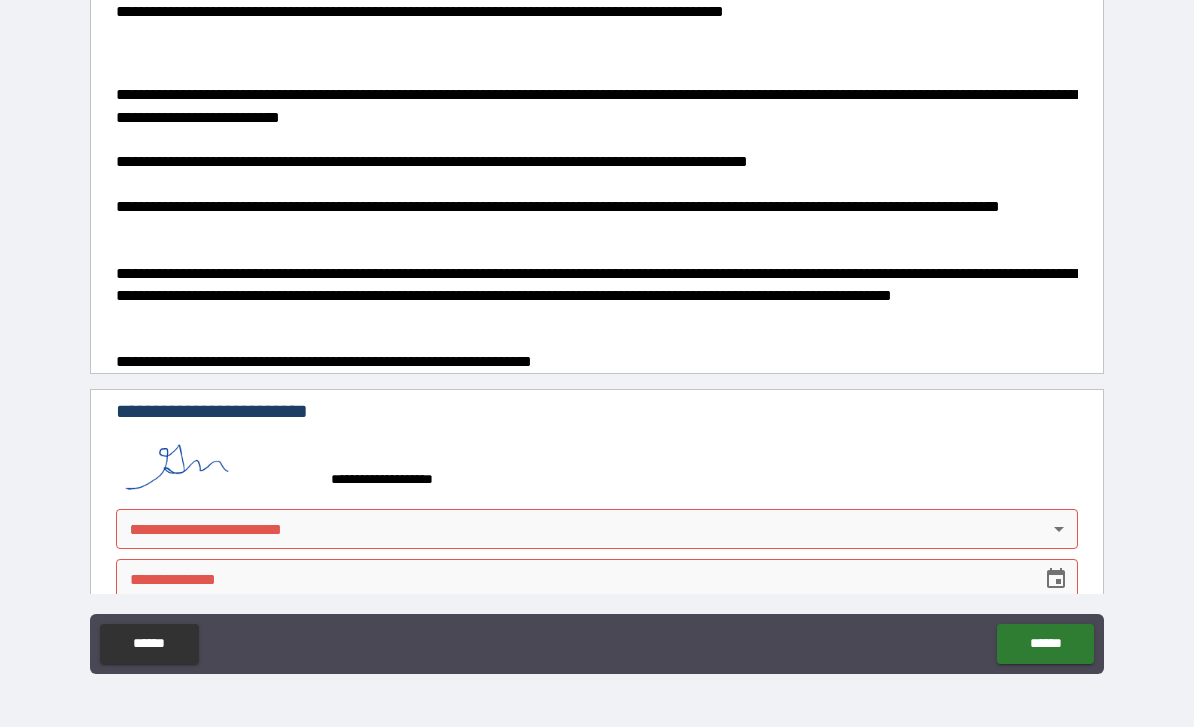click on "**********" at bounding box center (597, 331) 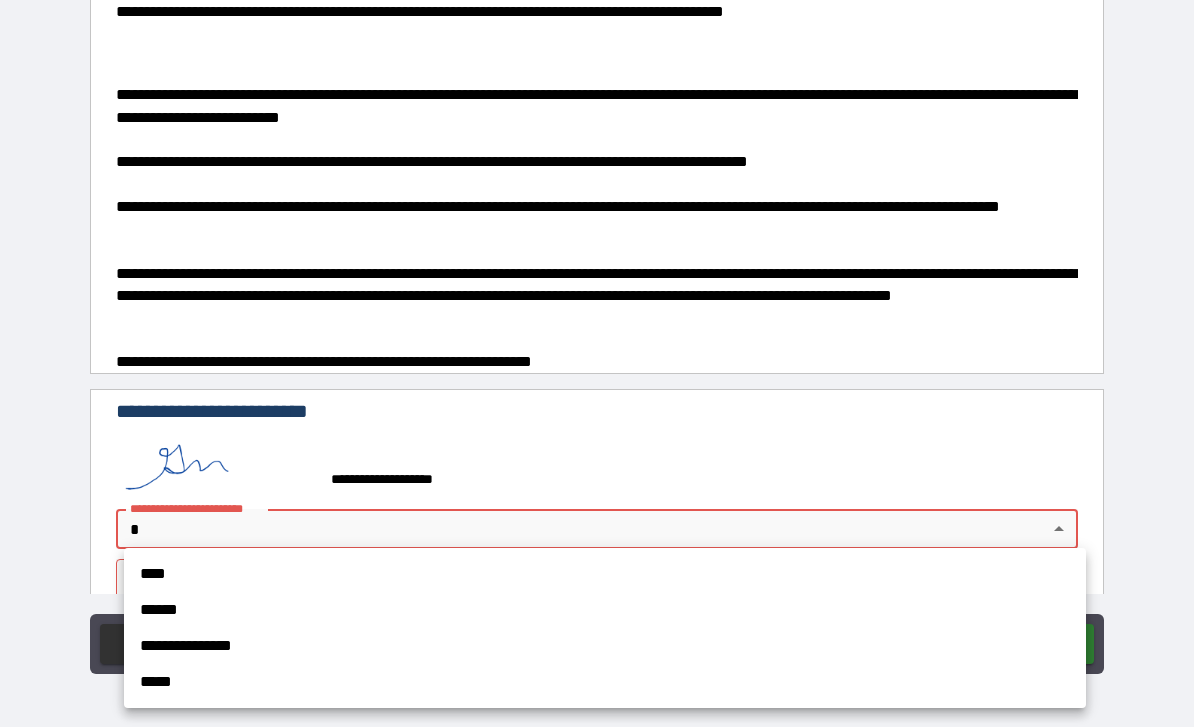 click on "****" at bounding box center [605, 574] 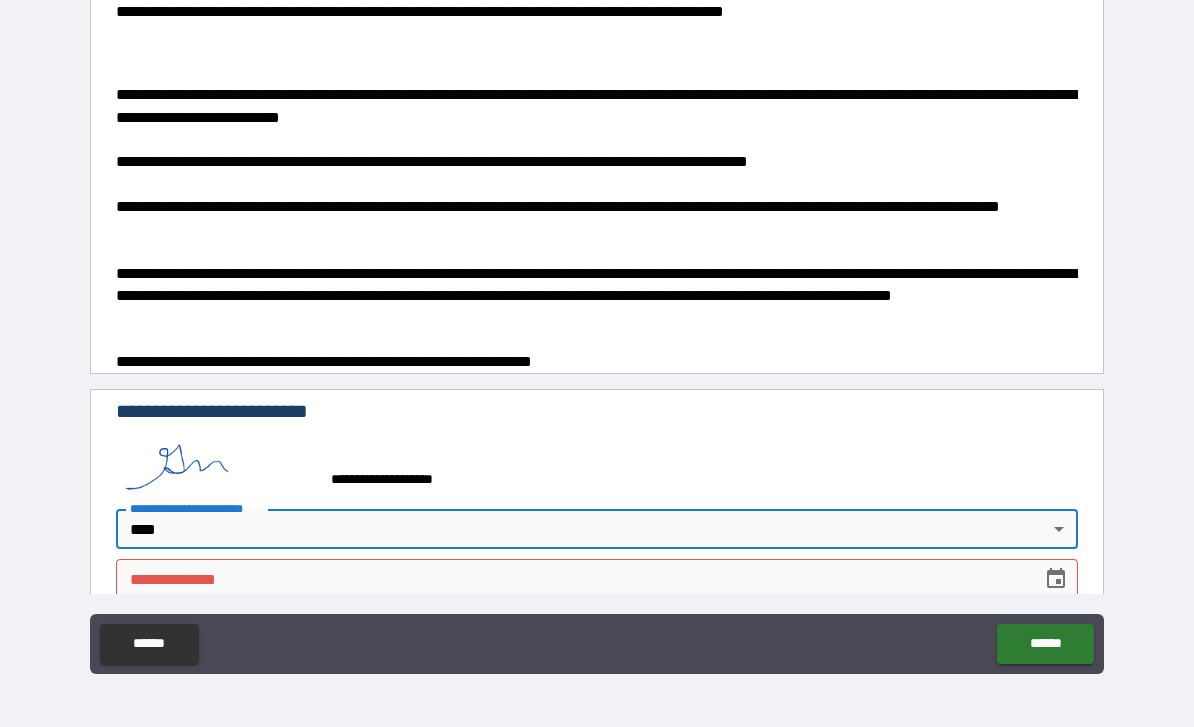 click 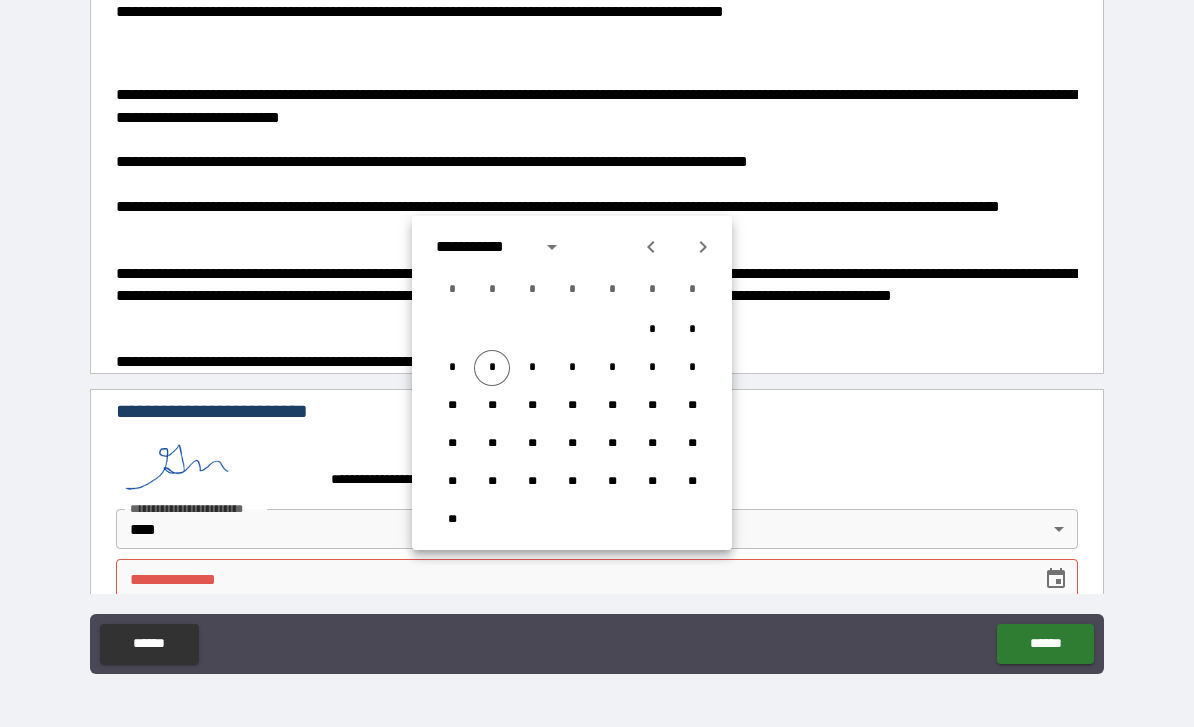 click on "*" at bounding box center [492, 368] 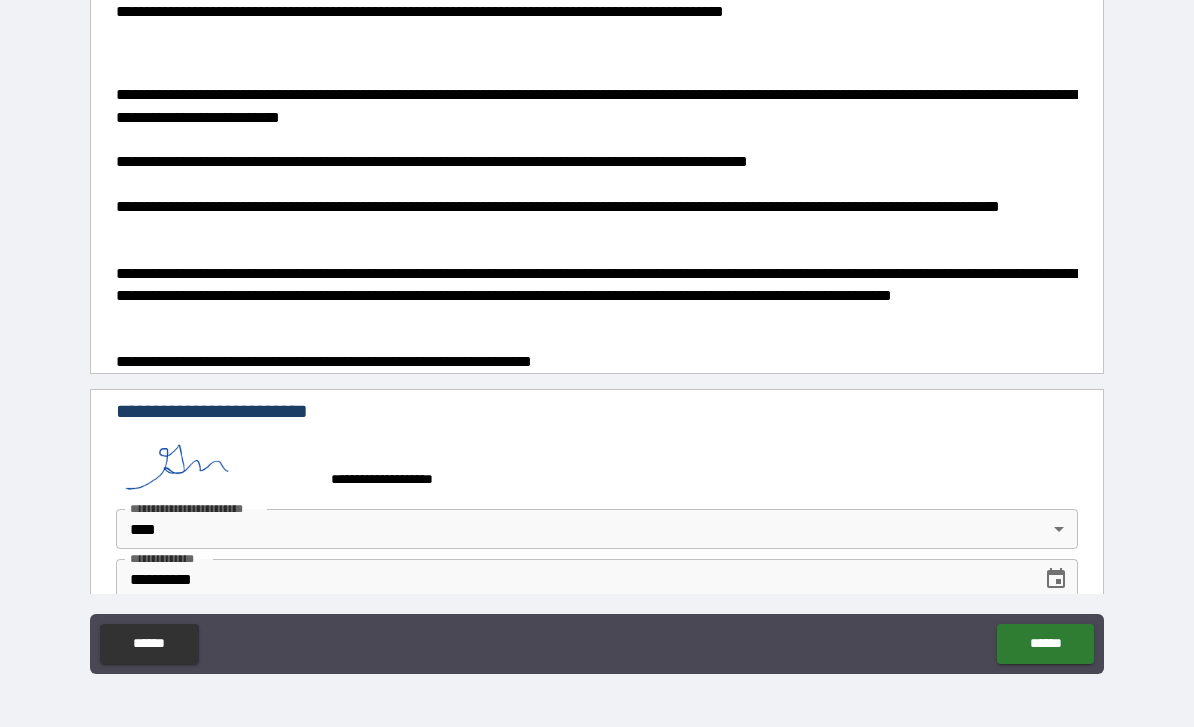 click on "******" at bounding box center [1045, 644] 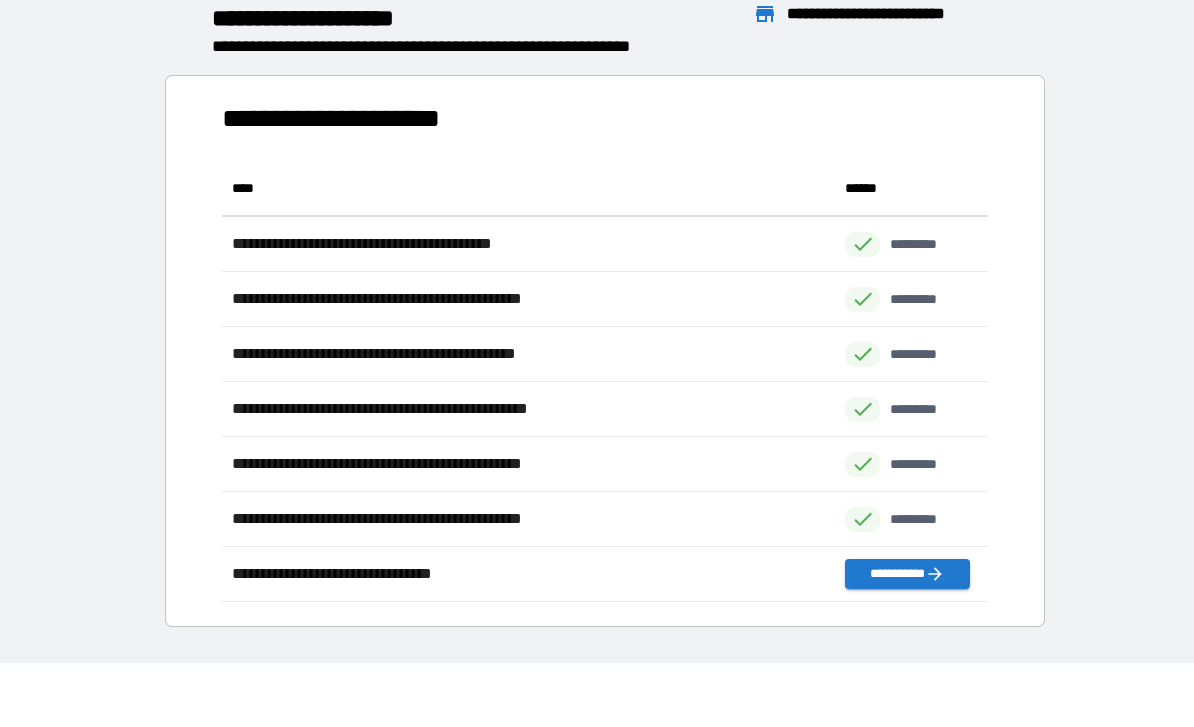 scroll, scrollTop: 1, scrollLeft: 1, axis: both 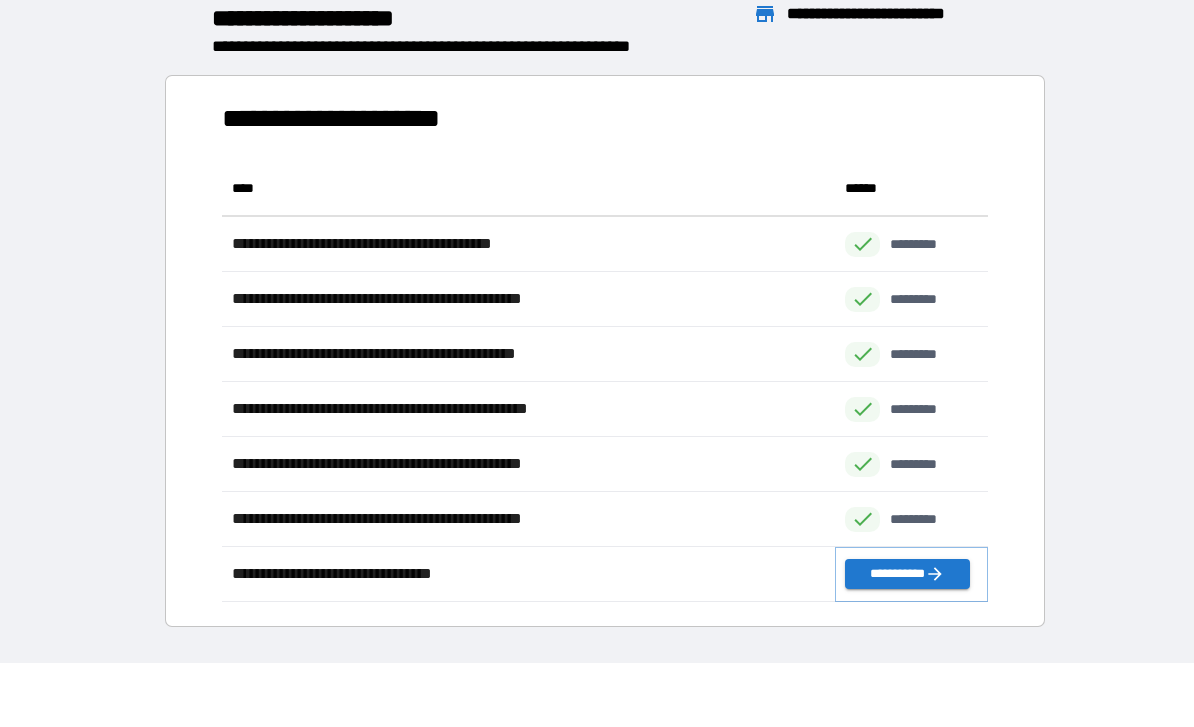 click on "**********" at bounding box center (907, 574) 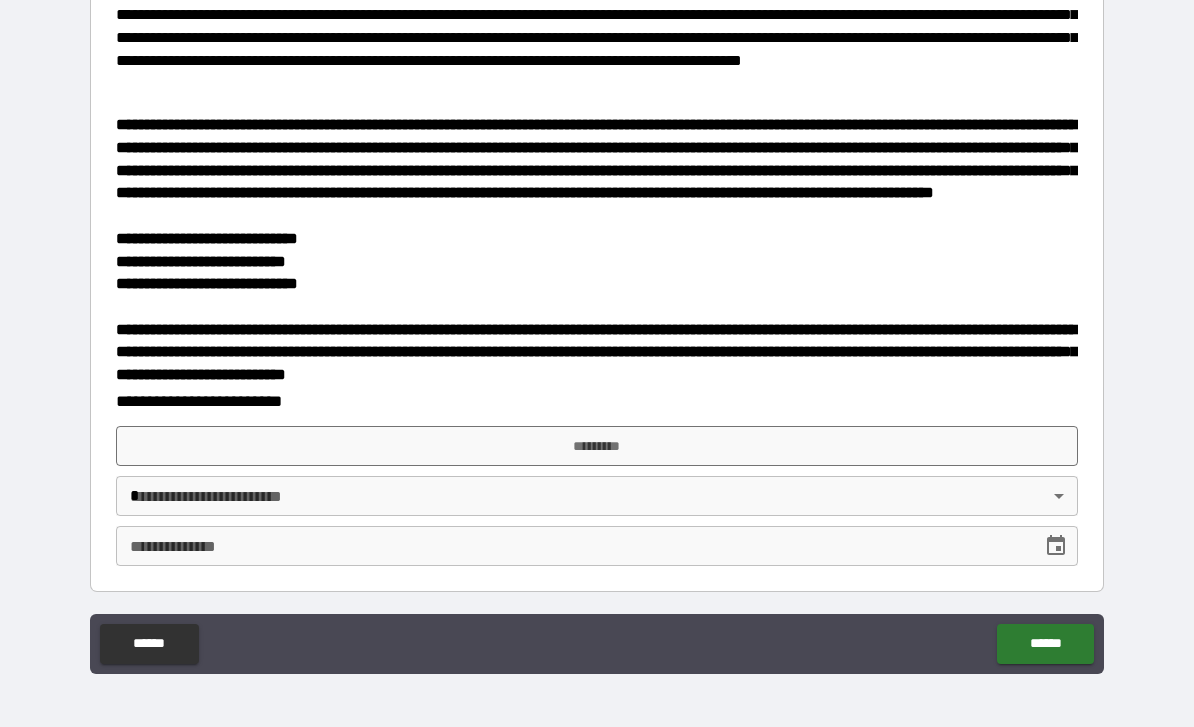 scroll, scrollTop: 2826, scrollLeft: 0, axis: vertical 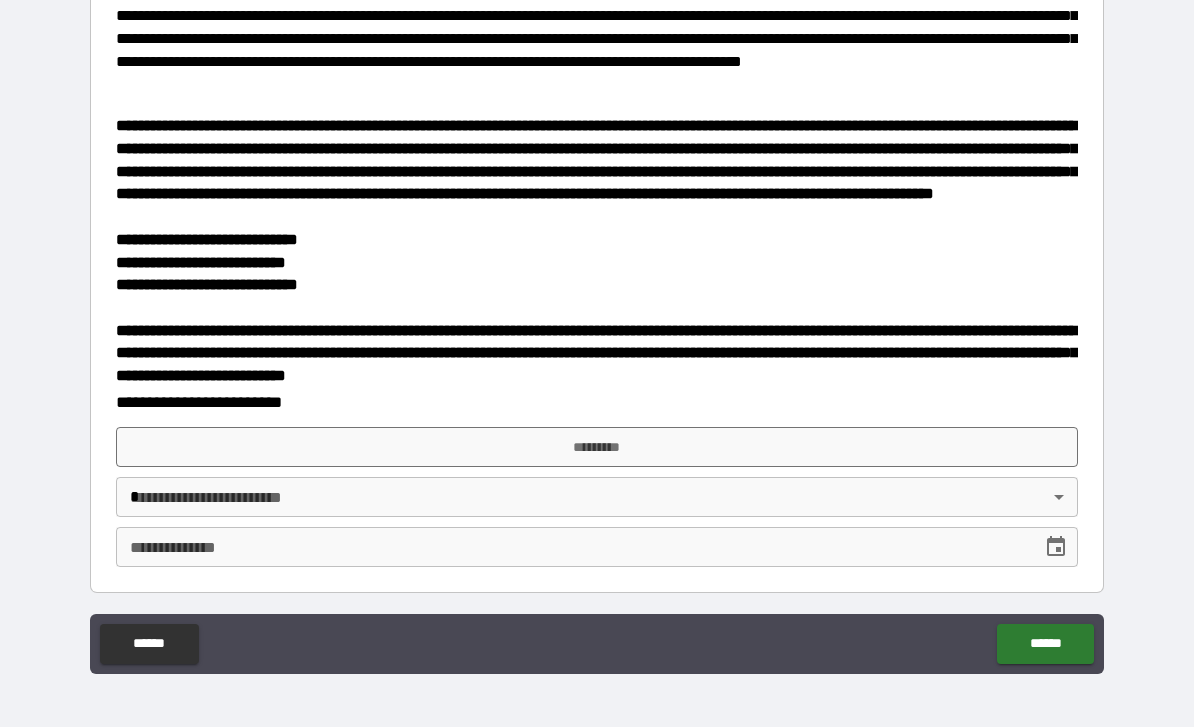 click on "*********" at bounding box center [597, 447] 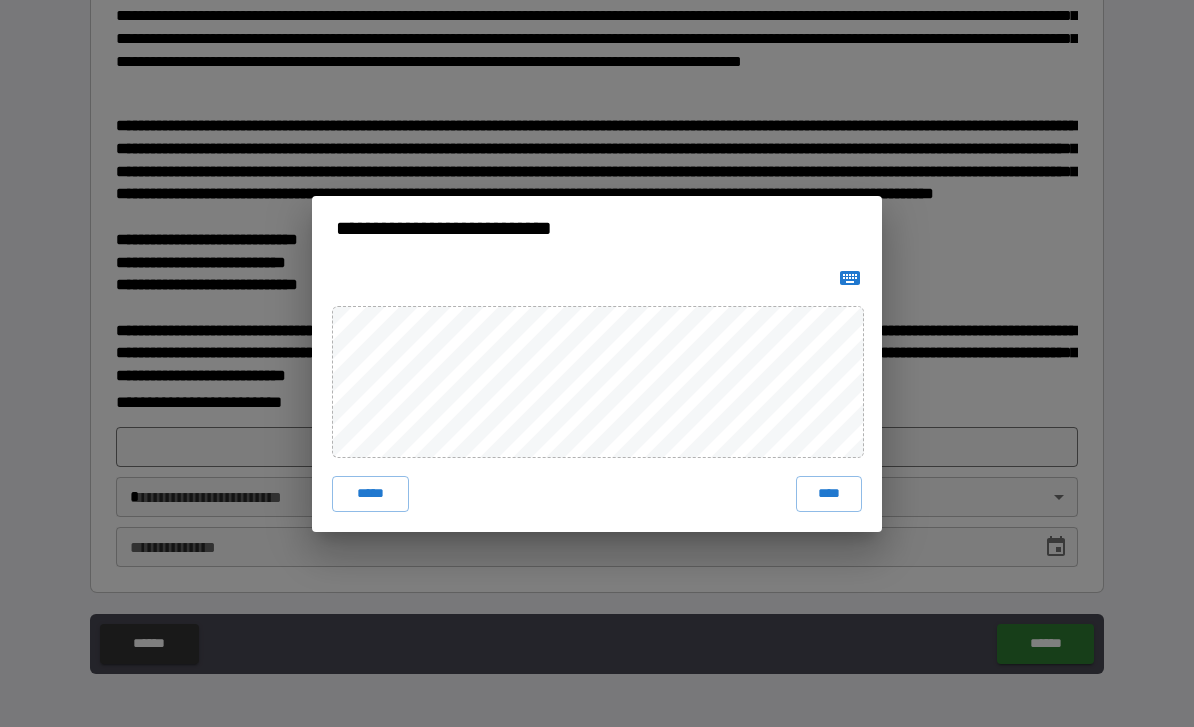 click on "****" at bounding box center [829, 494] 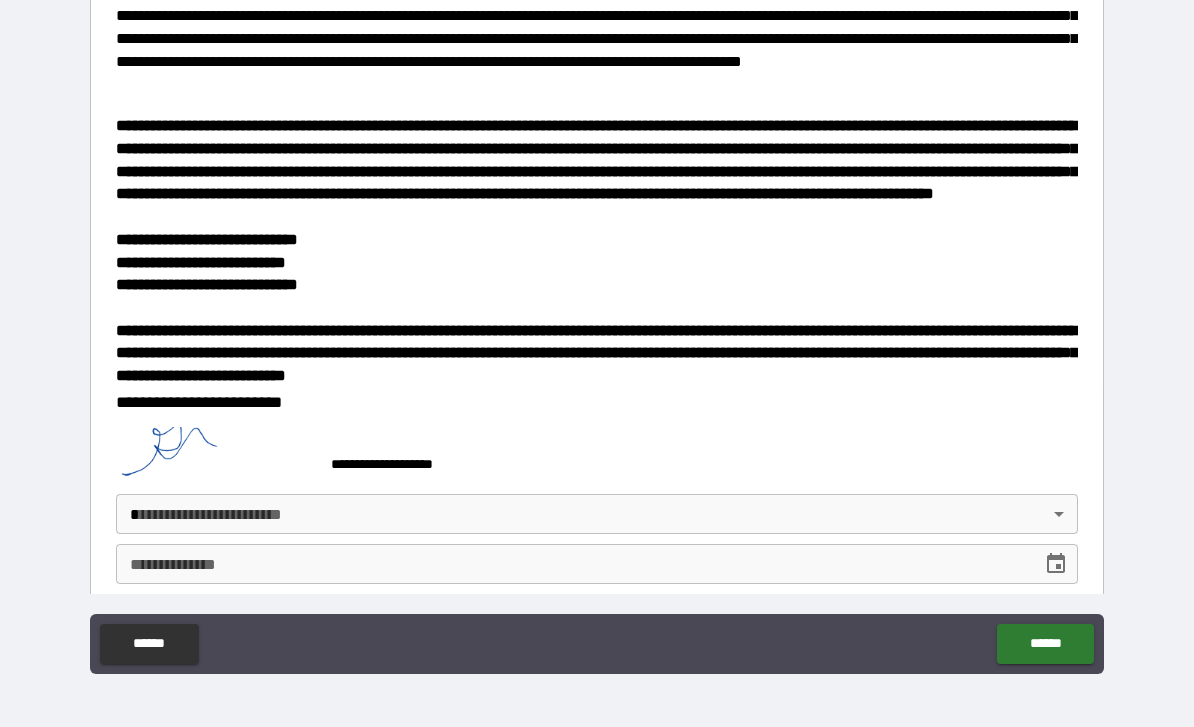 scroll, scrollTop: 2816, scrollLeft: 0, axis: vertical 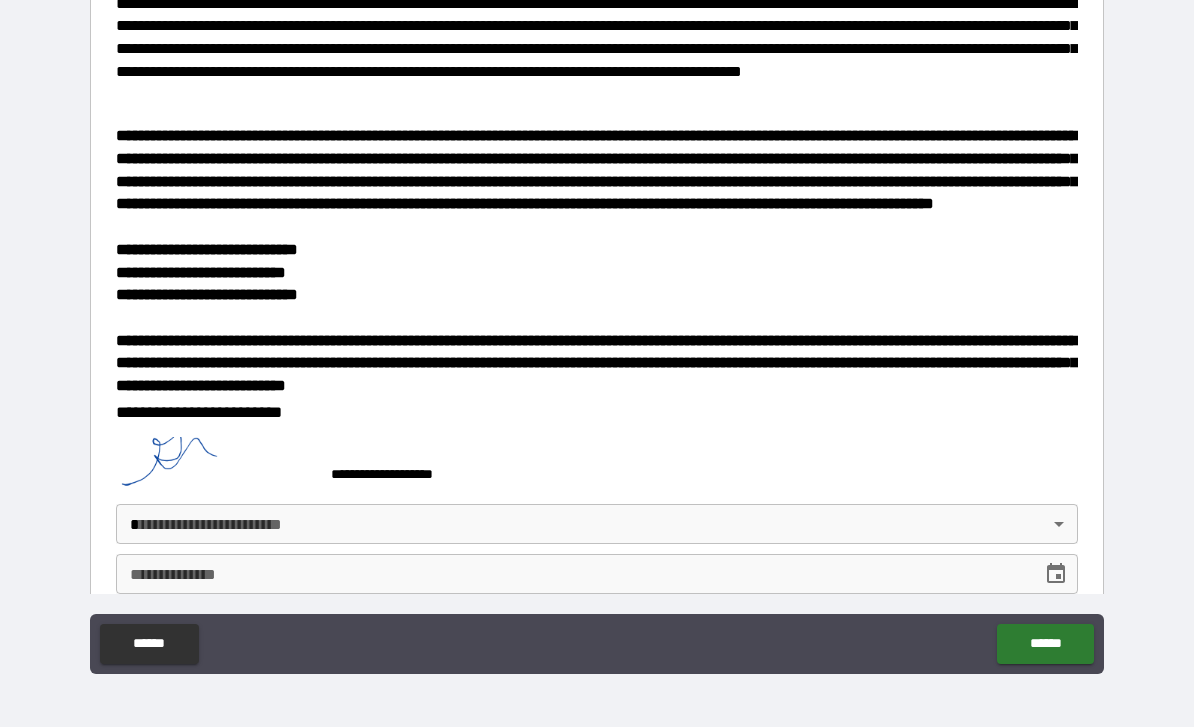 click on "**********" at bounding box center [597, 331] 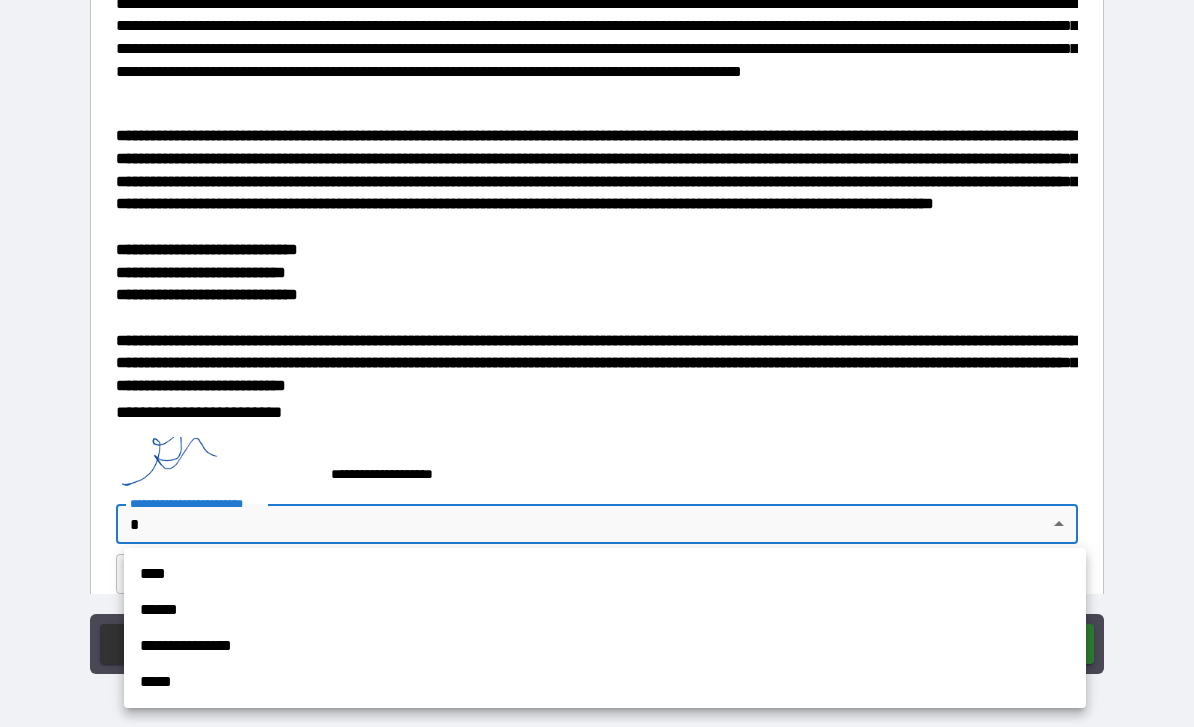 click on "****" at bounding box center (605, 574) 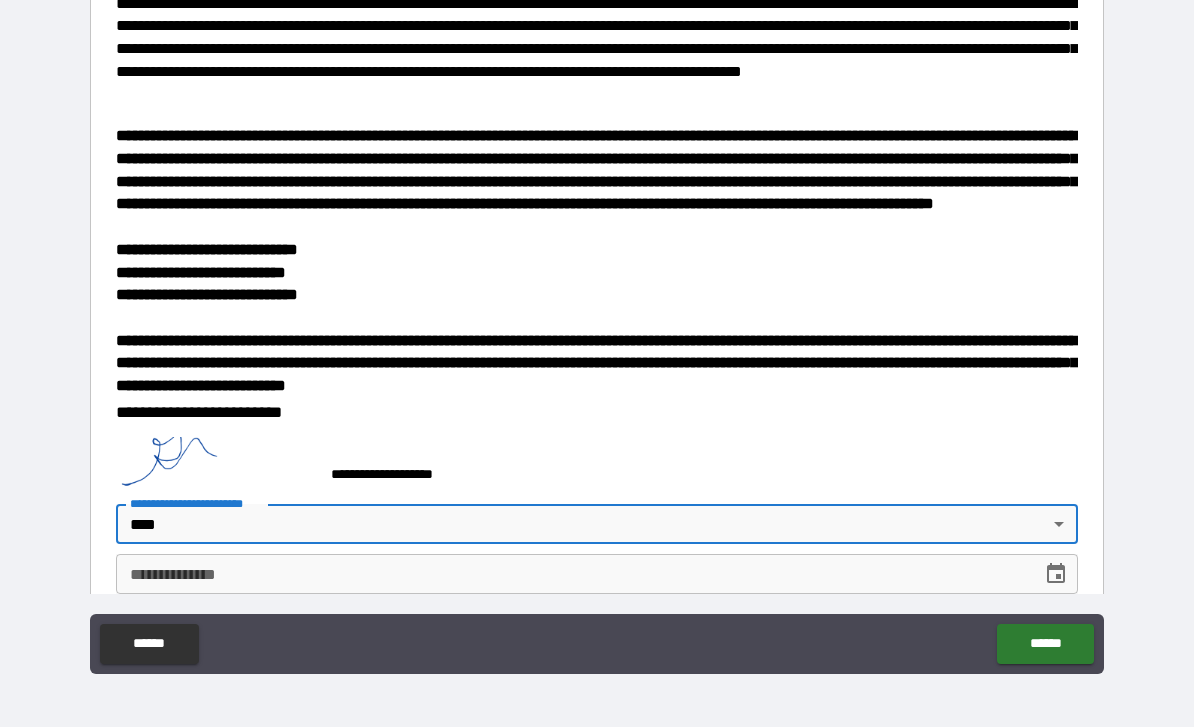 click 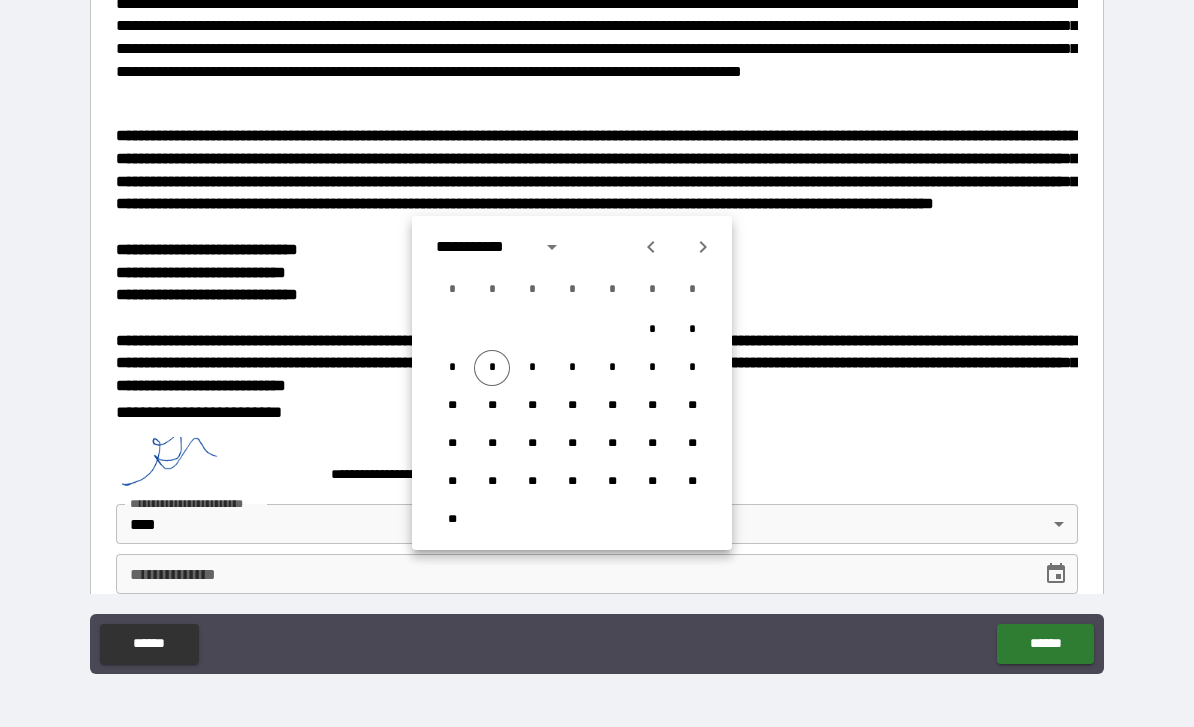 click on "*" at bounding box center [492, 368] 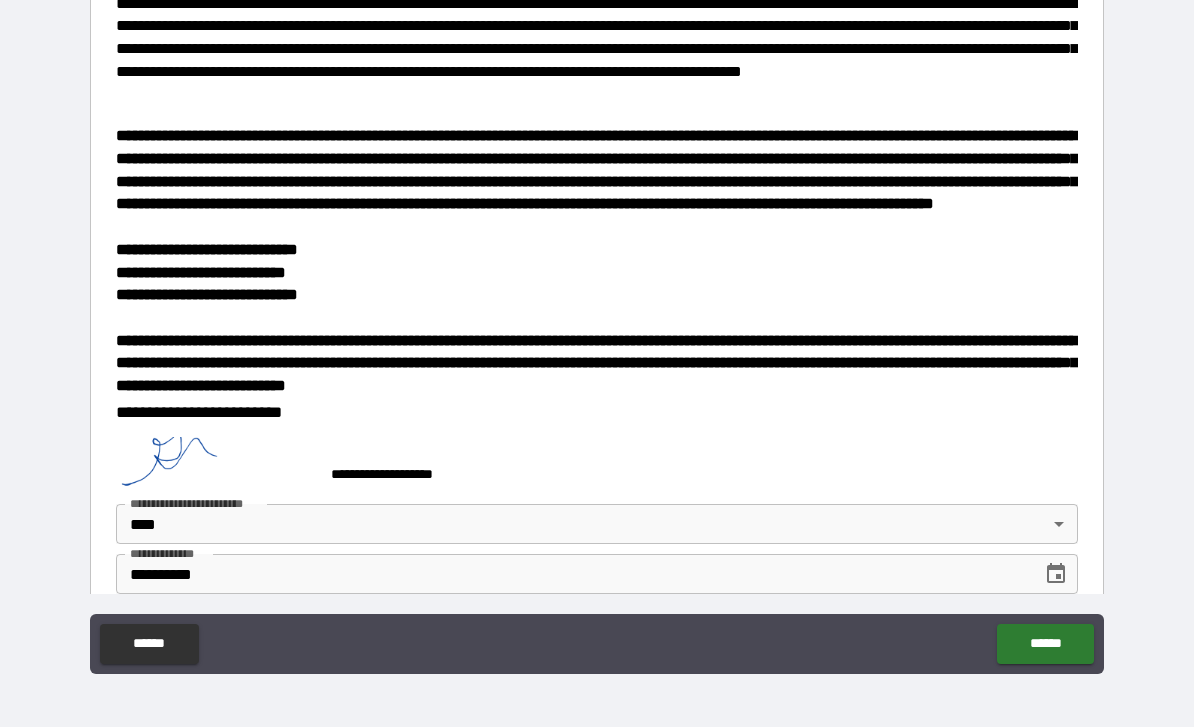 click on "******" at bounding box center (1045, 644) 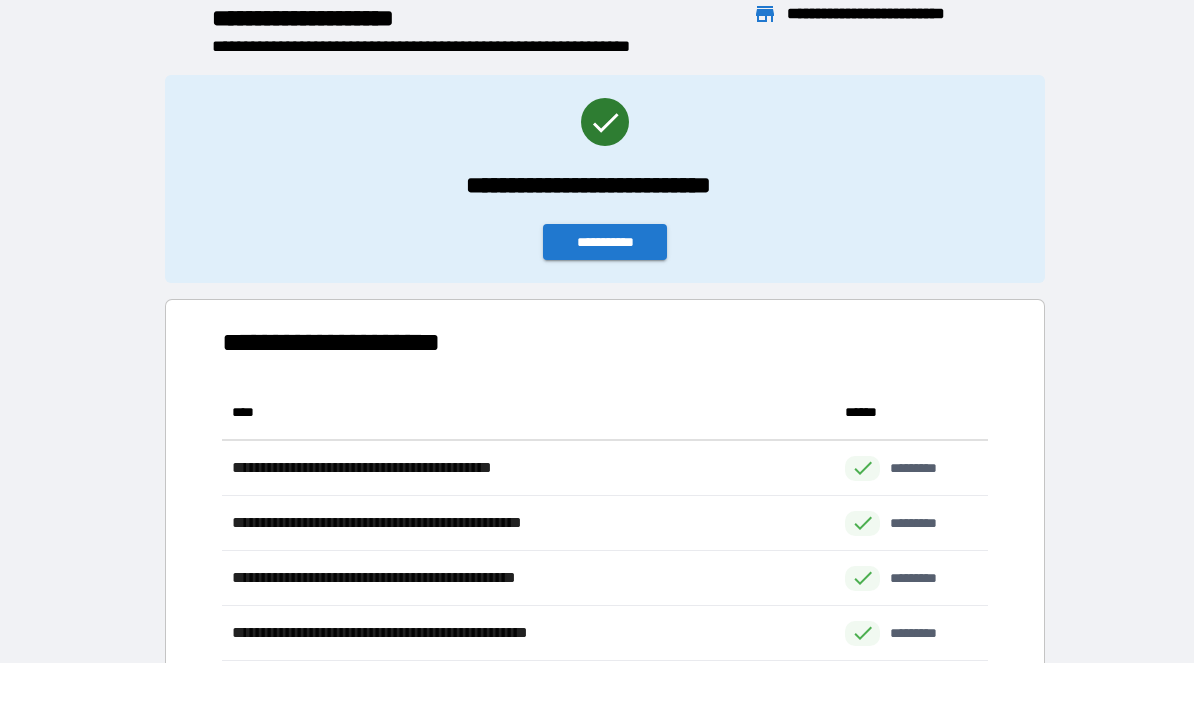 scroll, scrollTop: 1, scrollLeft: 1, axis: both 